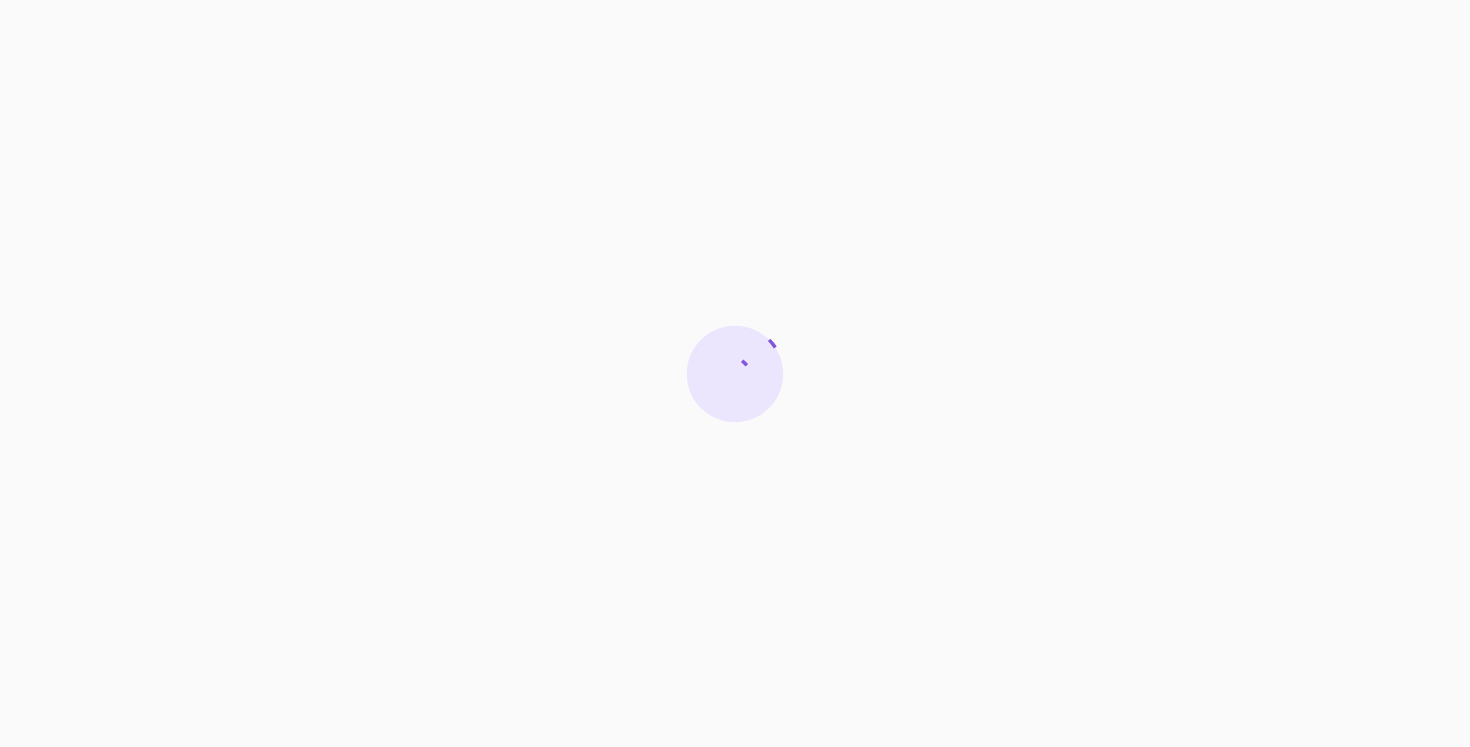 scroll, scrollTop: 0, scrollLeft: 0, axis: both 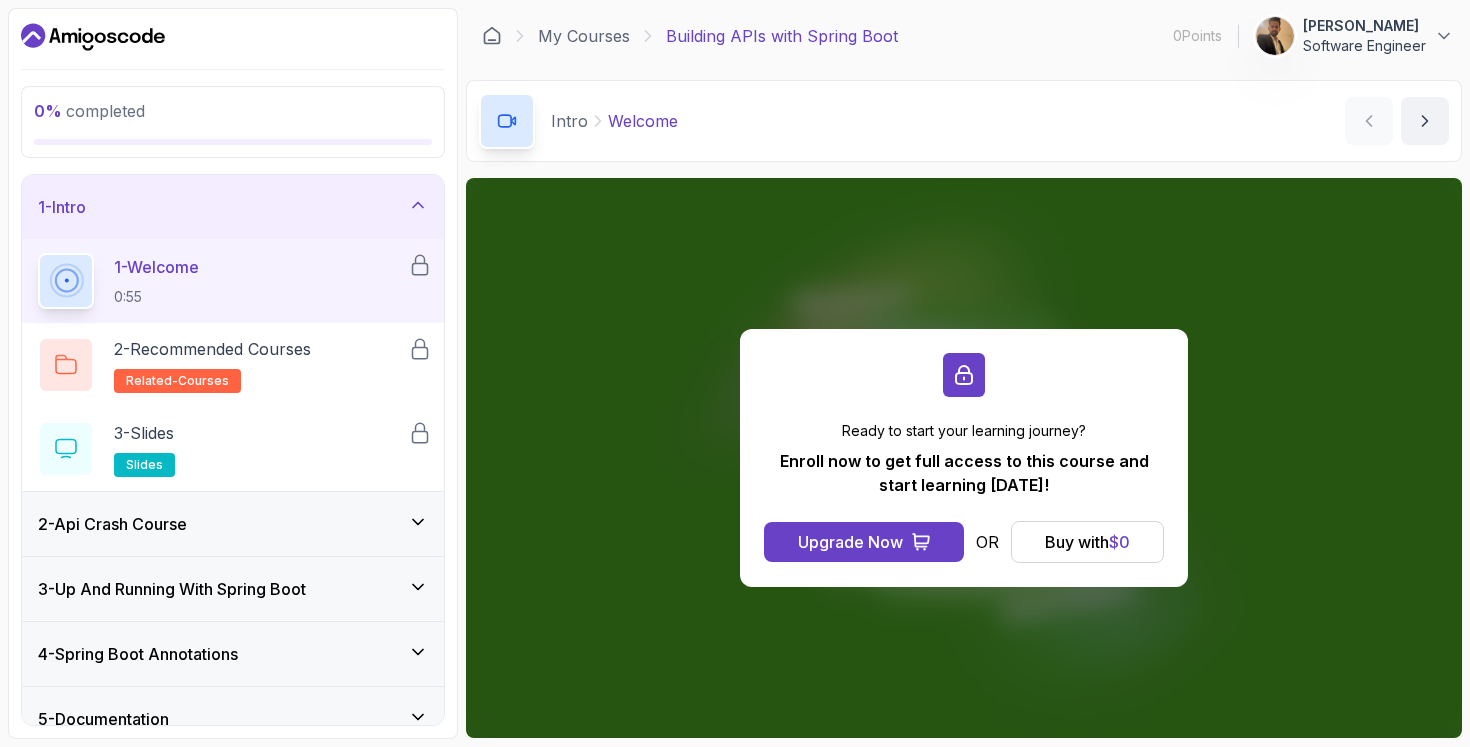 click 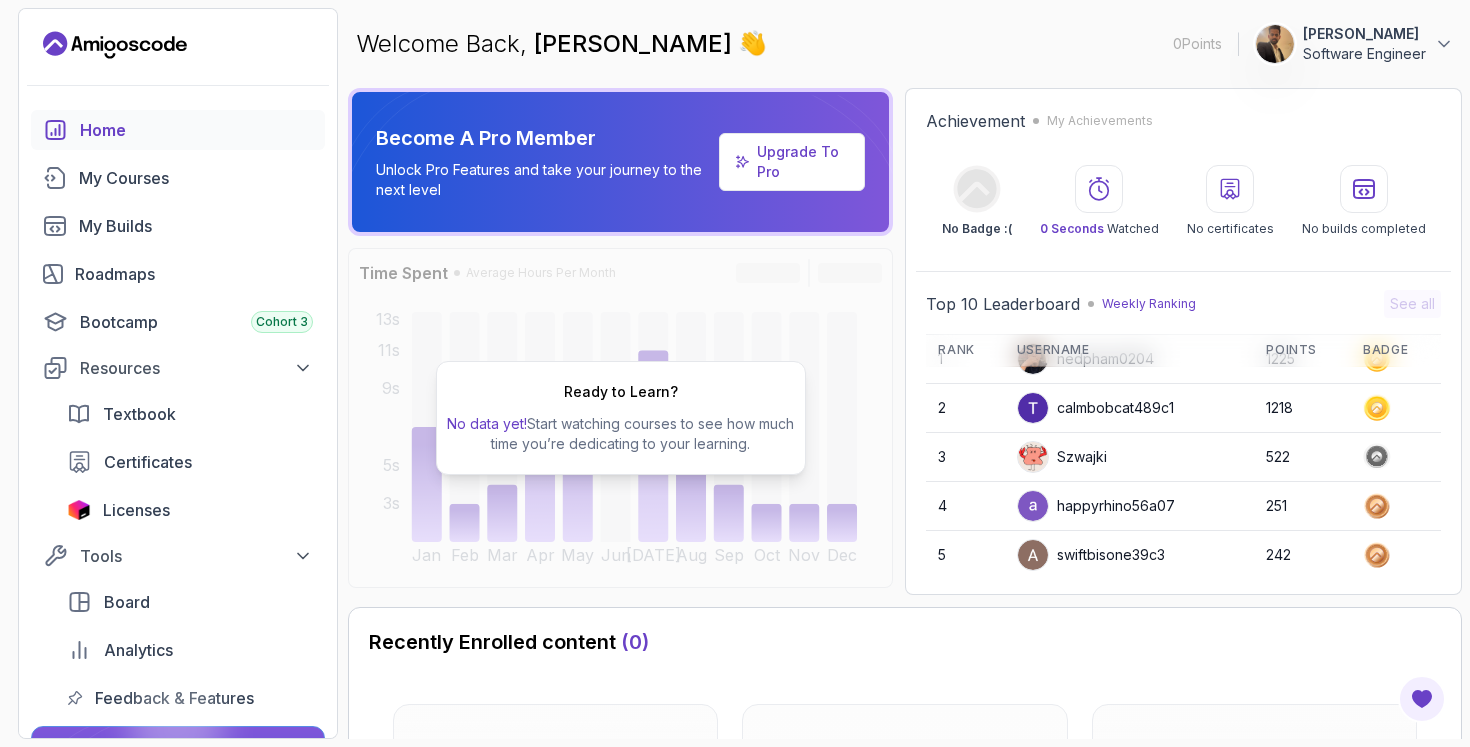 scroll, scrollTop: 0, scrollLeft: 0, axis: both 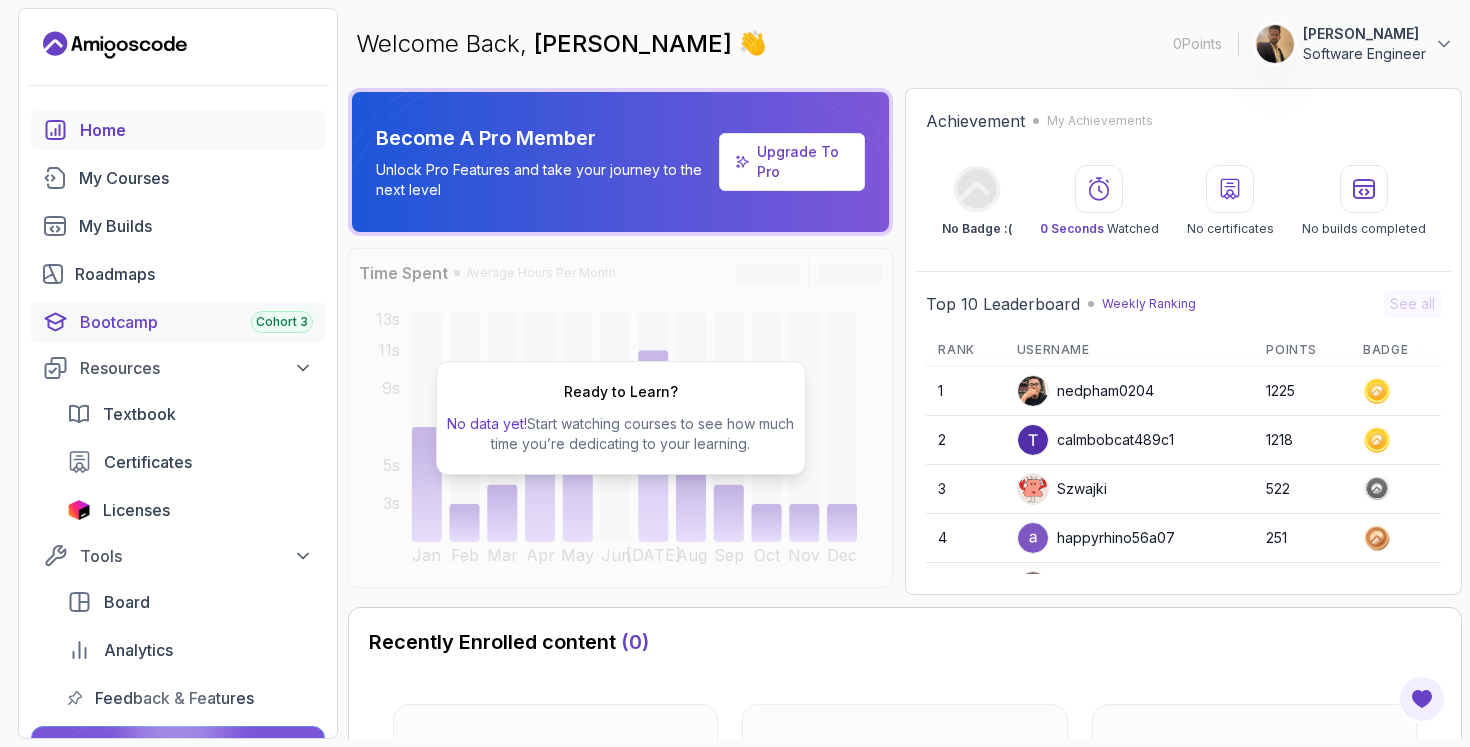 click on "Bootcamp Cohort 3" at bounding box center (196, 322) 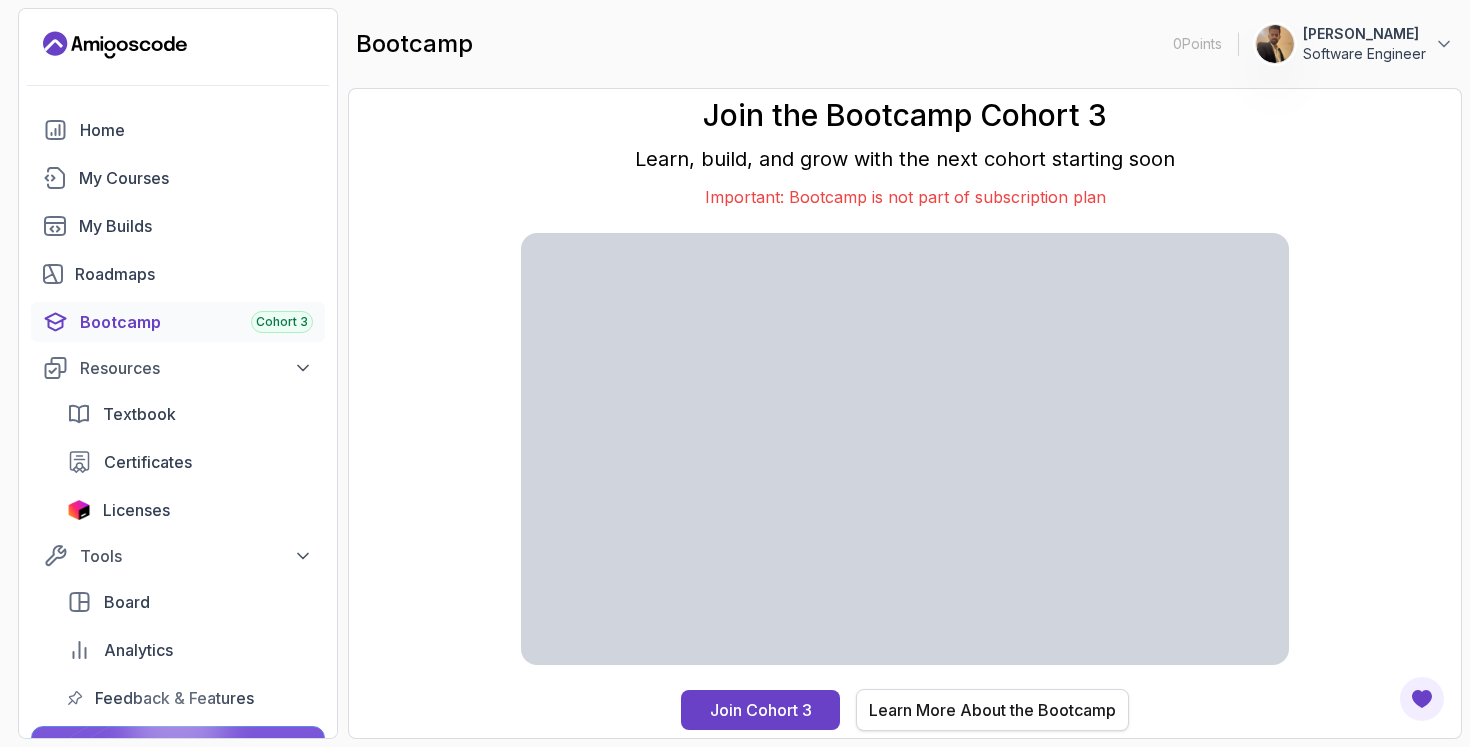 click on "Learn More About the Bootcamp" at bounding box center [992, 710] 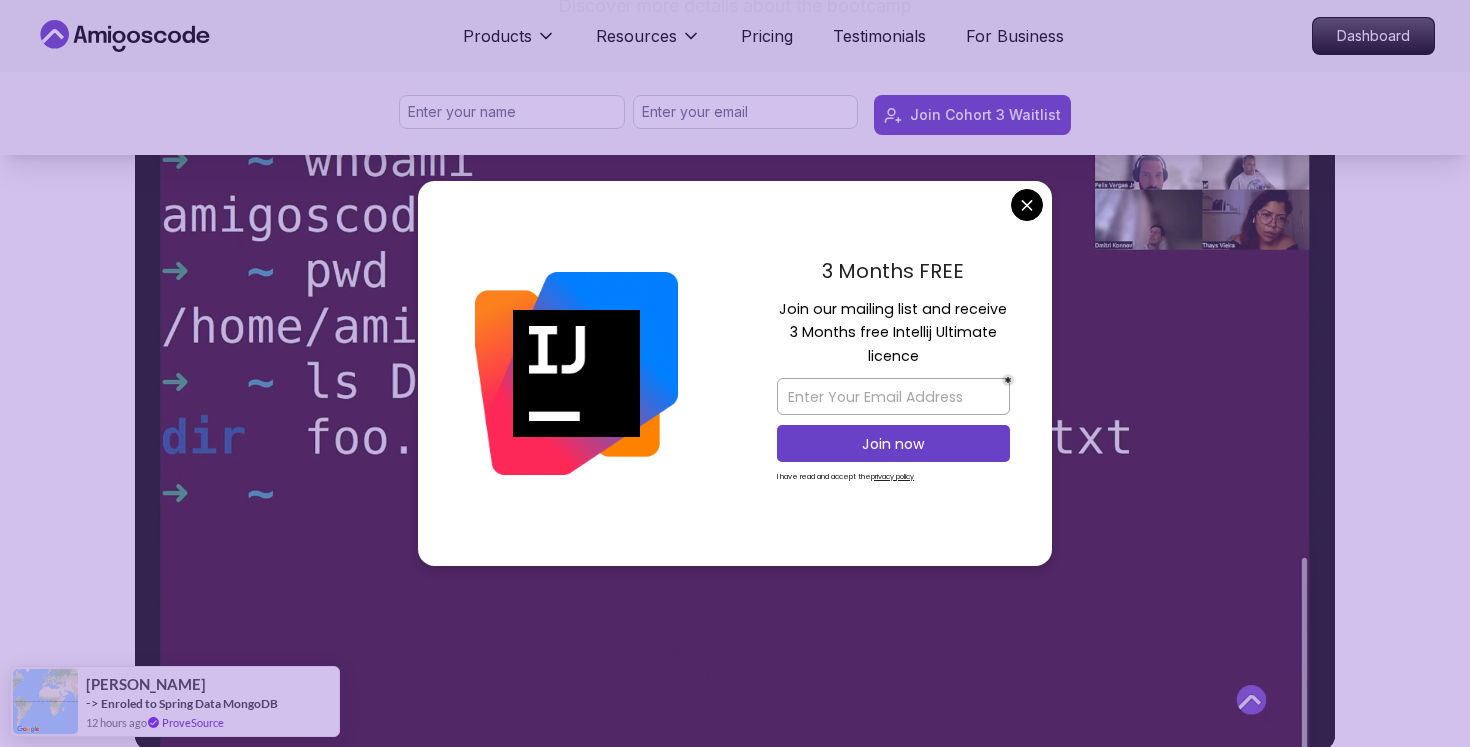 scroll, scrollTop: 1000, scrollLeft: 0, axis: vertical 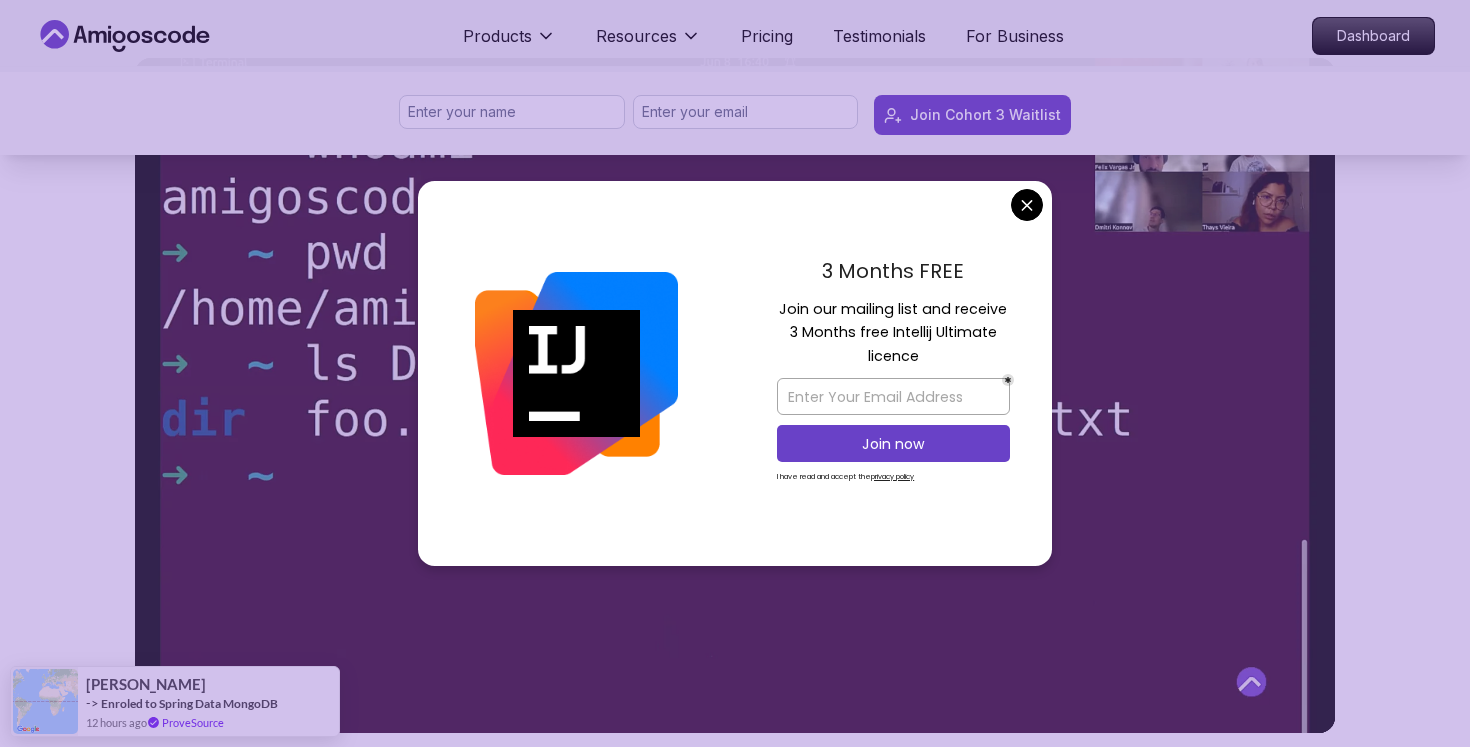 click on "Products Resources Pricing Testimonials For Business Dashboard Products Resources Pricing Testimonials For Business Dashboard Join Cohort 3 Waitlist 10 Week  Bootcamp Are you ready to embark on an immersive coding adventure that will transform you into a skilled full-stack developer in just 10 weeks? Join Waitlist Now! Join Cohort 3 Waitlist Join Cohort 3 Waitlist What's inside? Amigoscode 10 Weeks Bootcamp   Discover more details about the bootcamp 10 Weeks Curriculum   Discover a detailed curriculum that guides you through key concepts and practical tasks. 01 Brainstorming Ideas / Understanding the Agile Process / Product Requirement Document Welcome Team Formation Projects Brainstorming Session Agile & Product Requirement Document (PRD) Live Session Open Office Information 01 02 System Design Database Design Entity Relationship Diagram (ERD) Live Session Database Design Implementation API Design Implementation 02 3-6 BackEnd Develoment Linux, Git & Github Live Session Peer Review and Collaboration 3-6 7 7" at bounding box center (735, 4140) 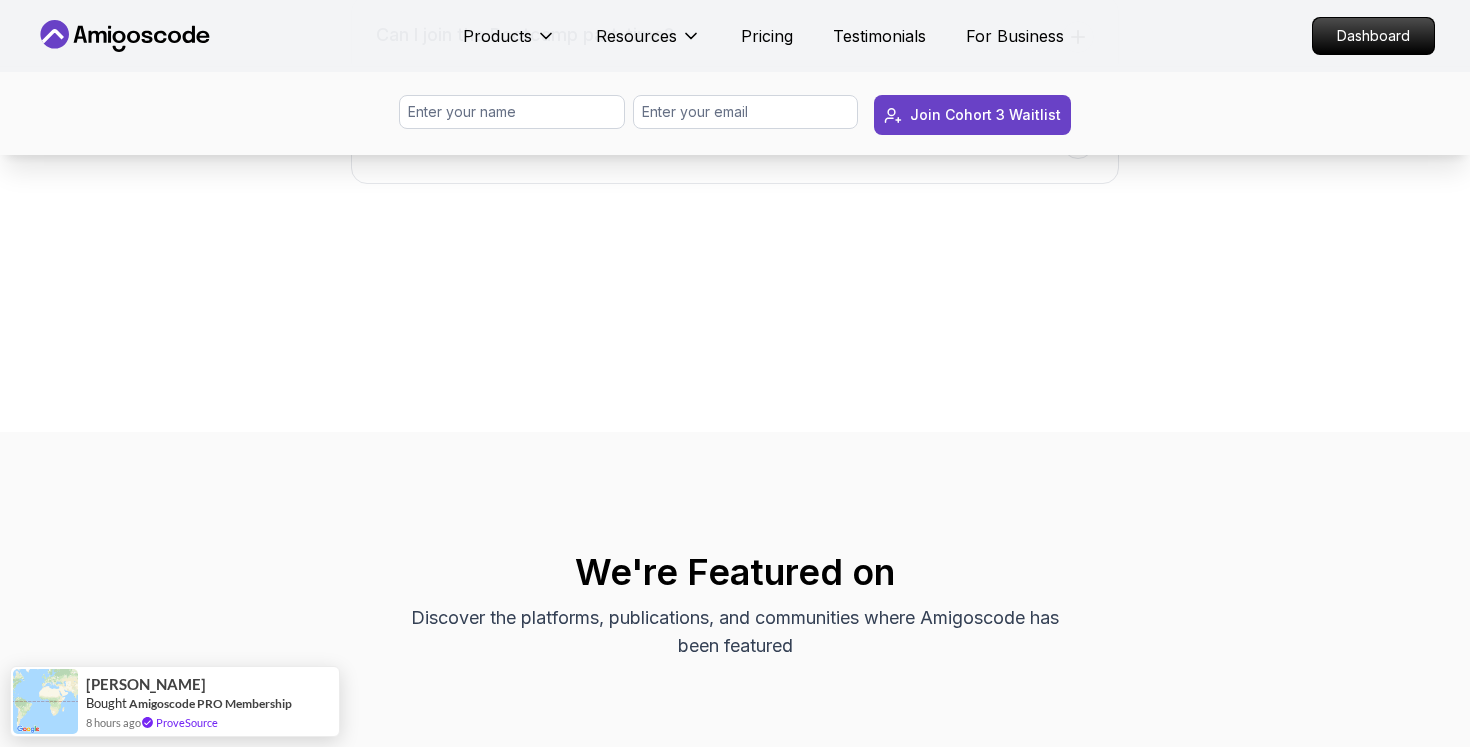 scroll, scrollTop: 8250, scrollLeft: 0, axis: vertical 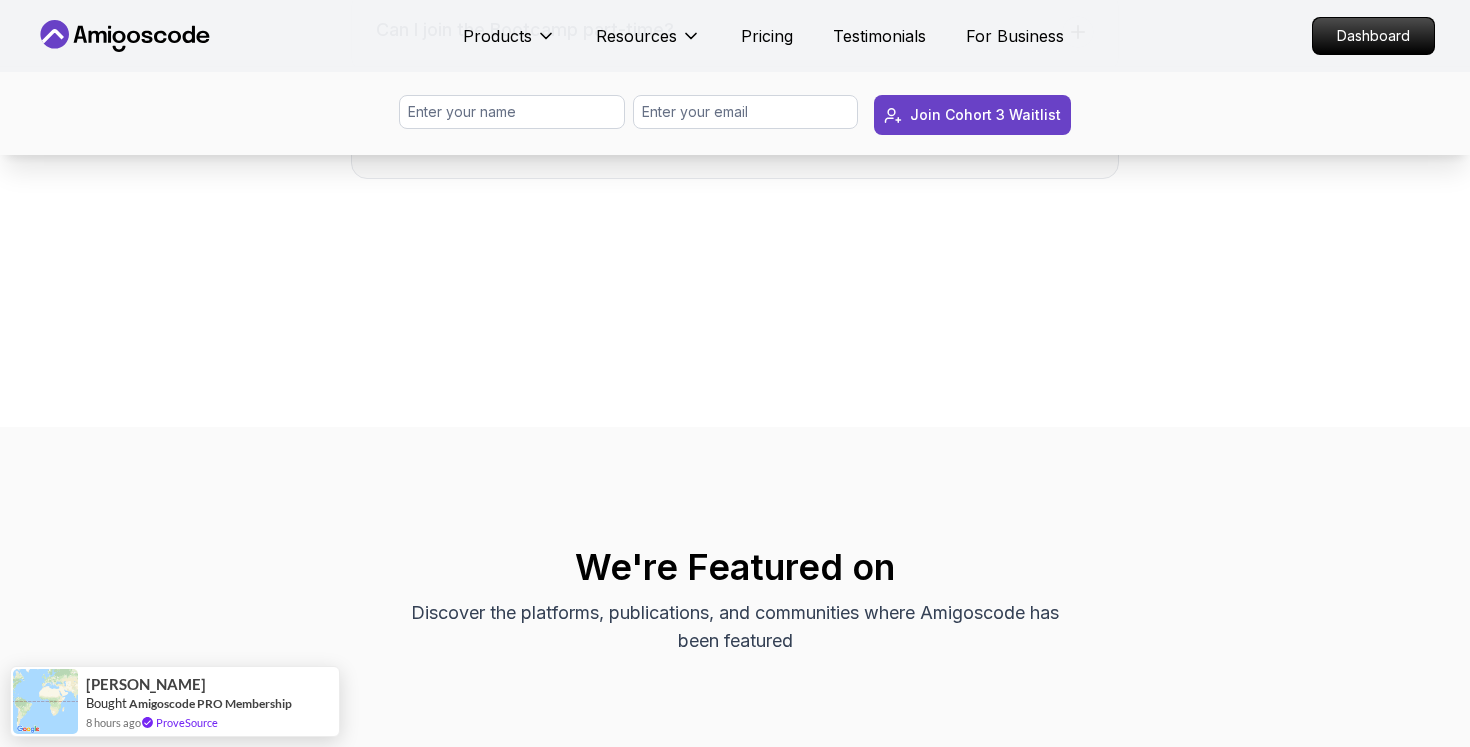 click on "How do I apply for the Bootcamp?" at bounding box center [735, 138] 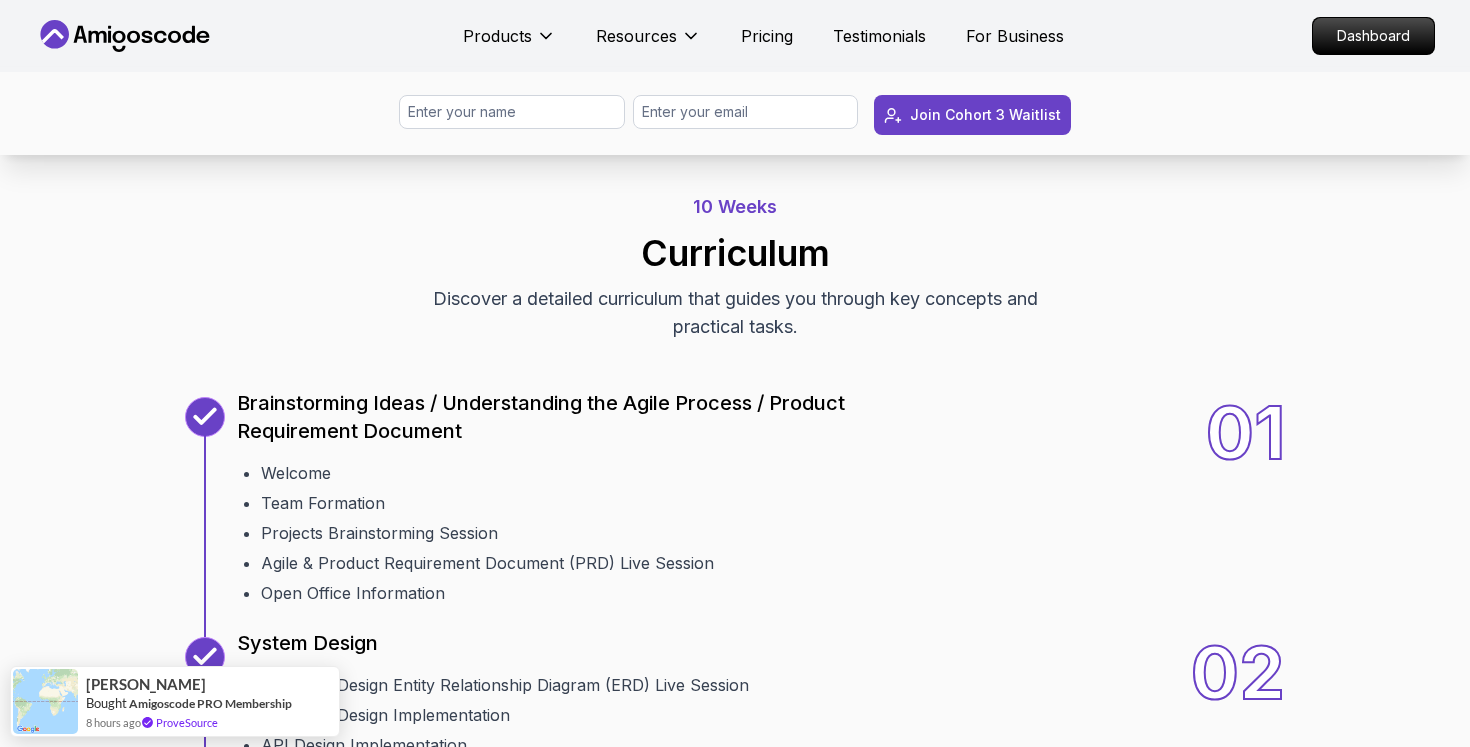 scroll, scrollTop: 1838, scrollLeft: 0, axis: vertical 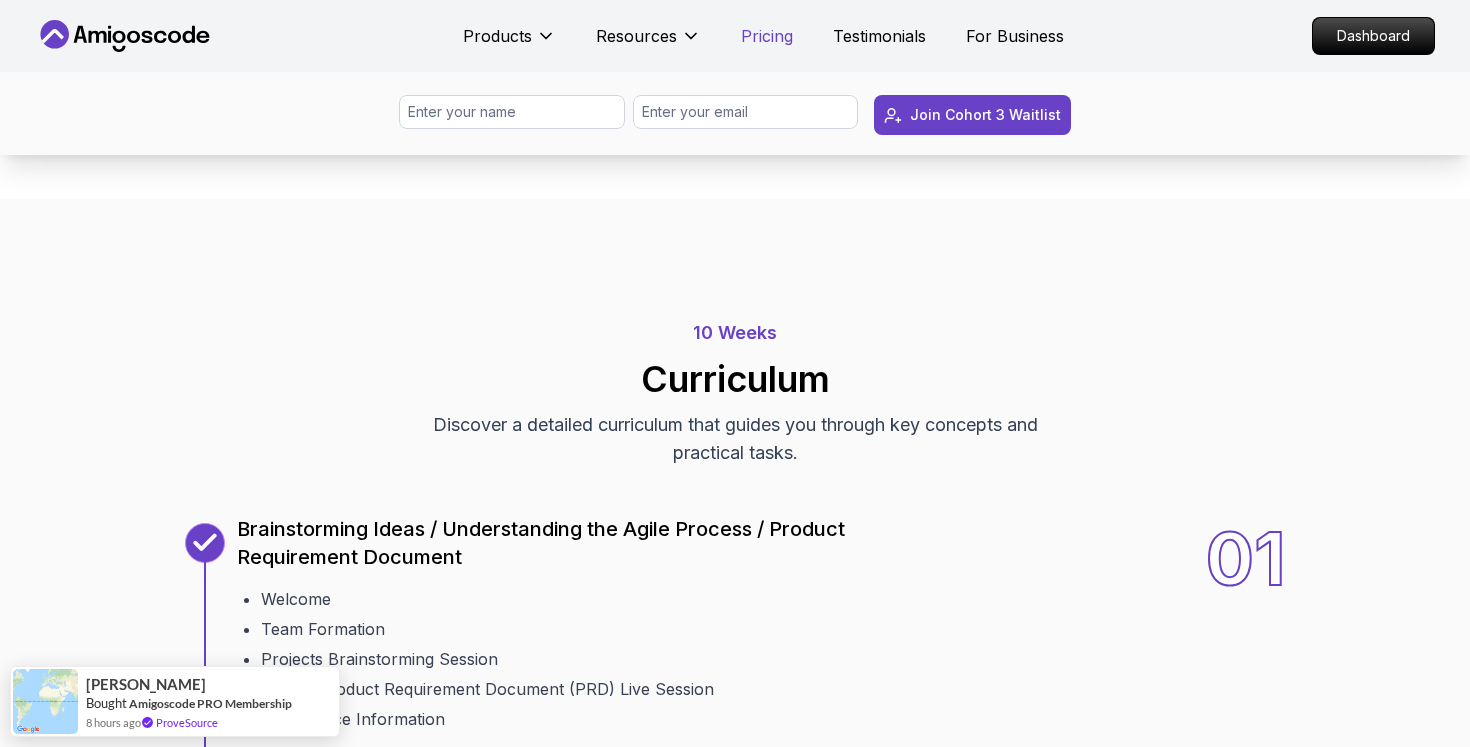 click on "Pricing" at bounding box center (767, 36) 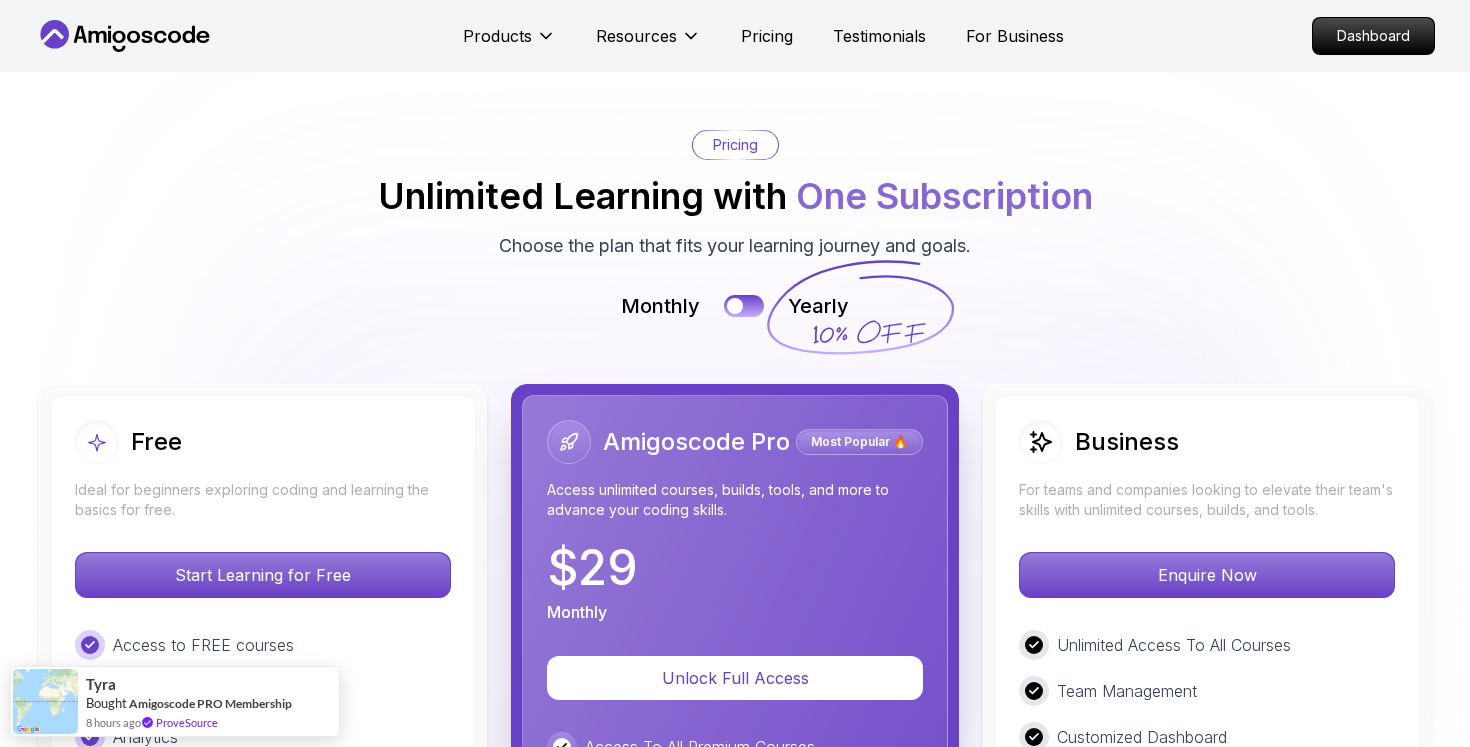 scroll, scrollTop: 4376, scrollLeft: 0, axis: vertical 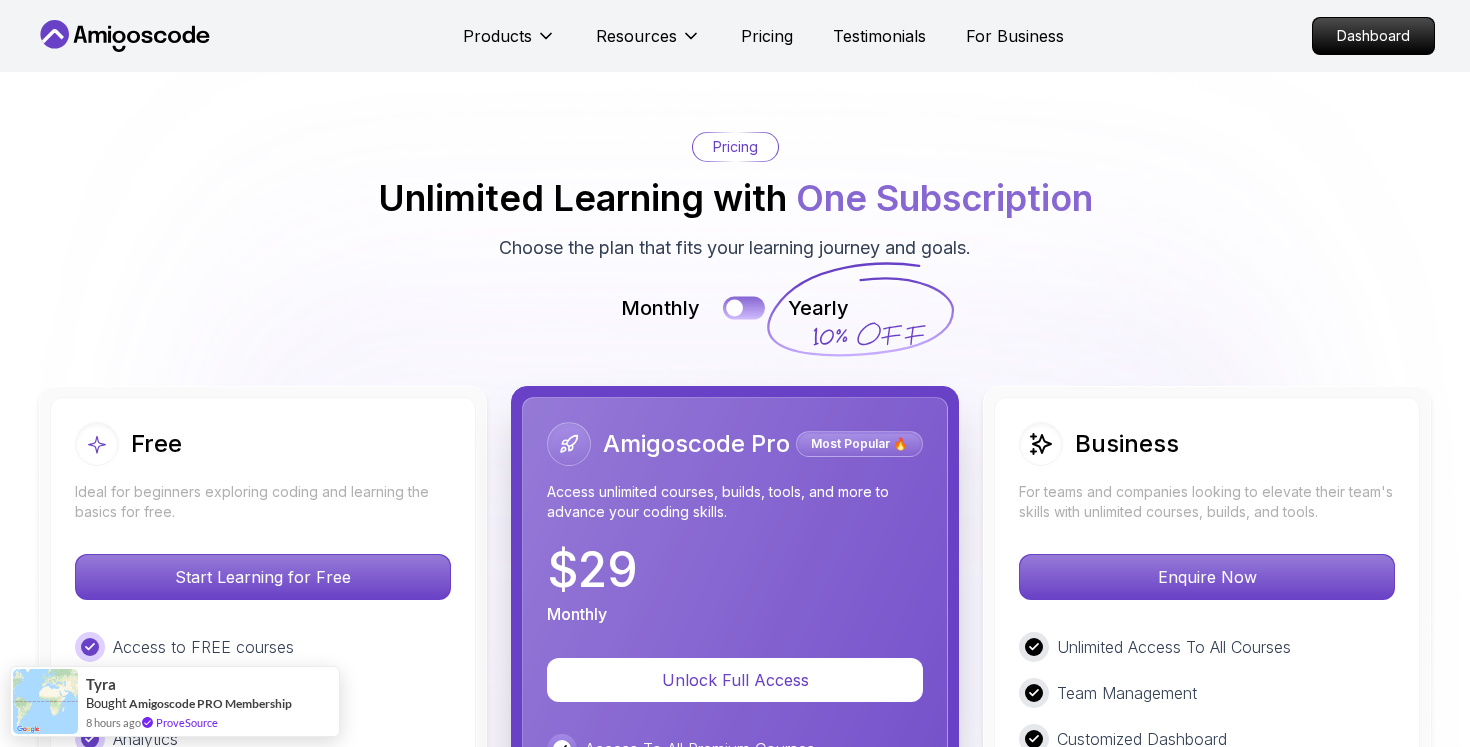 click at bounding box center [744, 308] 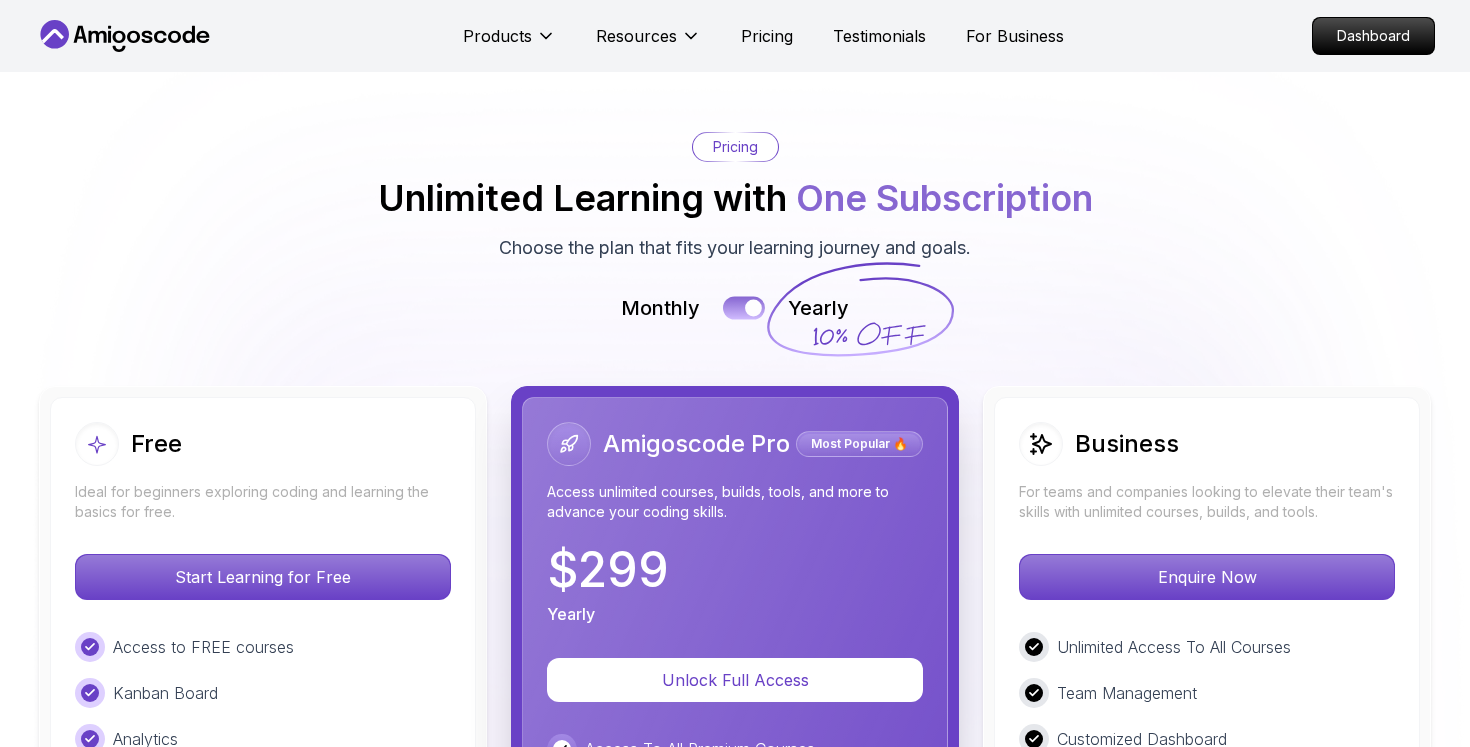 click at bounding box center [753, 308] 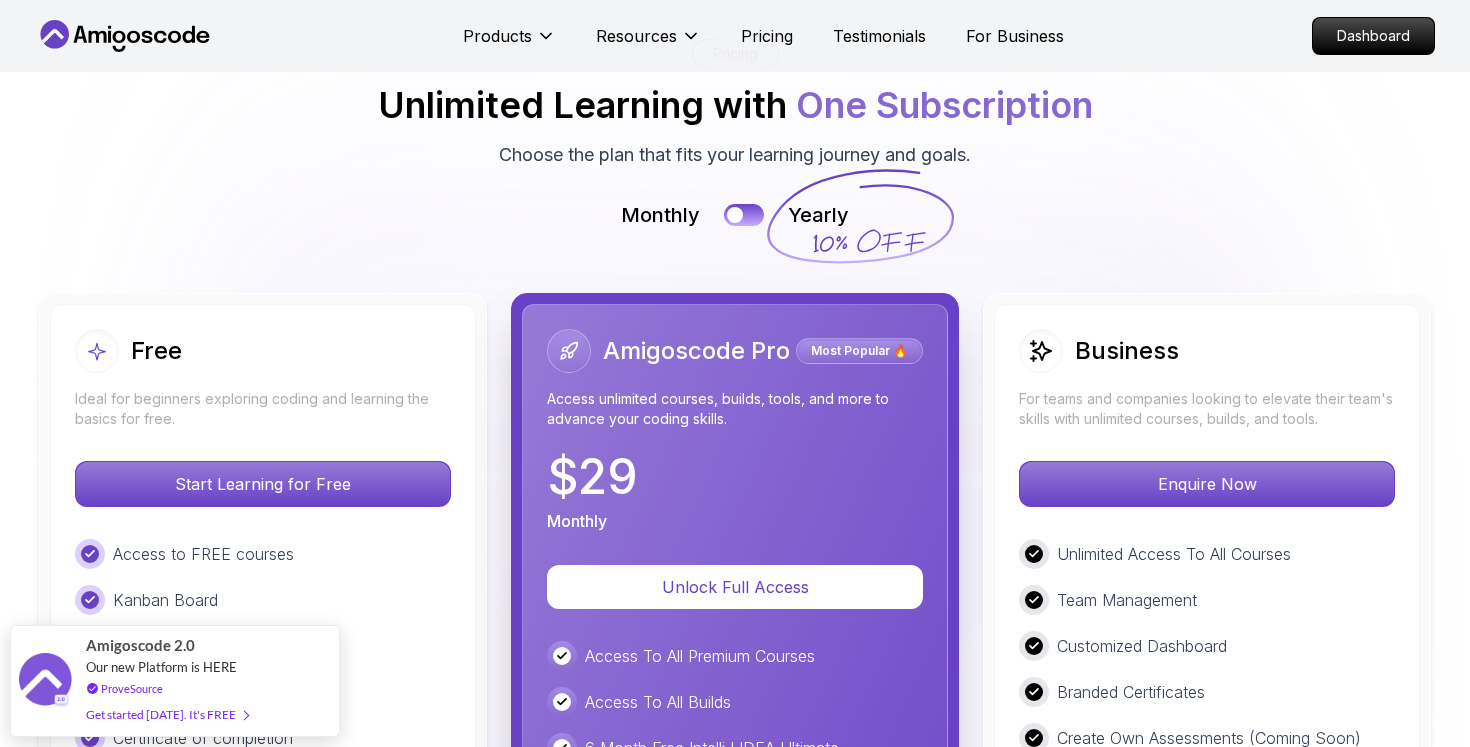 scroll, scrollTop: 4444, scrollLeft: 0, axis: vertical 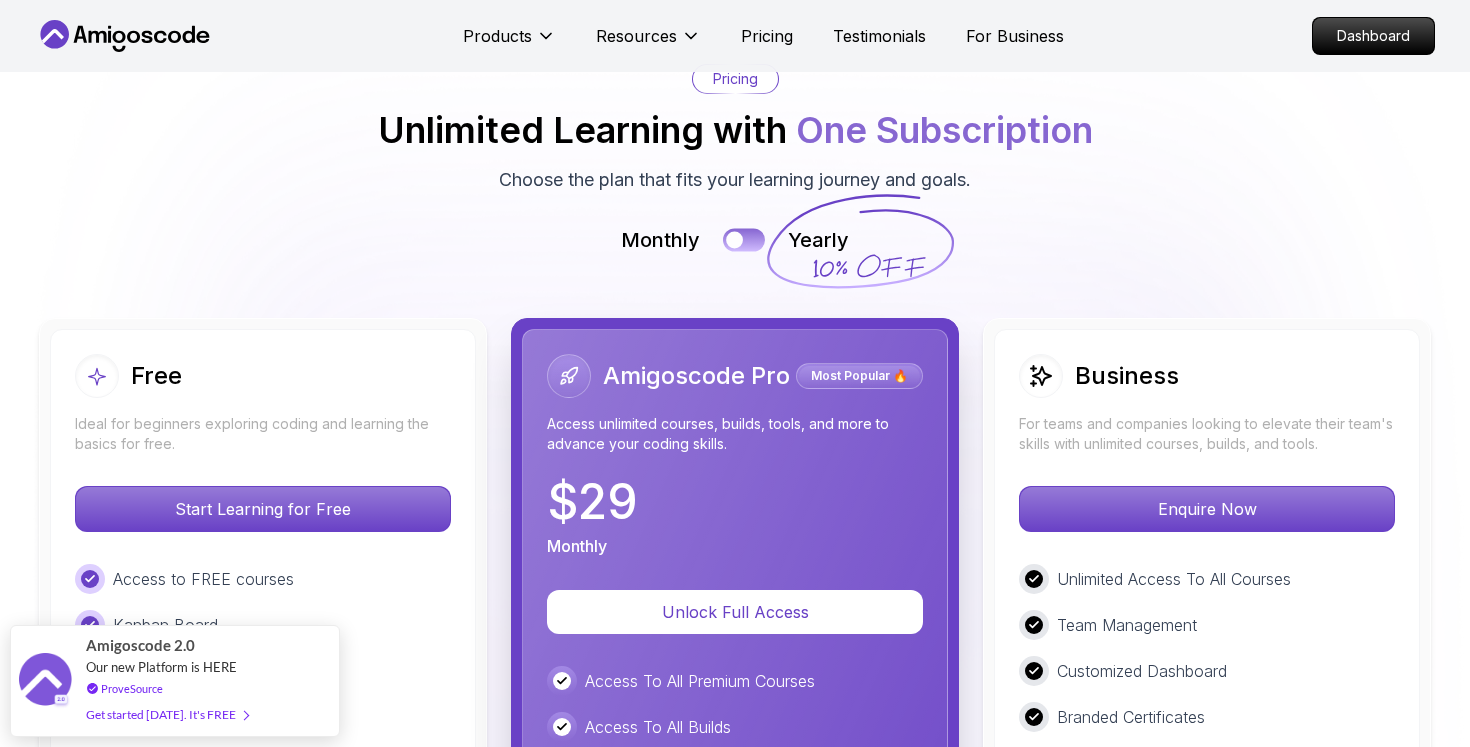 click at bounding box center [734, 240] 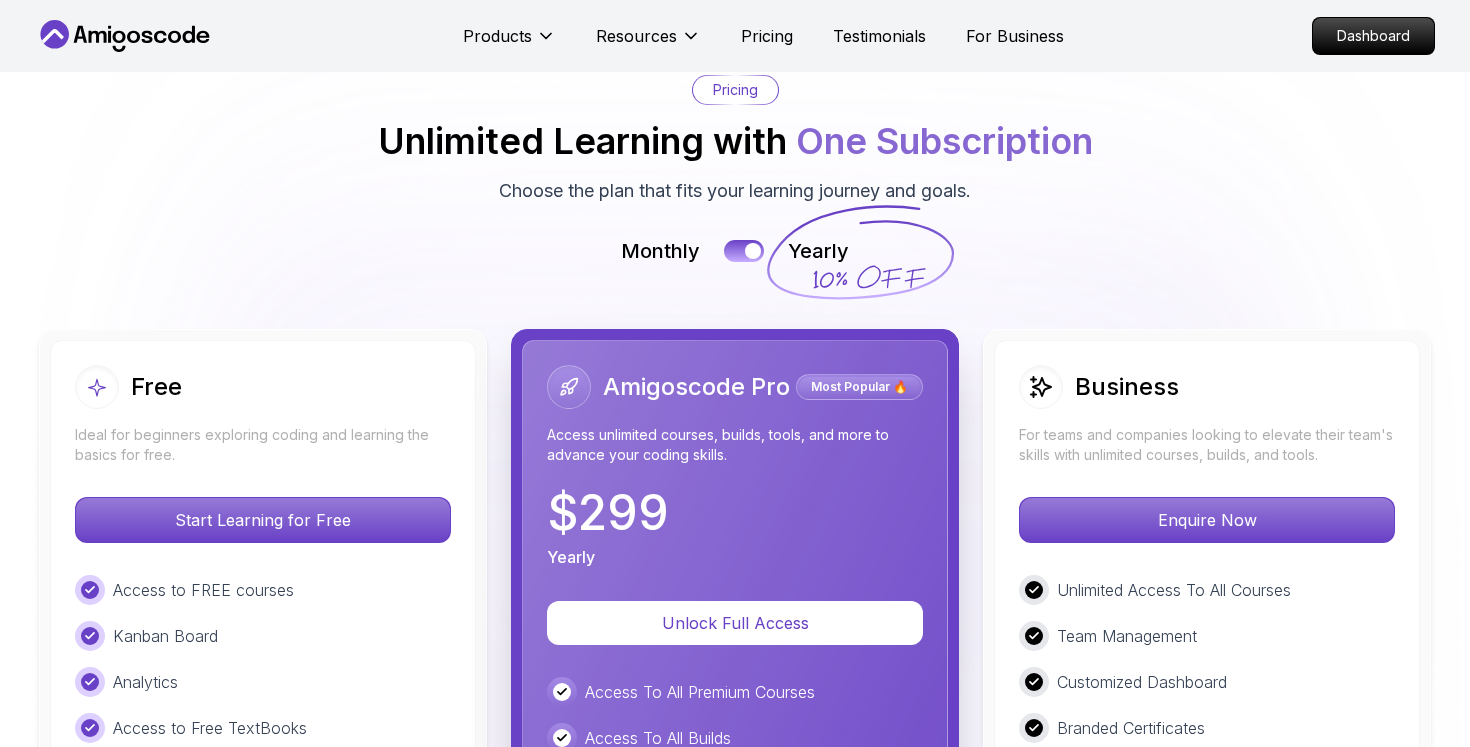 scroll, scrollTop: 4432, scrollLeft: 0, axis: vertical 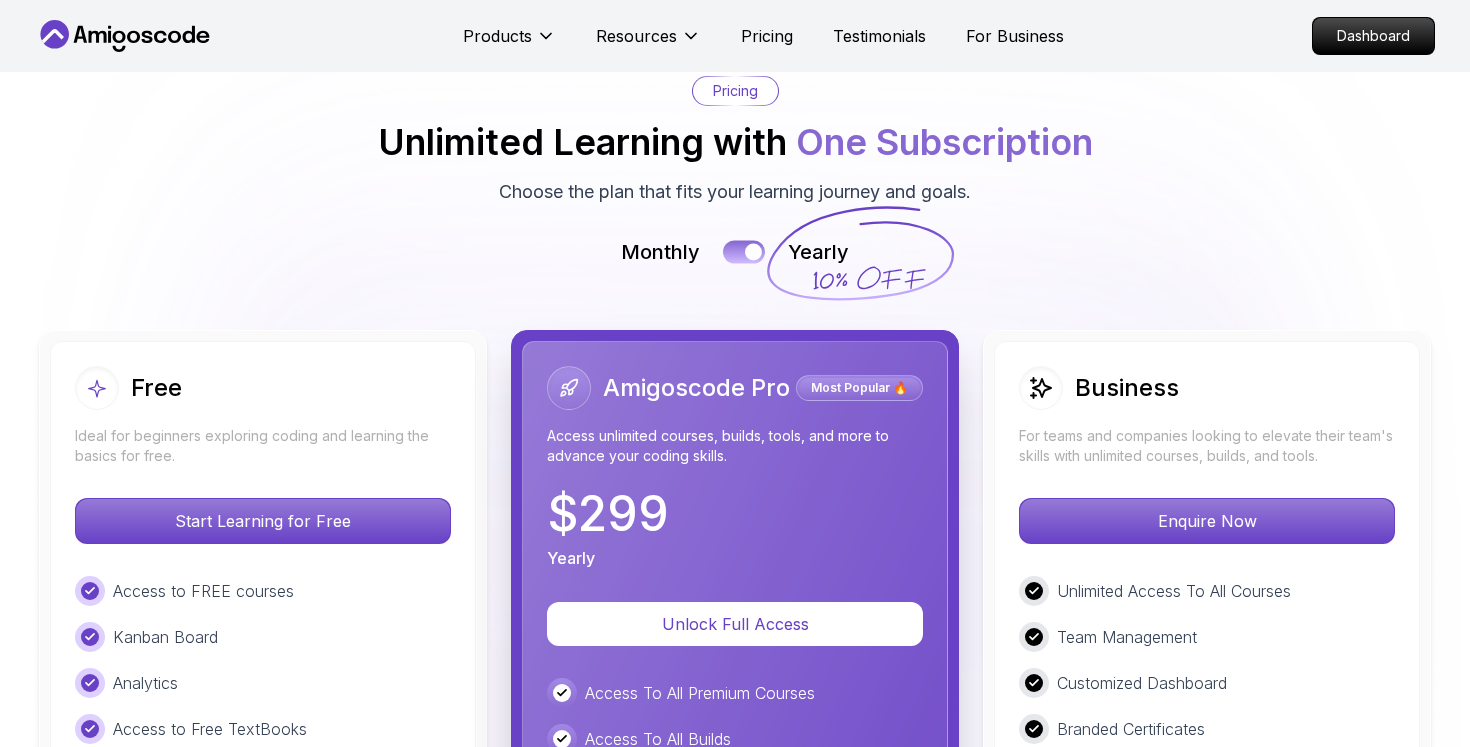 click at bounding box center (744, 252) 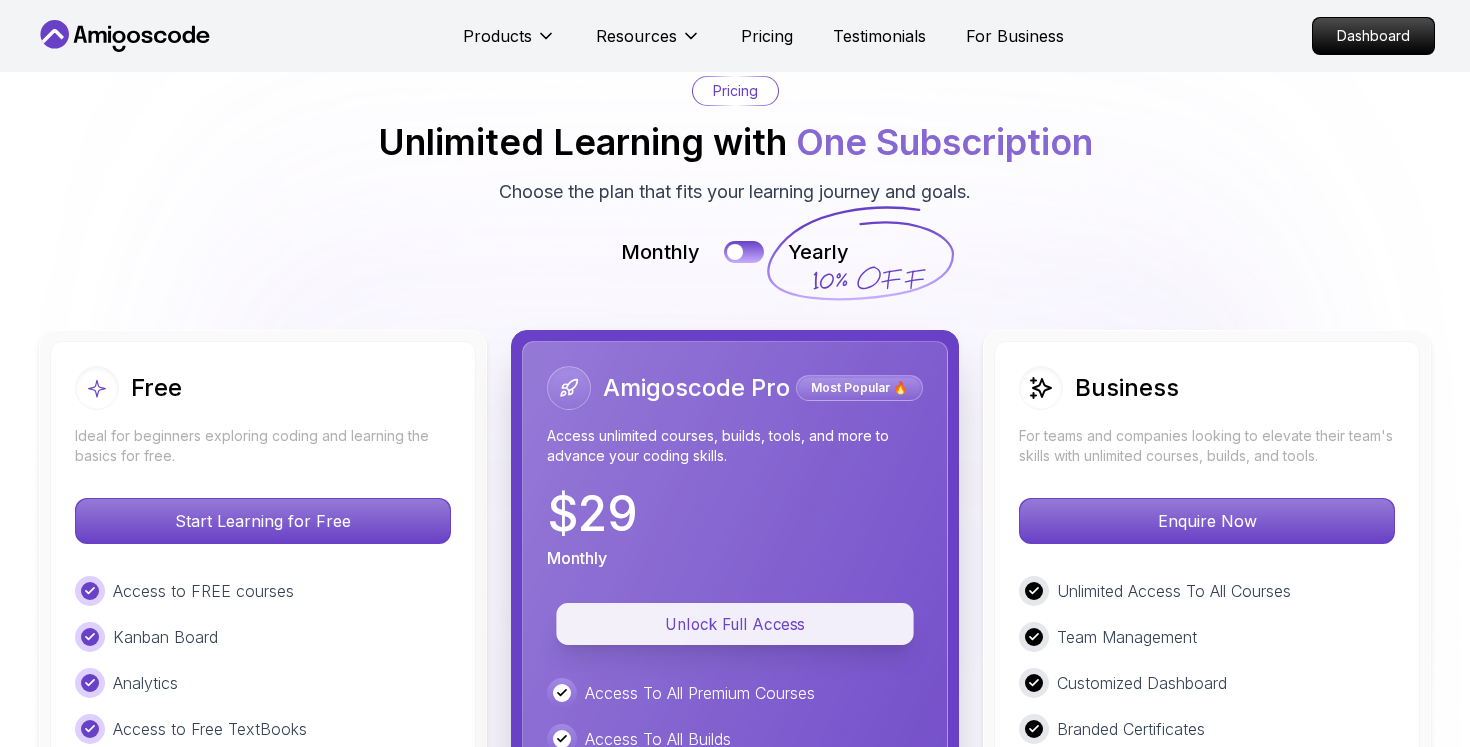 click on "Unlock Full Access" at bounding box center [734, 624] 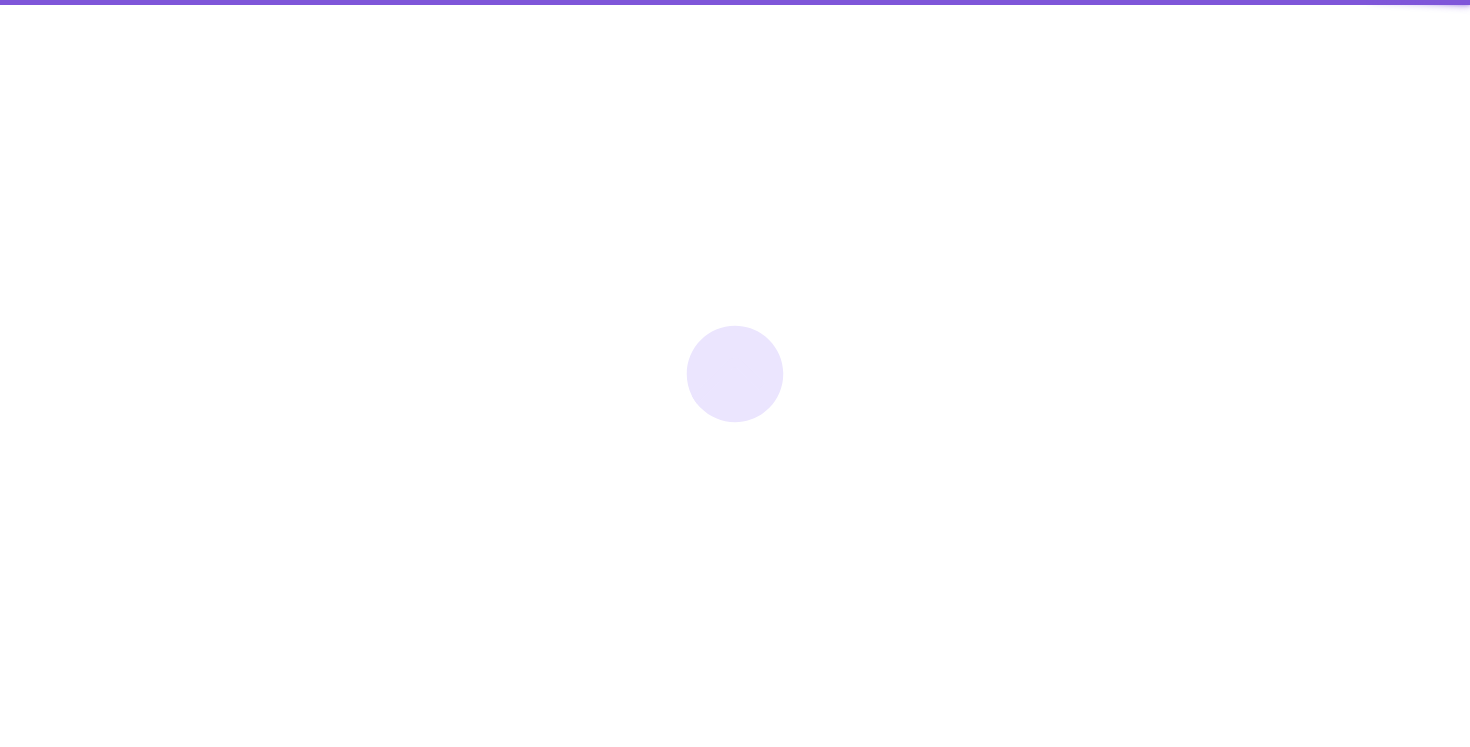 scroll, scrollTop: 0, scrollLeft: 0, axis: both 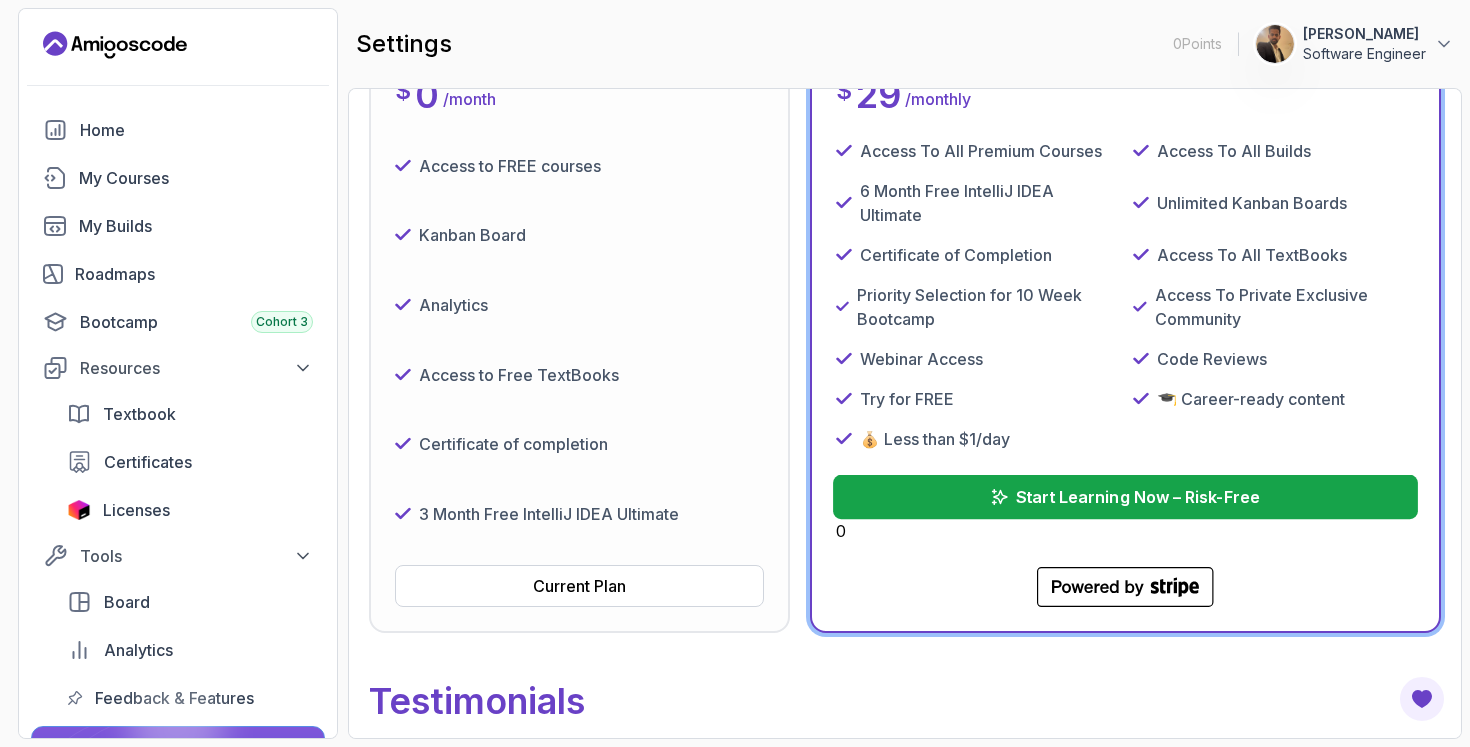 click on "Start Learning Now – Risk-Free" at bounding box center [1125, 497] 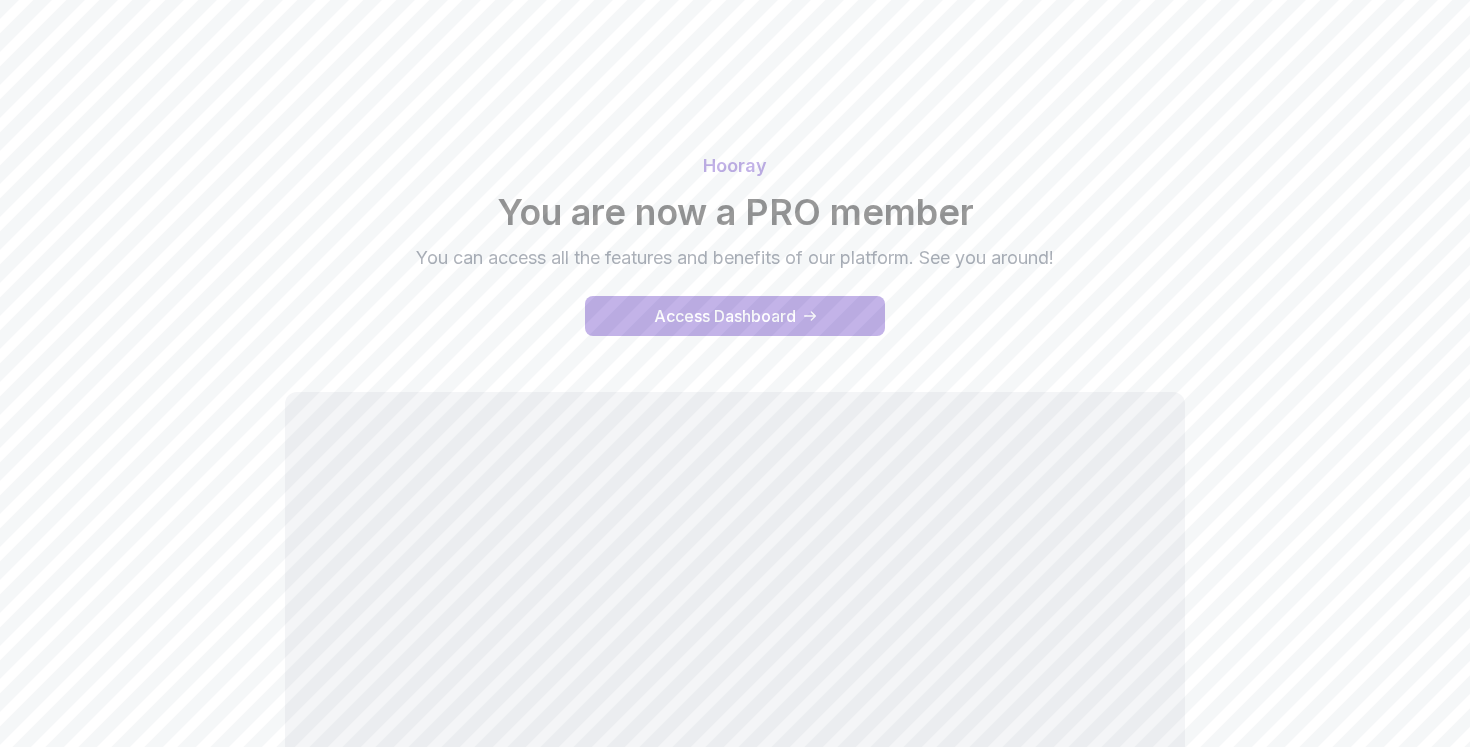 scroll, scrollTop: 0, scrollLeft: 0, axis: both 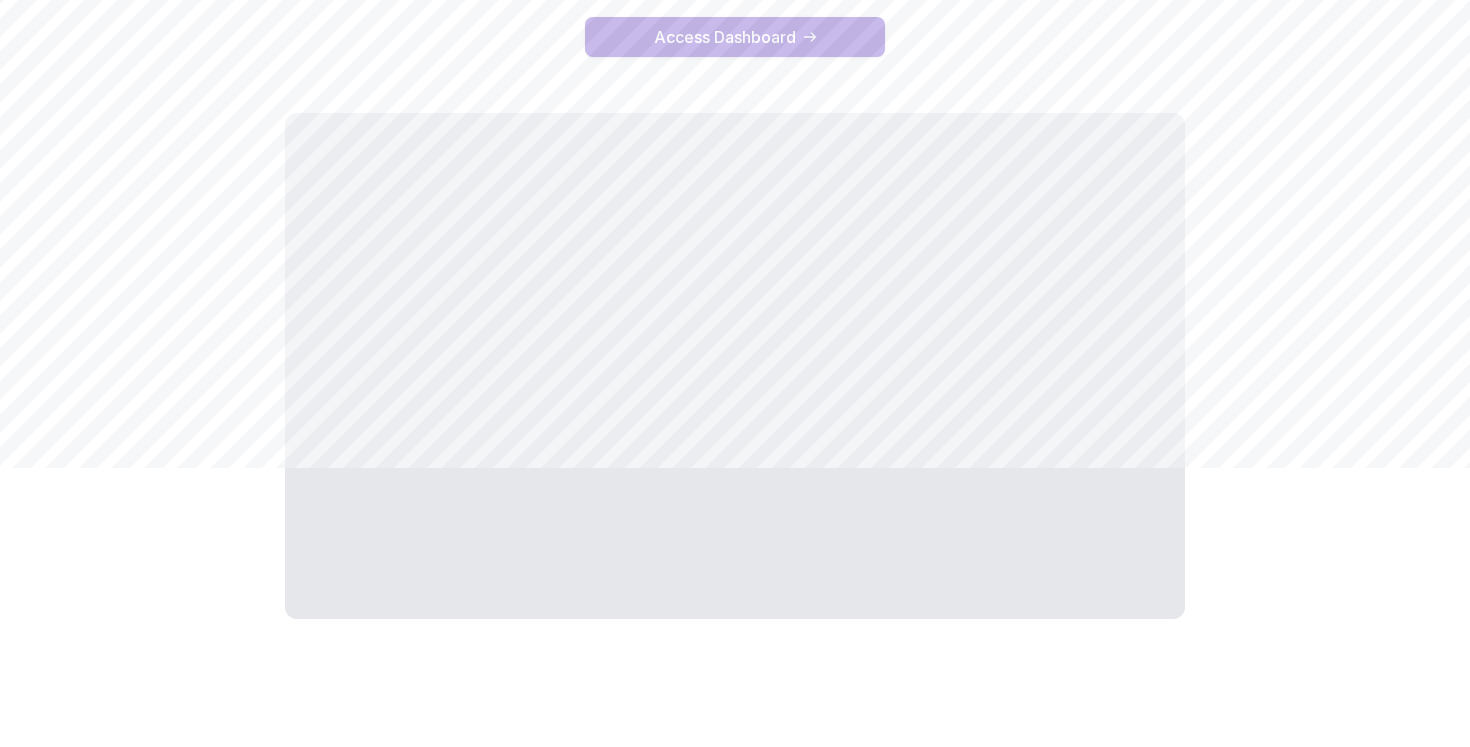 click on "Access Dashboard" at bounding box center [735, 37] 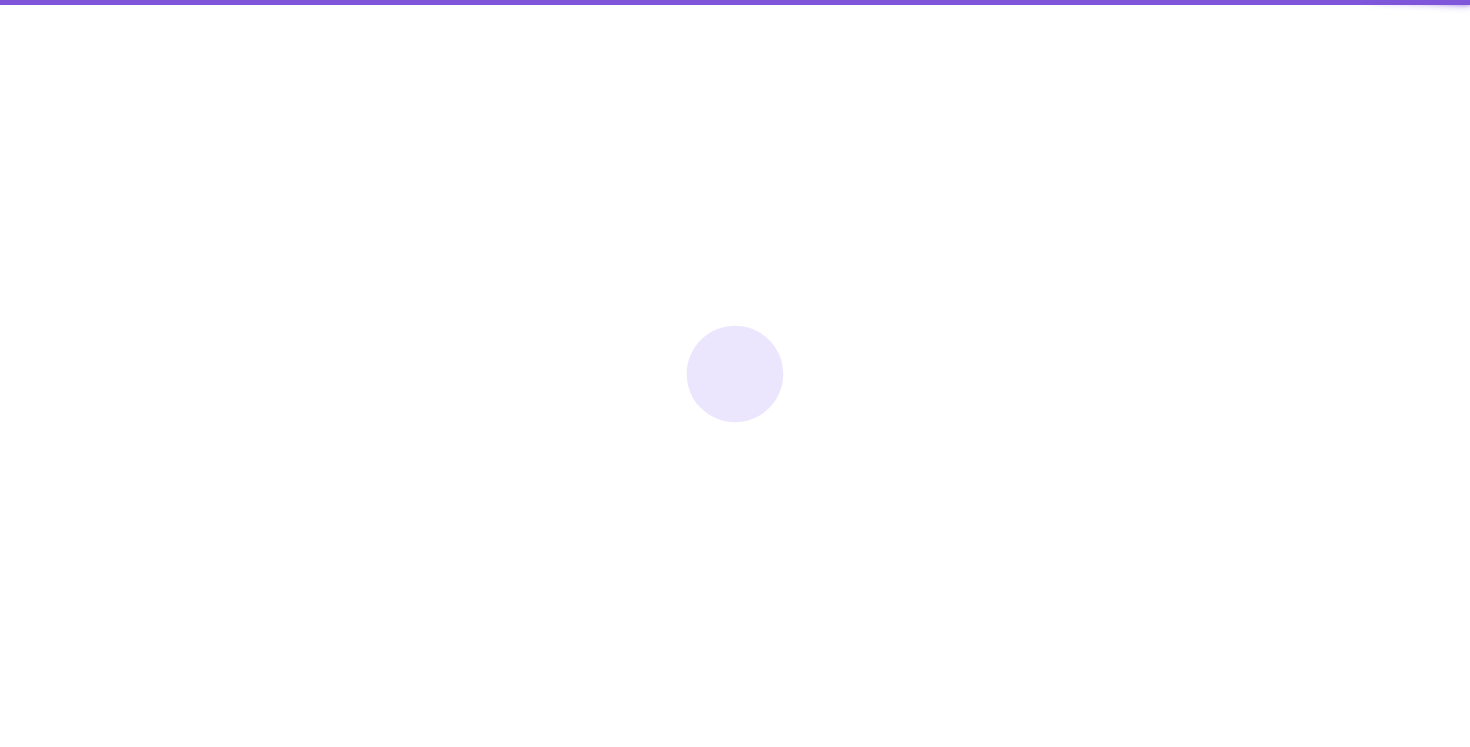 scroll, scrollTop: 0, scrollLeft: 0, axis: both 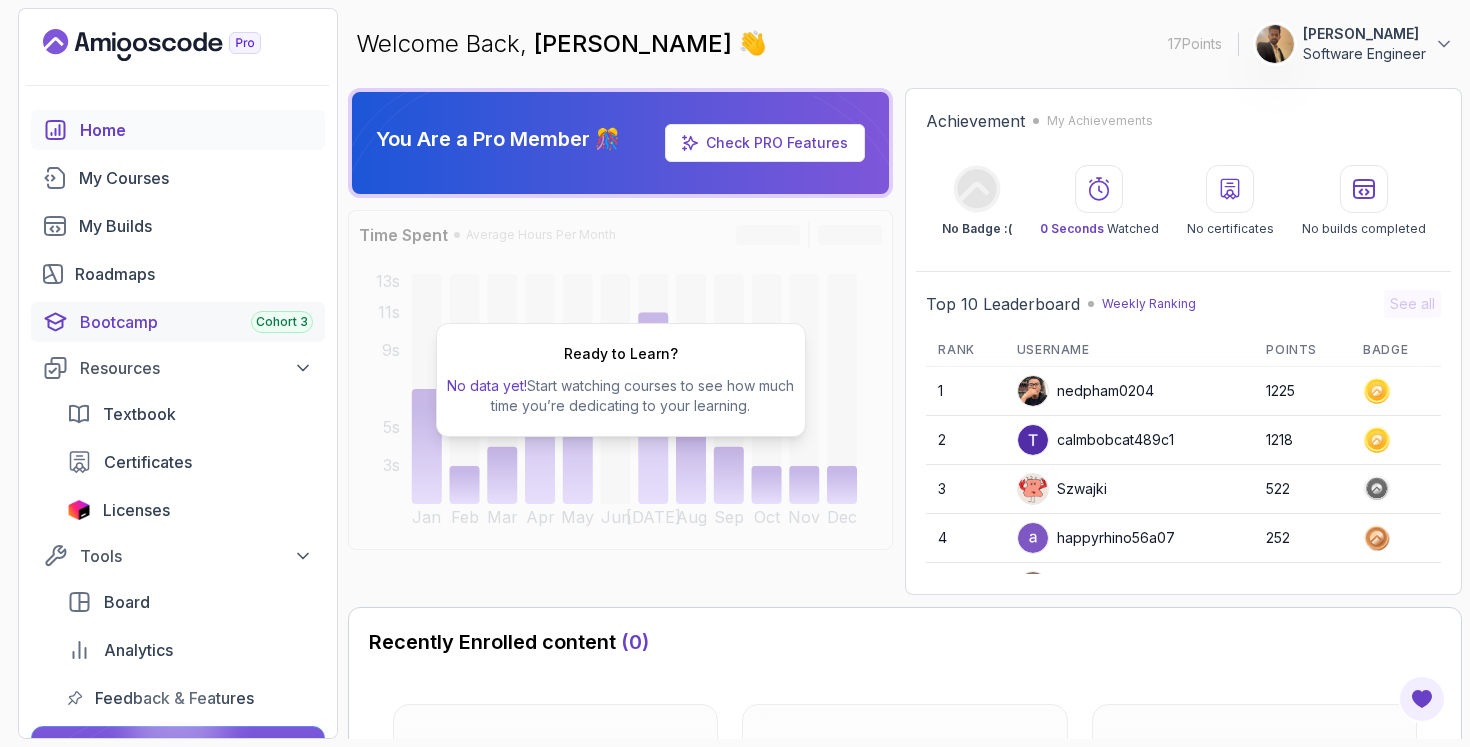 click on "Cohort 3" at bounding box center [282, 322] 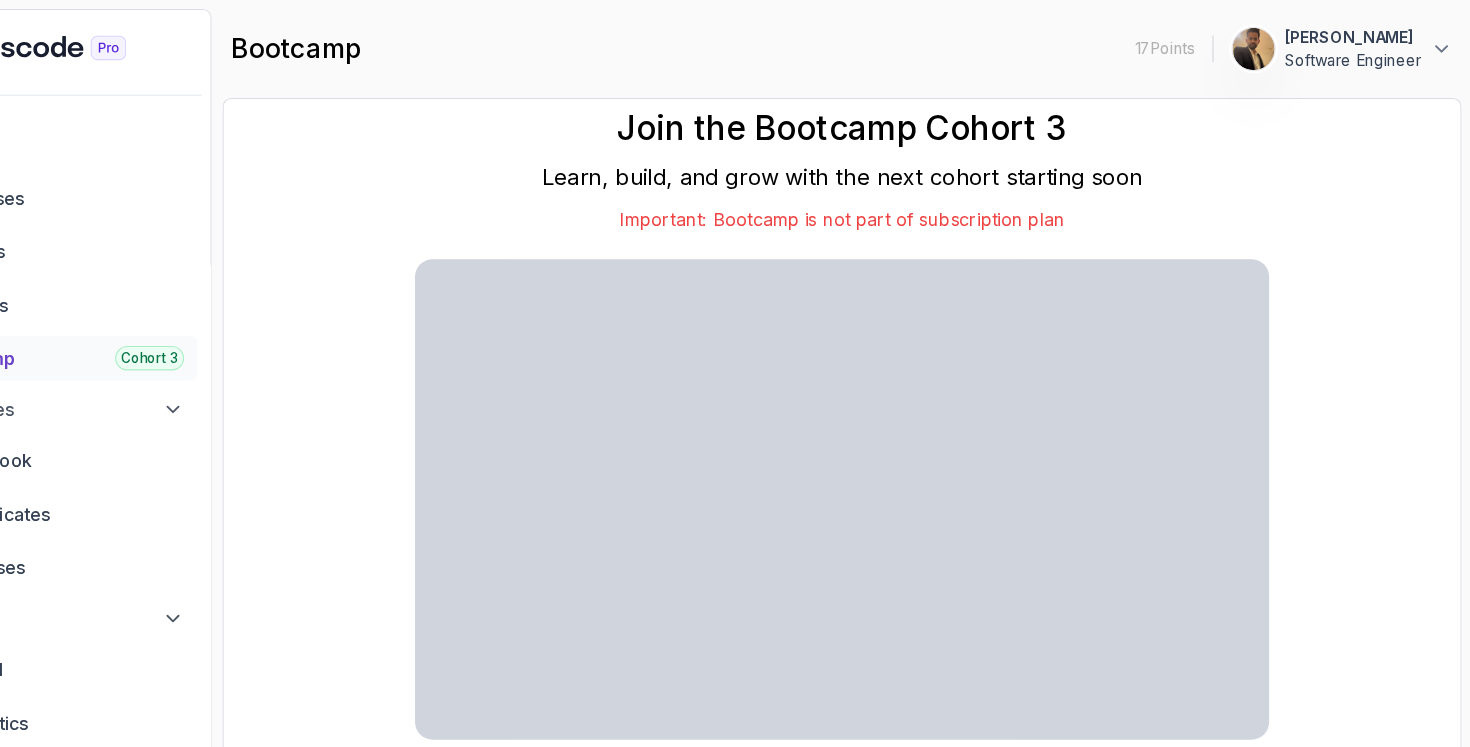 scroll, scrollTop: 0, scrollLeft: 0, axis: both 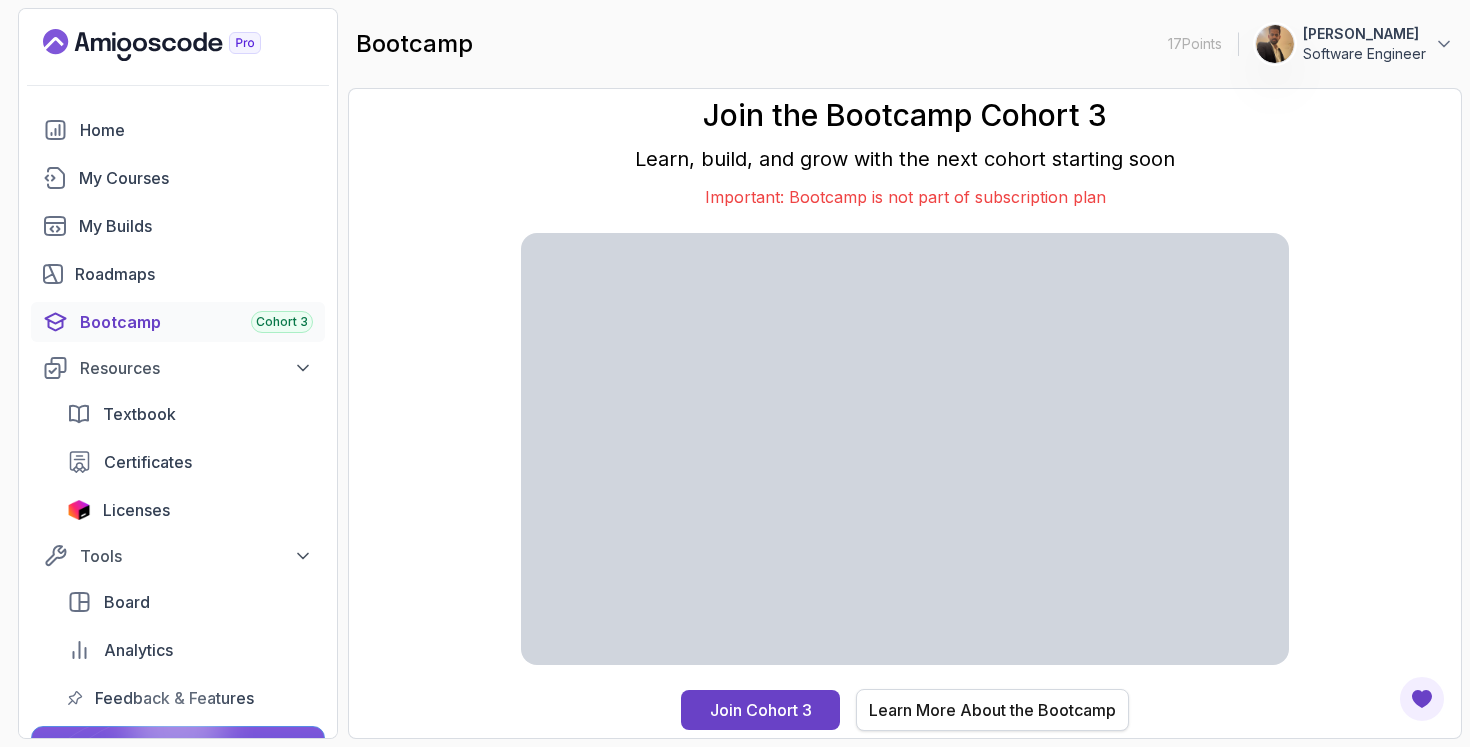 click on "Learn More About the Bootcamp" at bounding box center (992, 710) 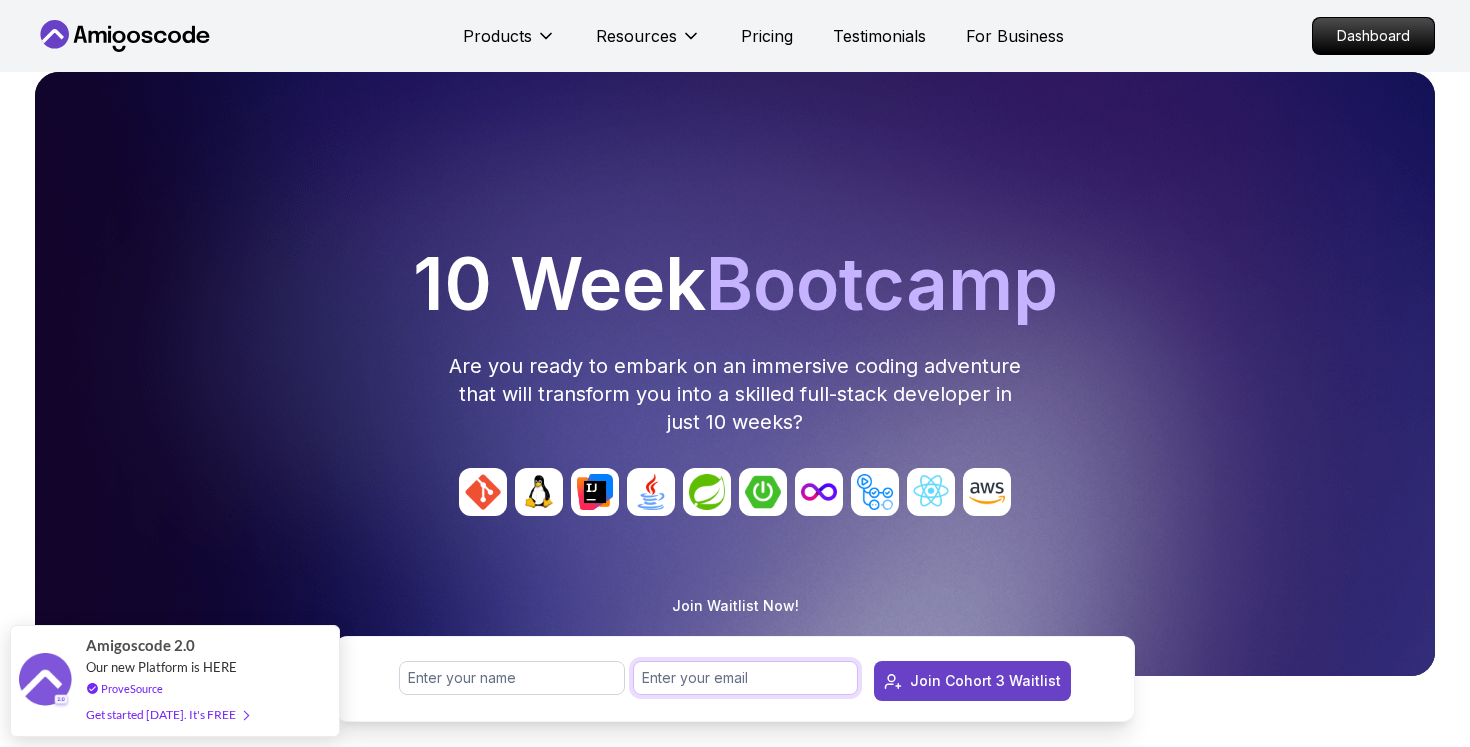 click at bounding box center [746, 678] 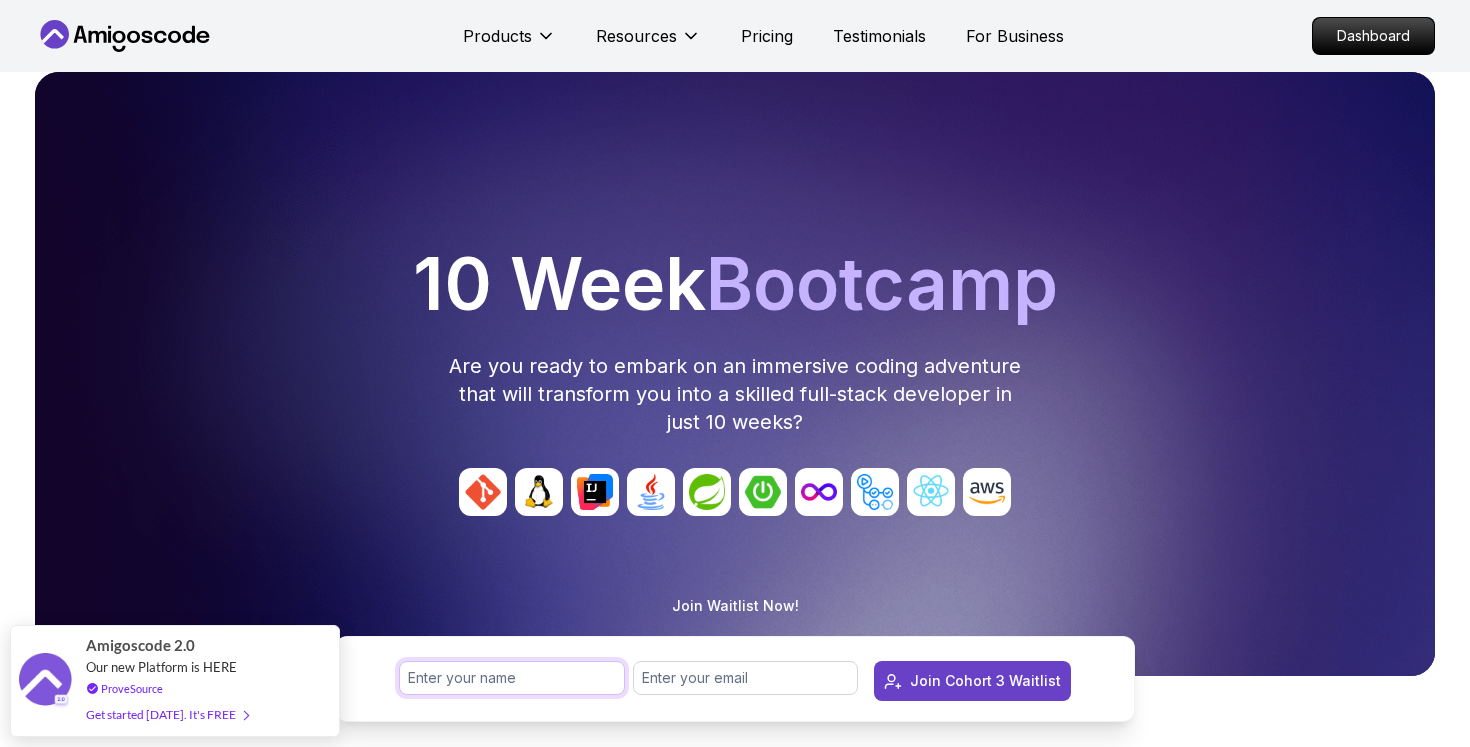 click at bounding box center [512, 678] 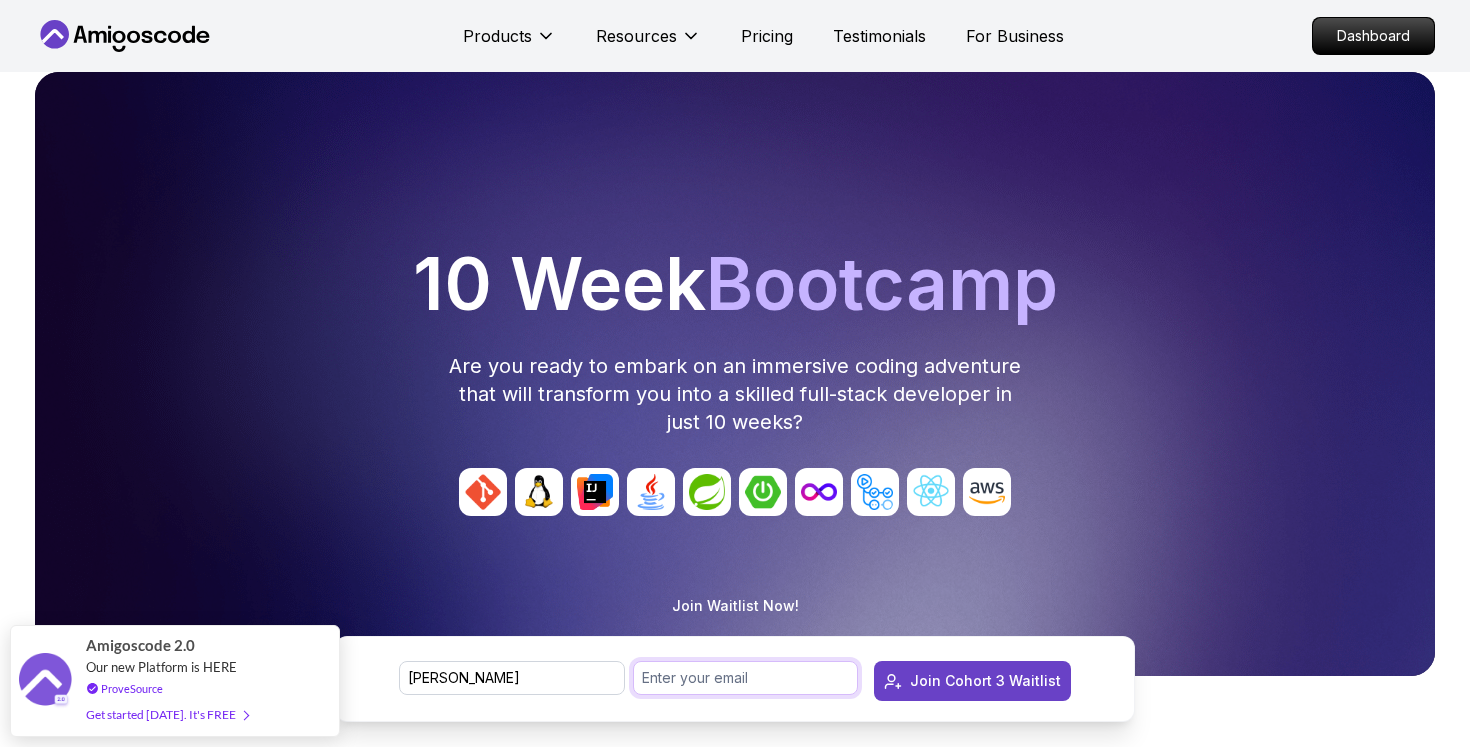 click at bounding box center [746, 678] 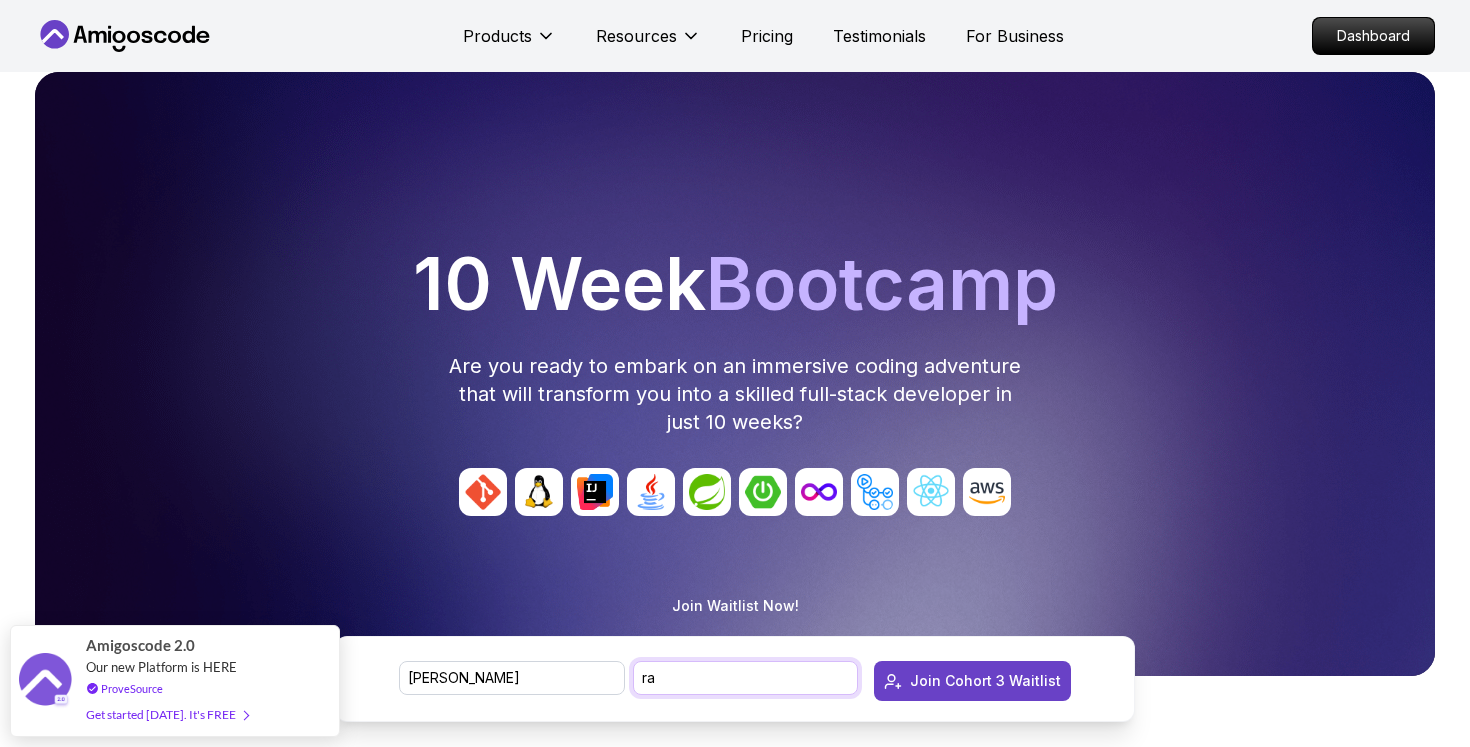 type on "rajatsri.rks@gmail.com" 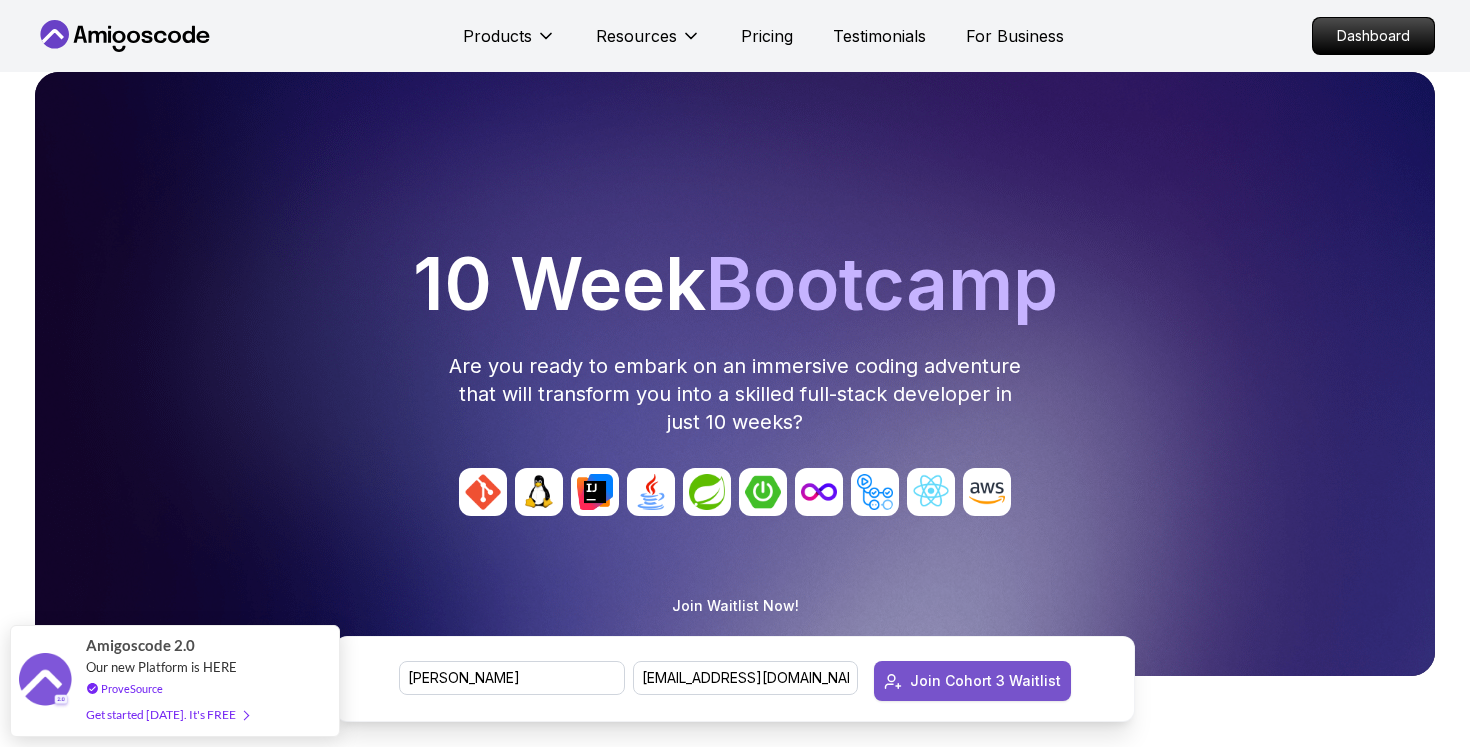 click on "Join Cohort 3 Waitlist" at bounding box center (985, 681) 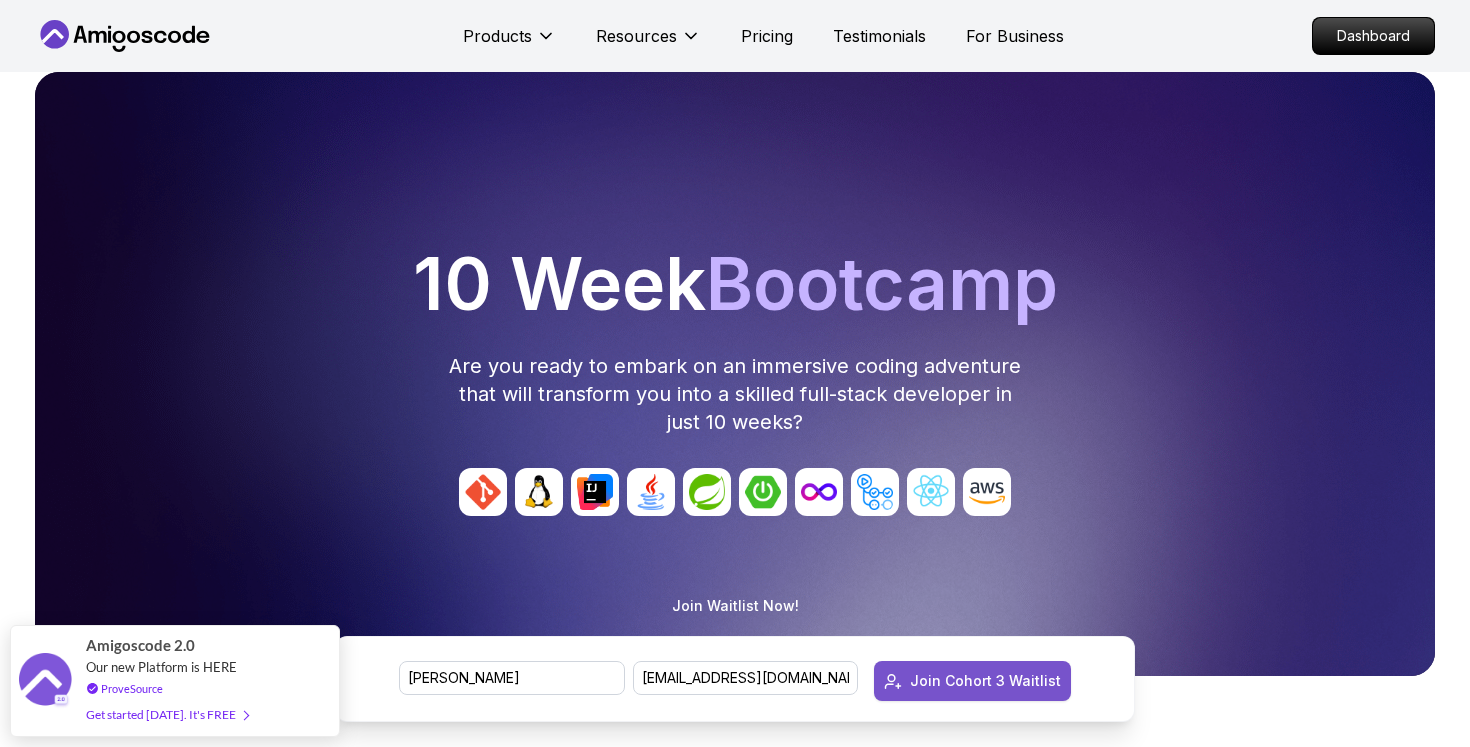 type 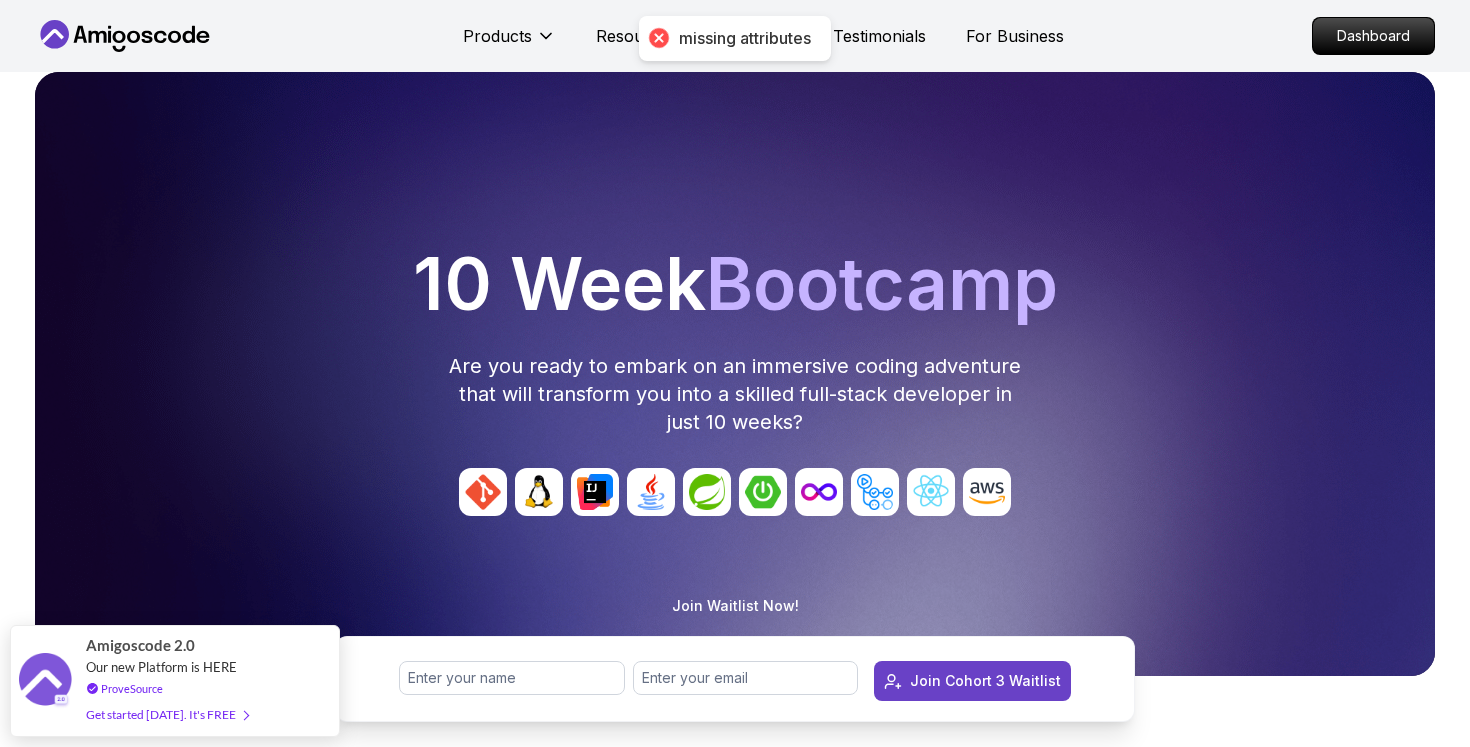 scroll, scrollTop: 12, scrollLeft: 0, axis: vertical 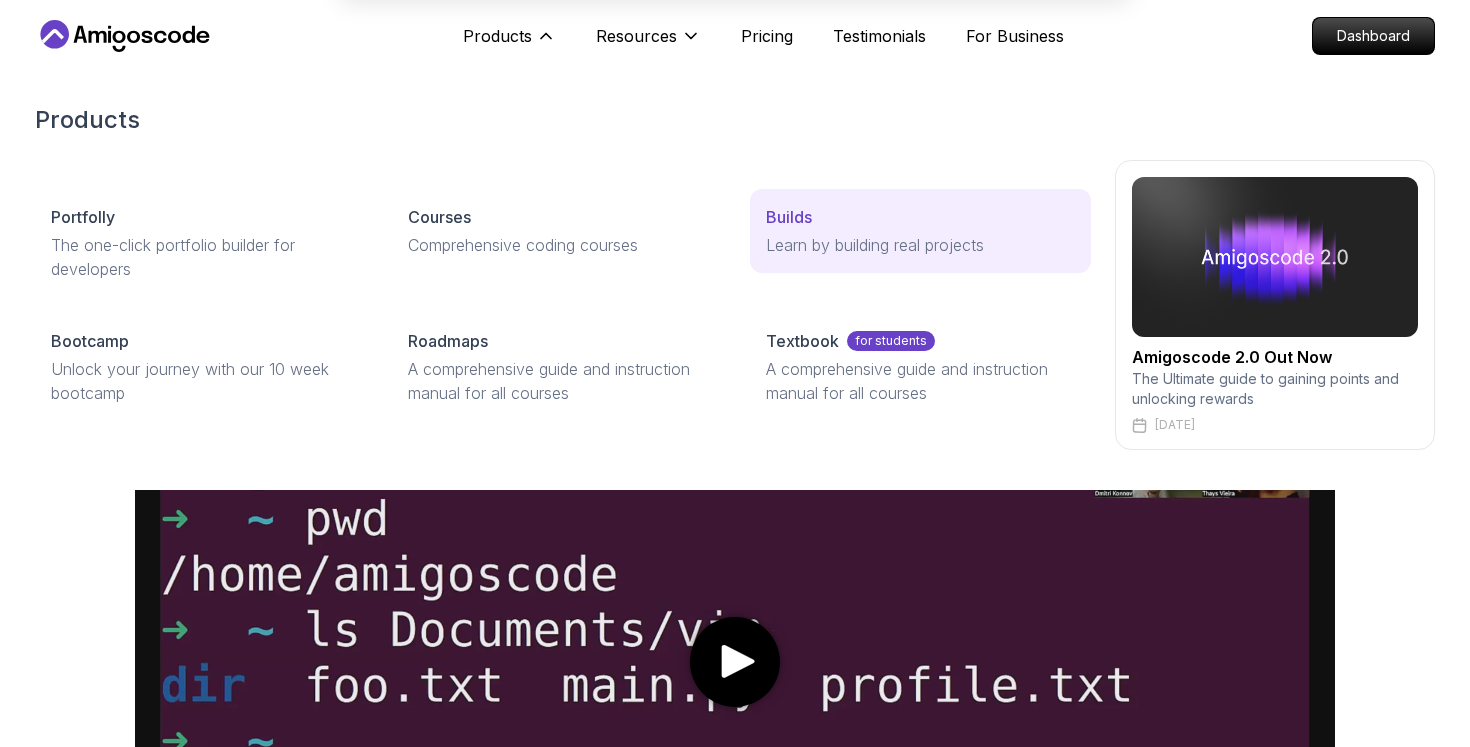 click on "Learn by building real projects" at bounding box center (920, 245) 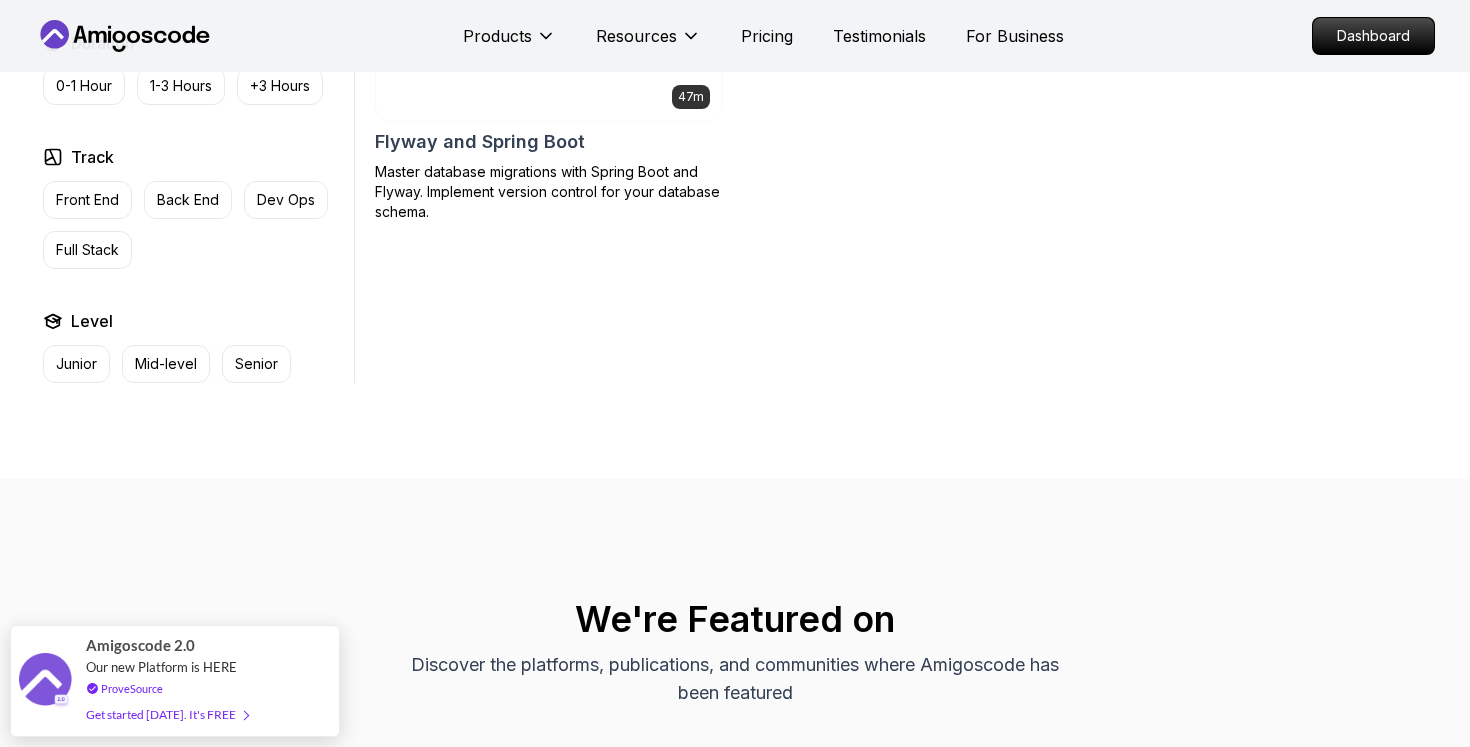 scroll, scrollTop: 989, scrollLeft: 0, axis: vertical 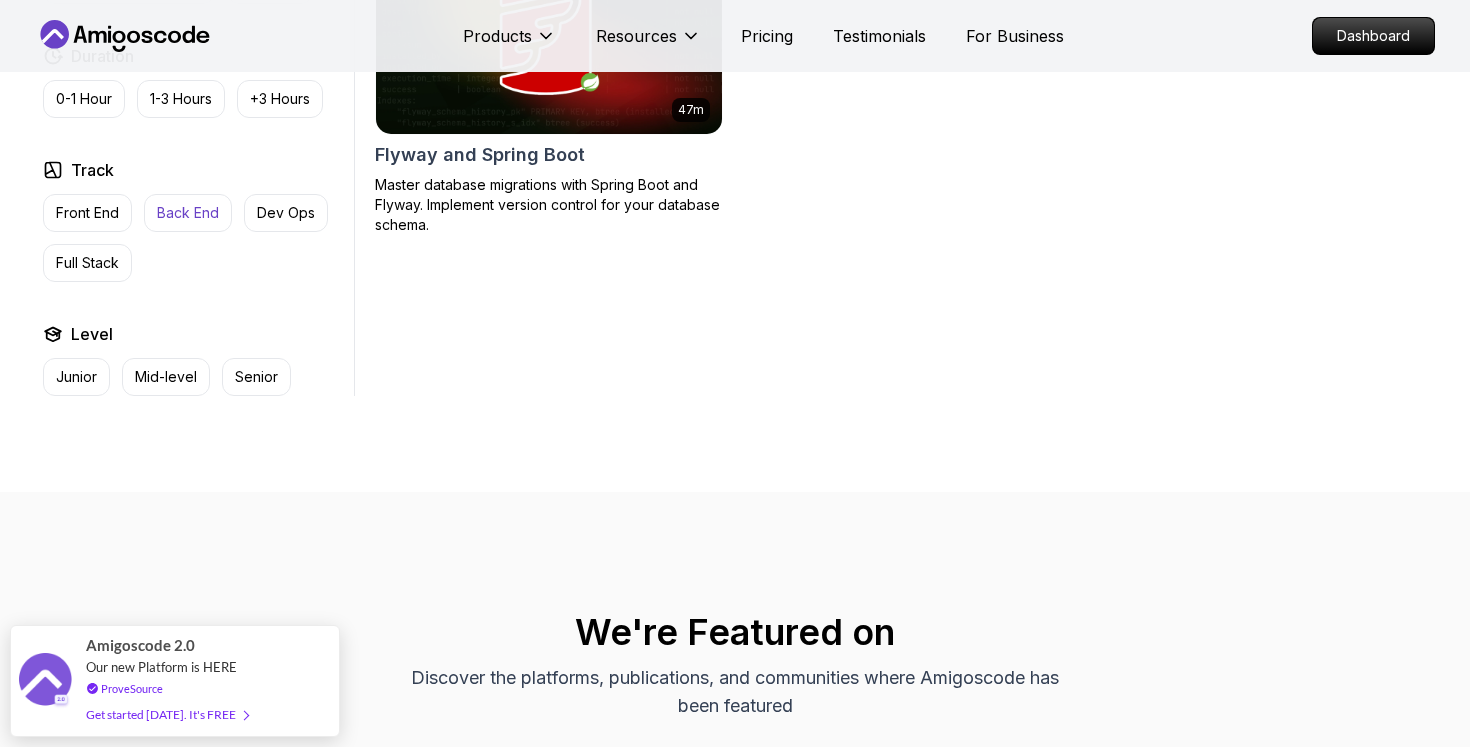 click on "Back End" at bounding box center [188, 213] 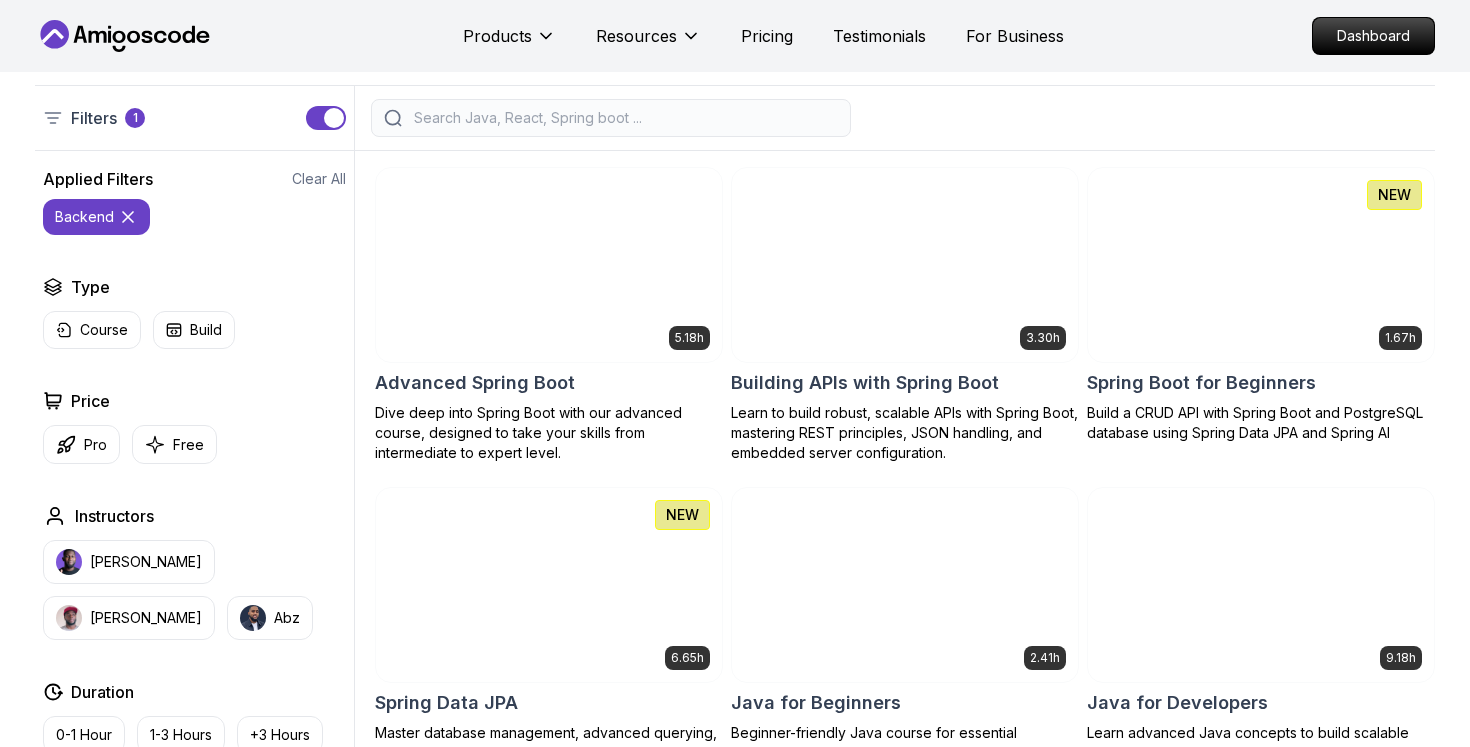 scroll, scrollTop: 466, scrollLeft: 0, axis: vertical 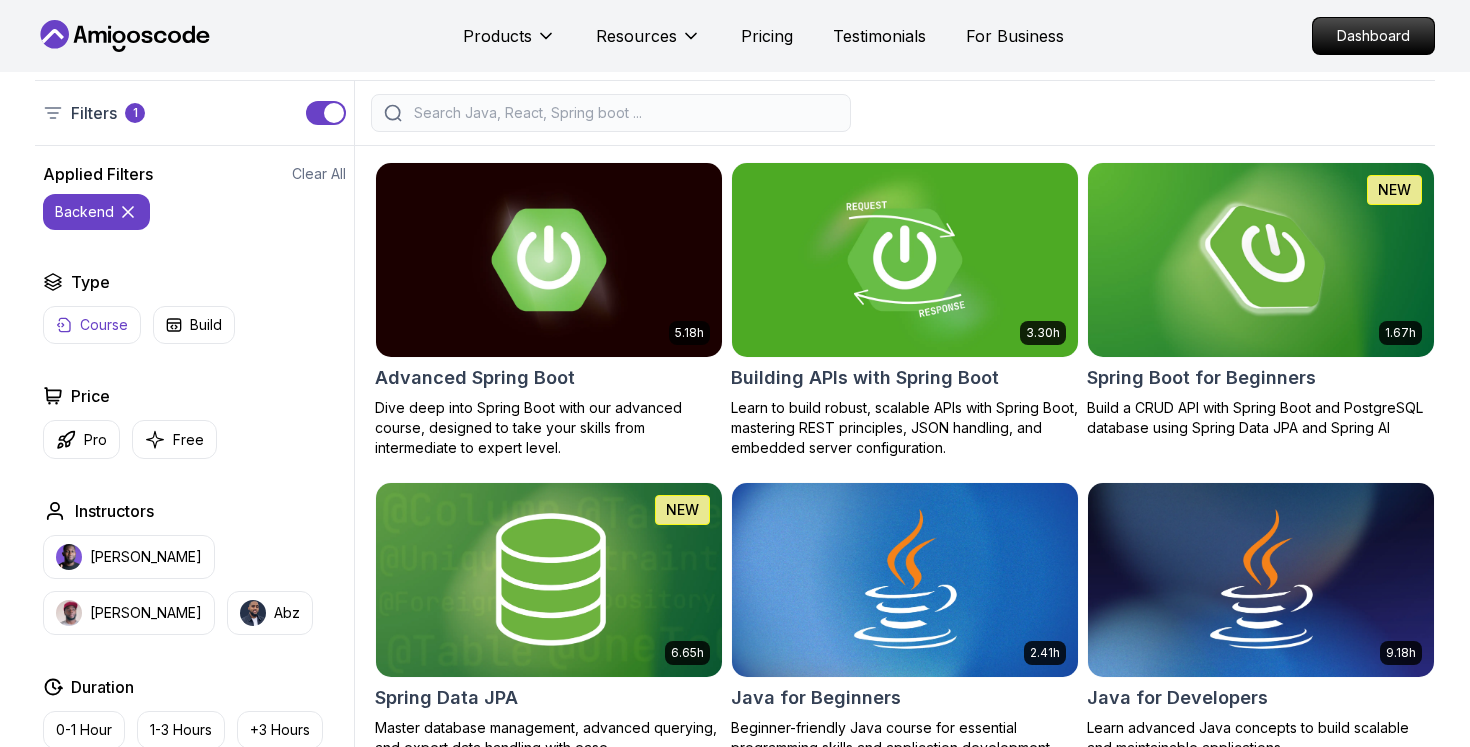 click on "Course" at bounding box center [104, 325] 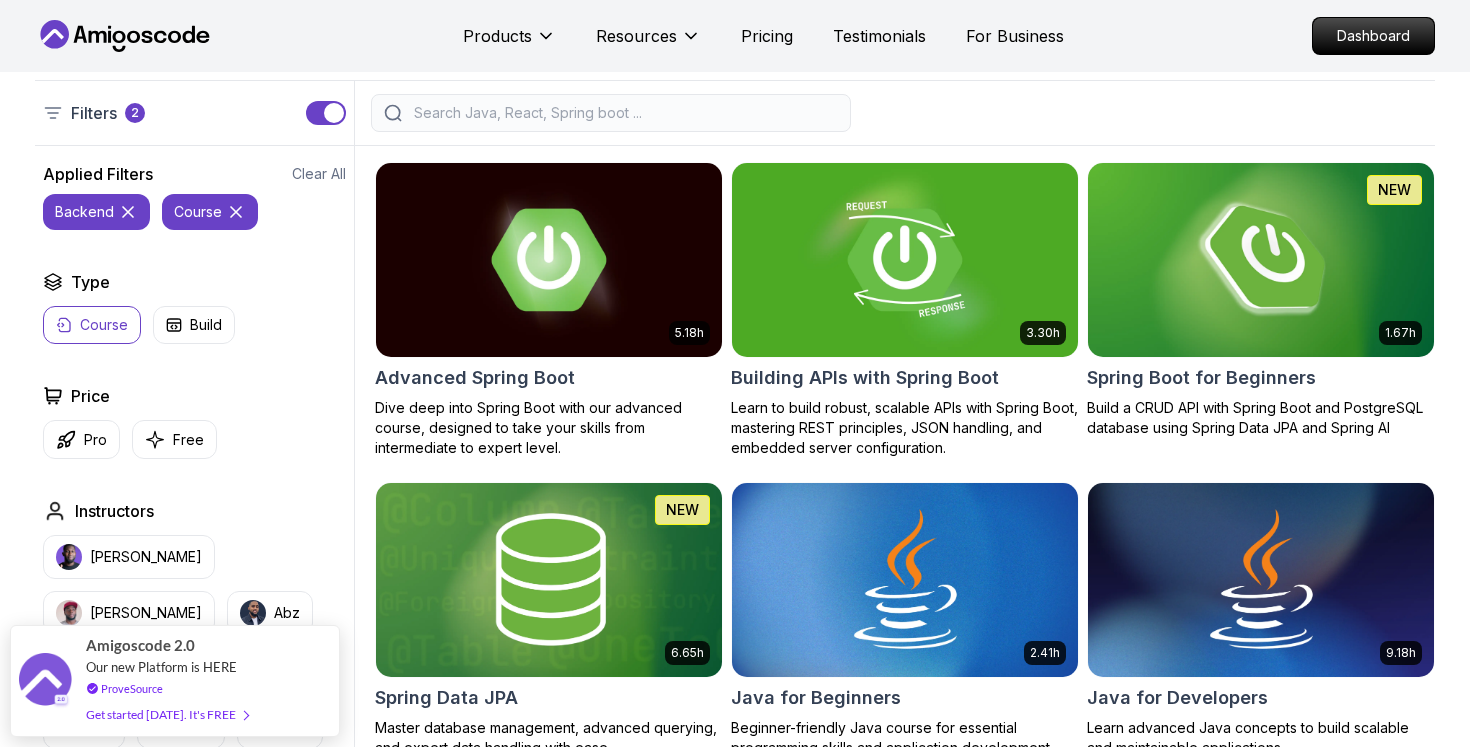 click 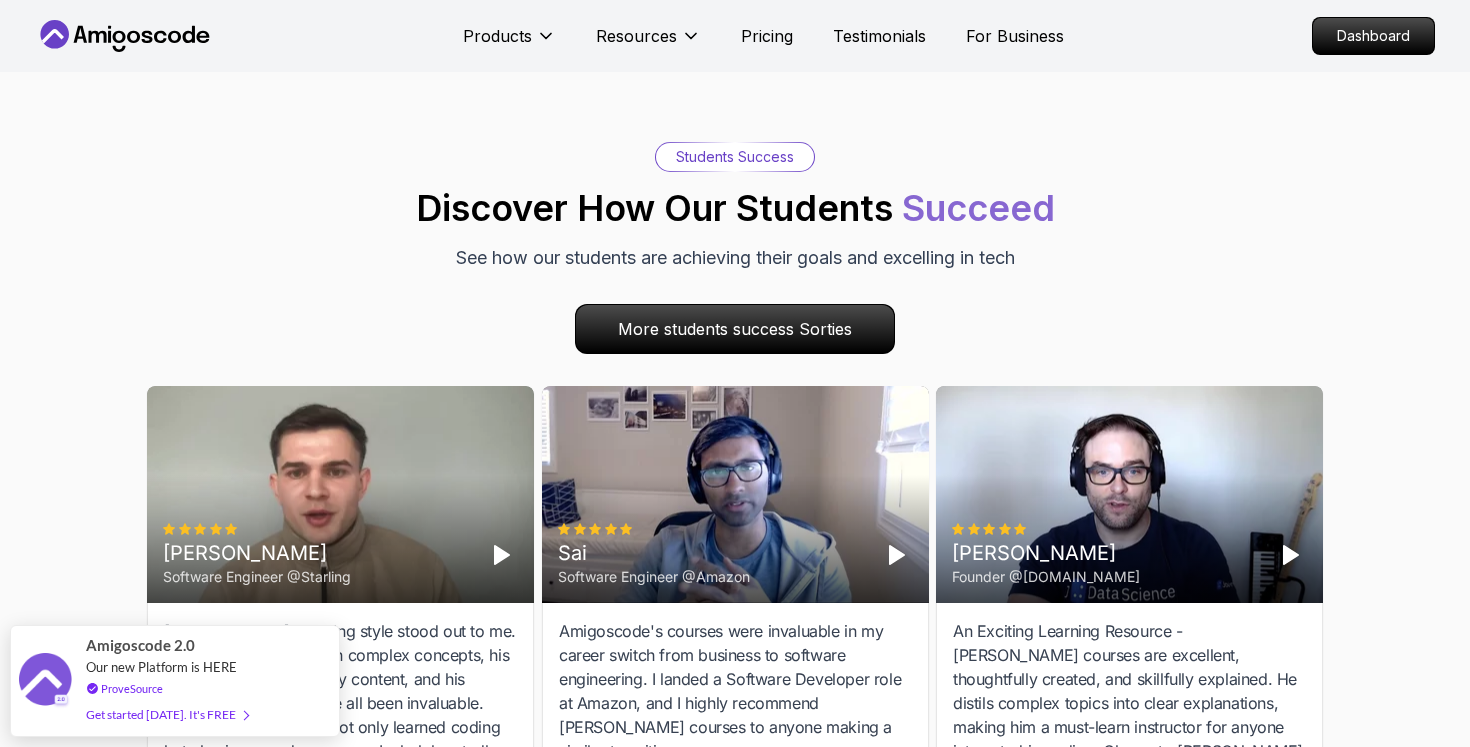 scroll, scrollTop: 5784, scrollLeft: 0, axis: vertical 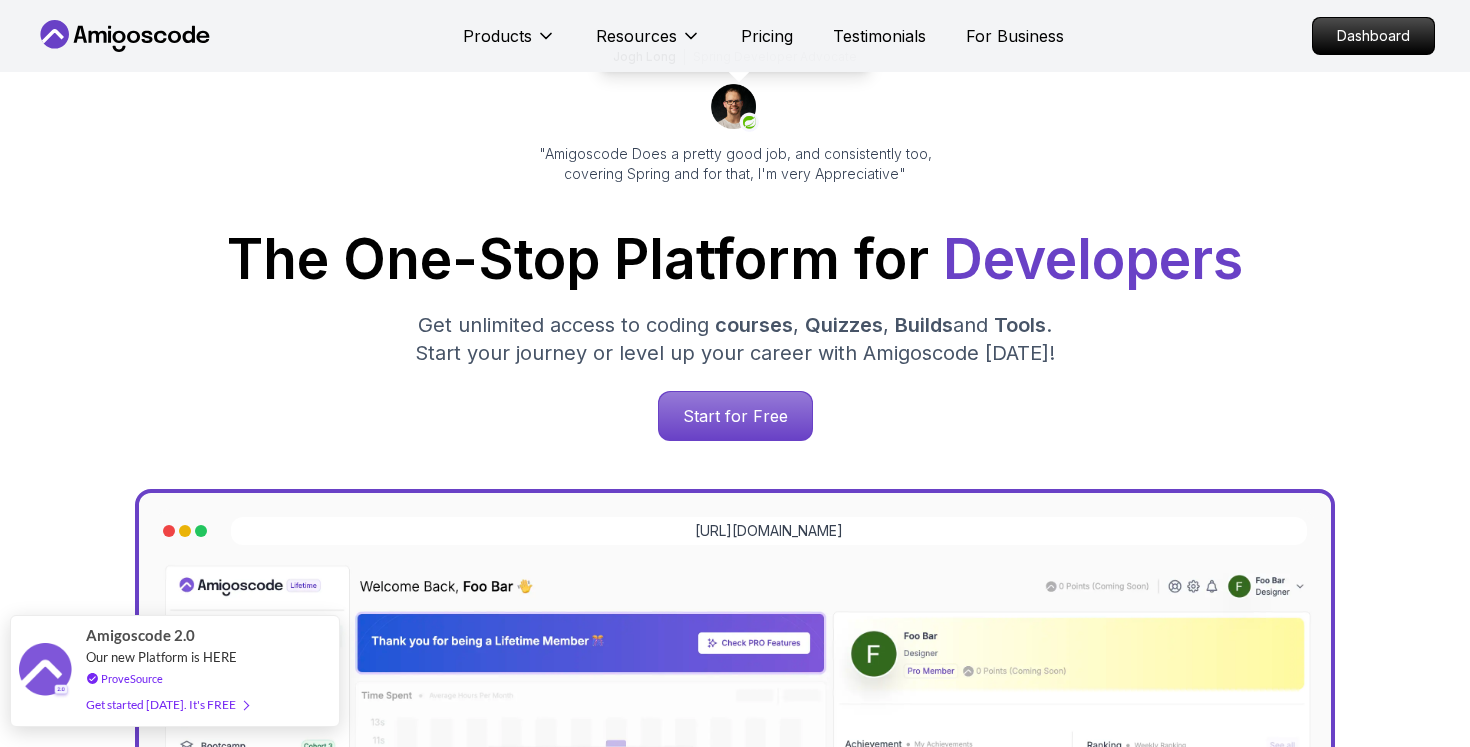 click on "Get started [DATE]. It's FREE" at bounding box center (167, 704) 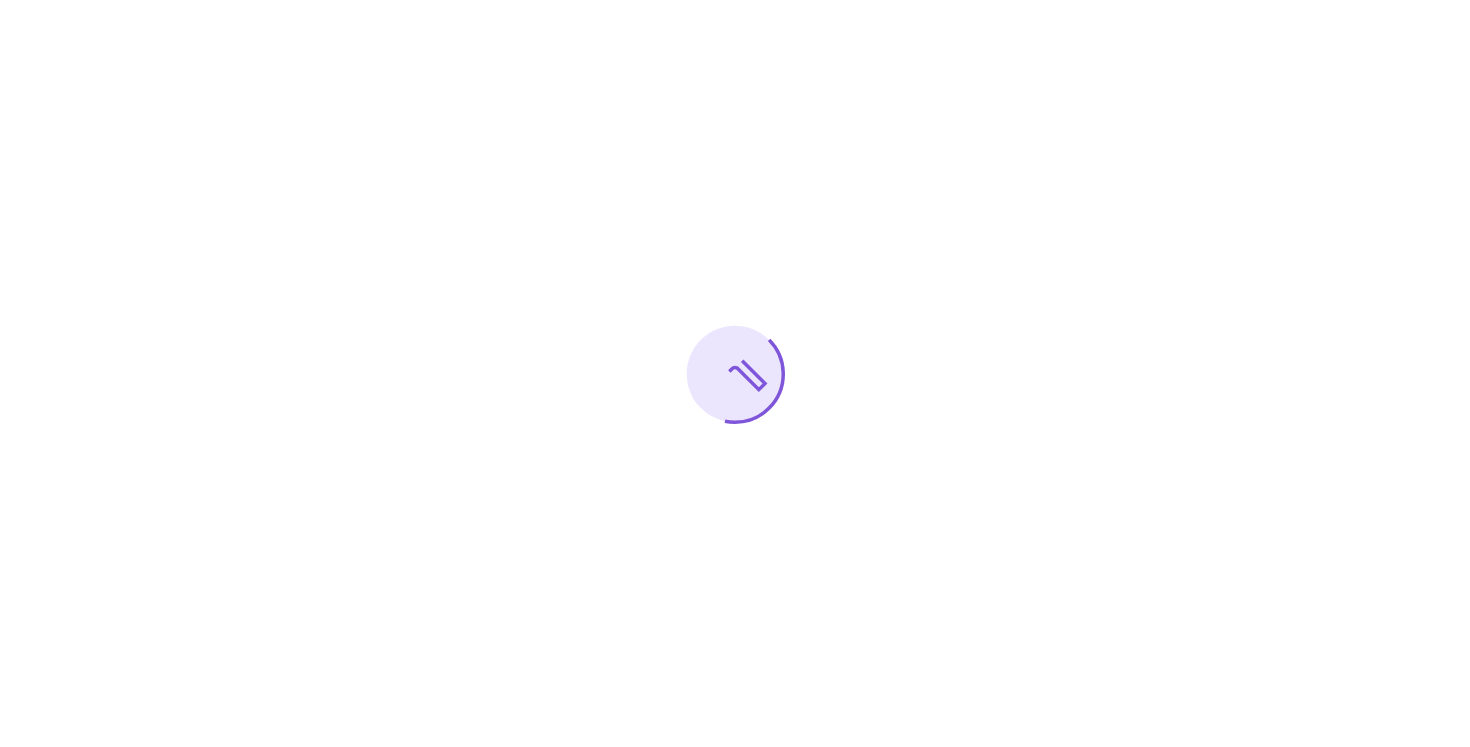 scroll, scrollTop: 0, scrollLeft: 0, axis: both 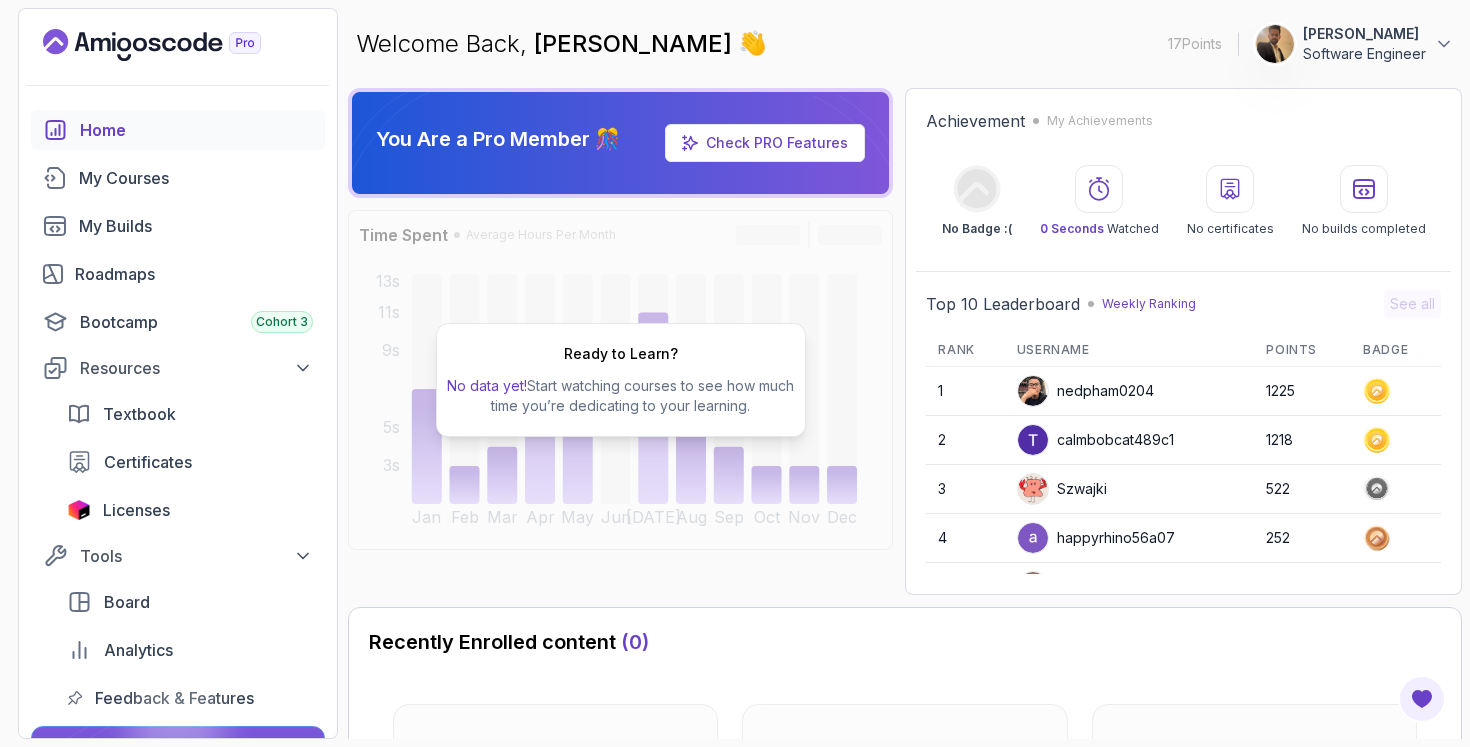click on "Check PRO Features" at bounding box center (765, 143) 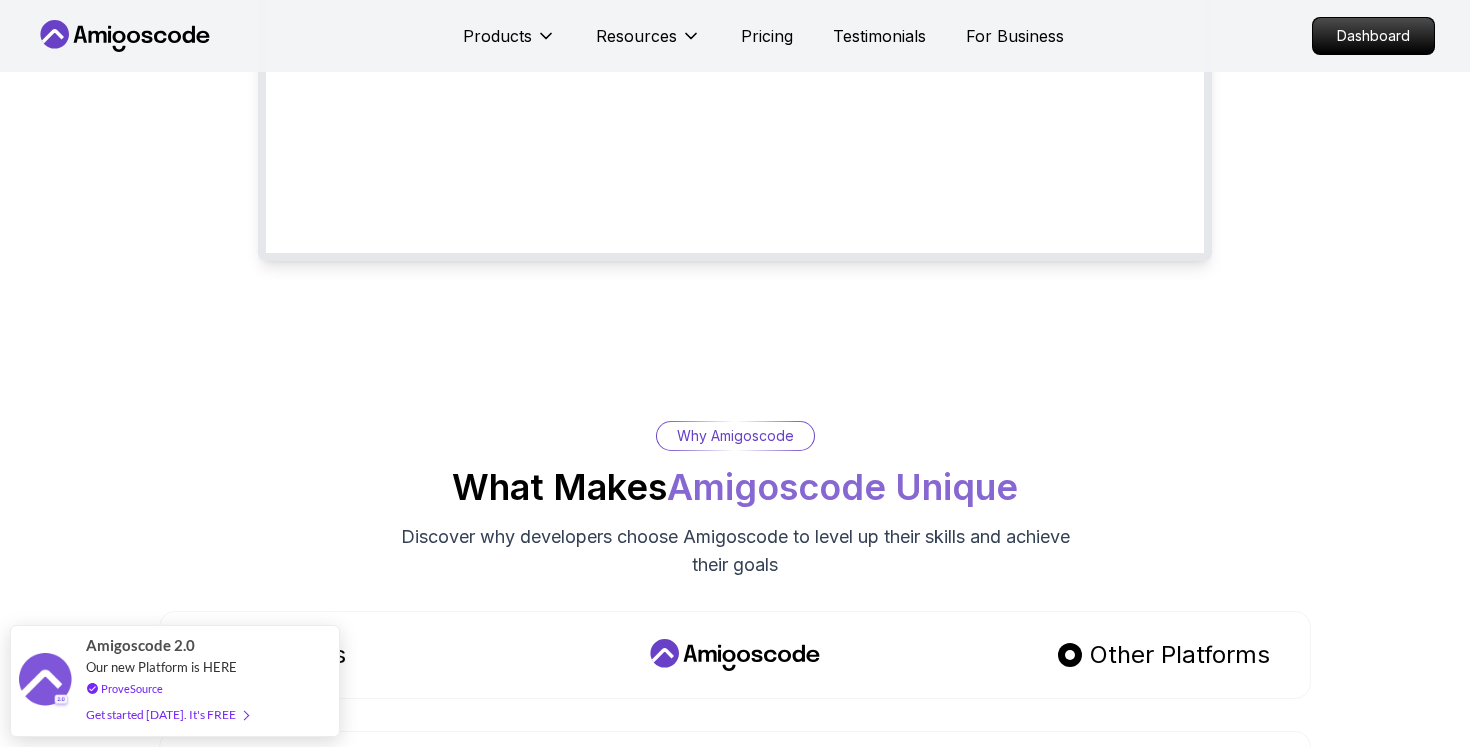 scroll, scrollTop: 570, scrollLeft: 0, axis: vertical 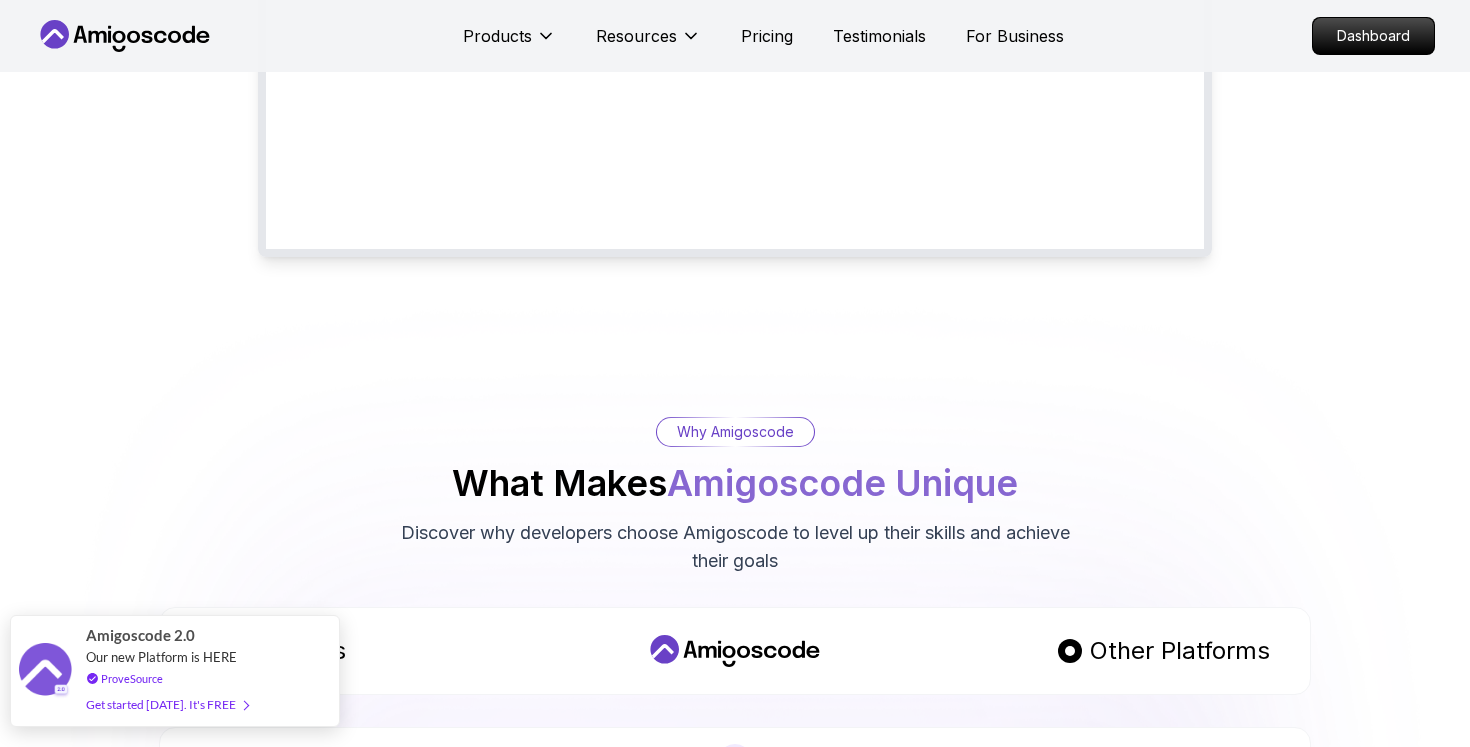 click on "Get started [DATE]. It's FREE" at bounding box center [167, 704] 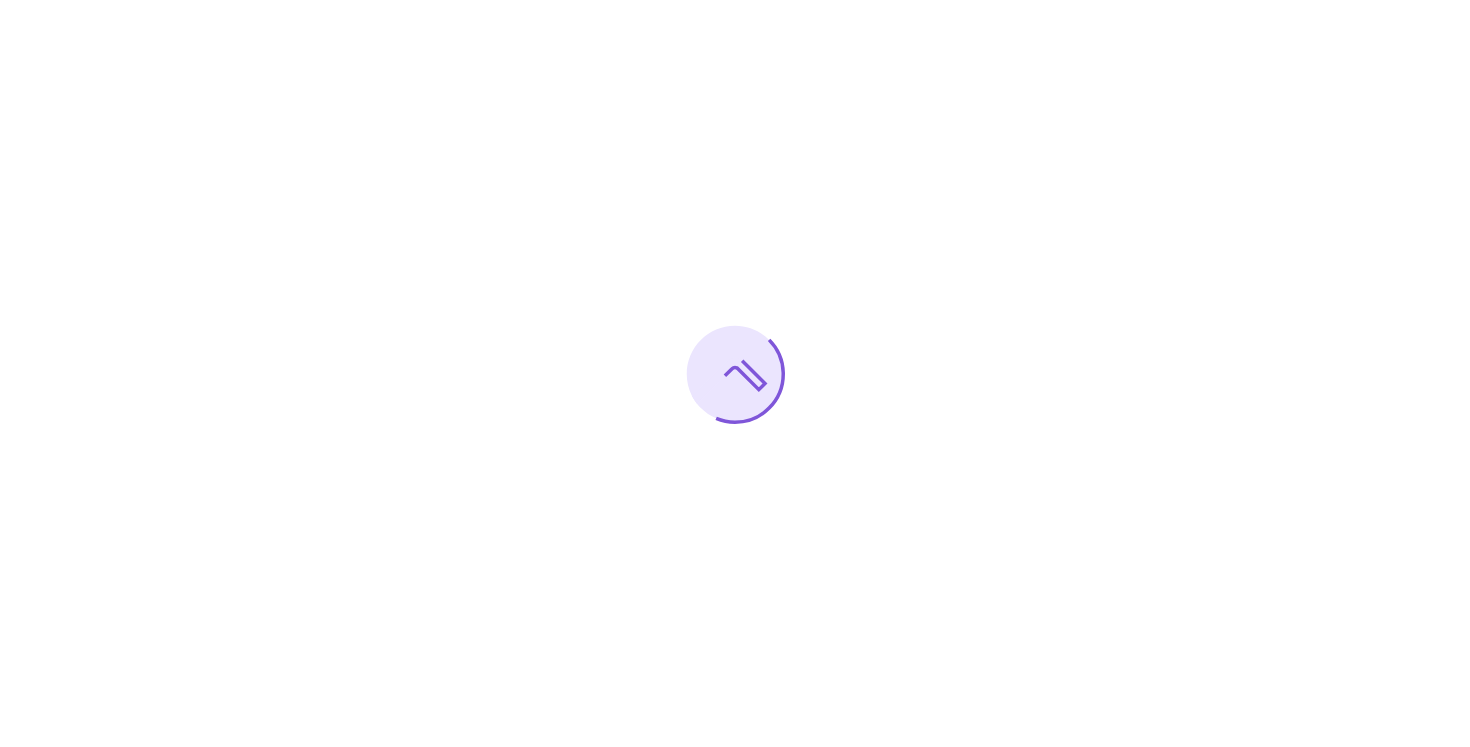 scroll, scrollTop: 0, scrollLeft: 0, axis: both 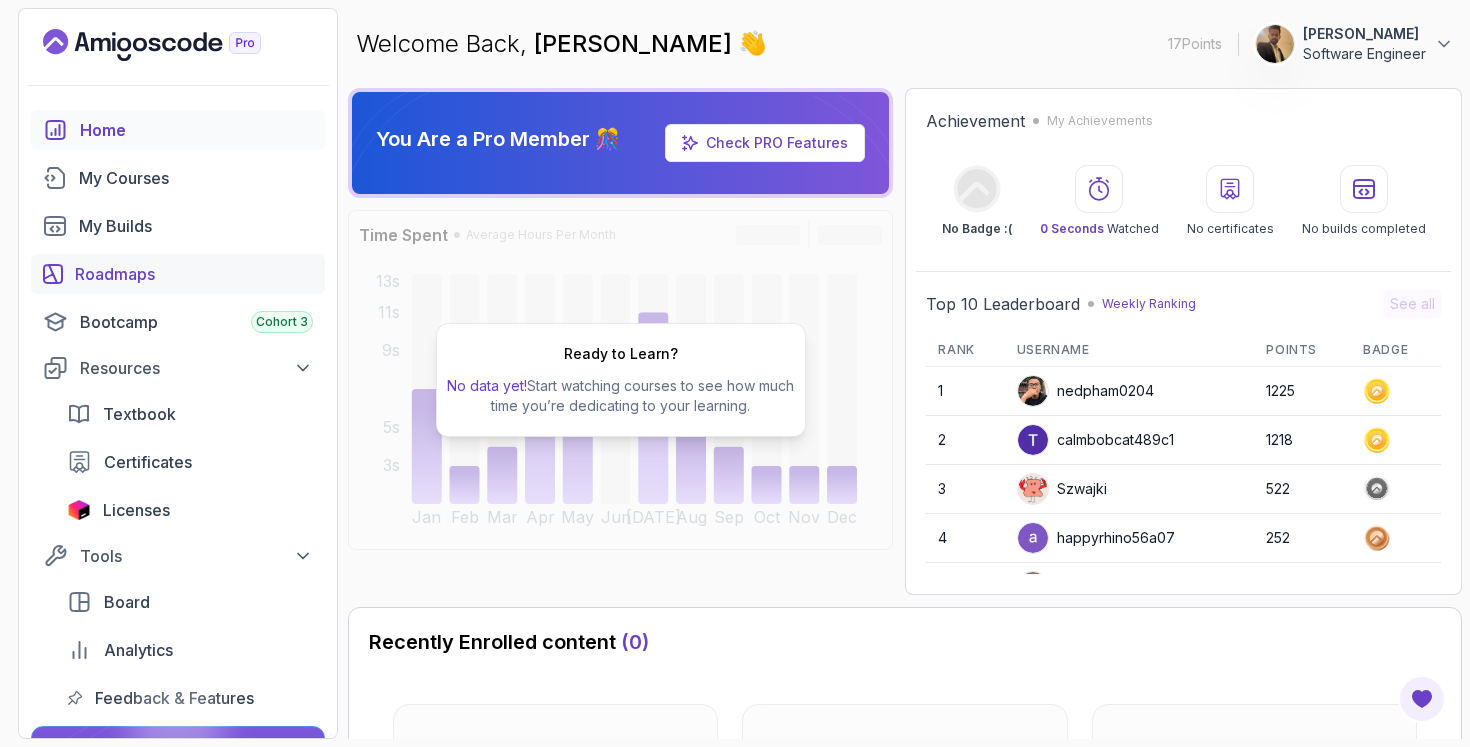 click on "Roadmaps" at bounding box center [194, 274] 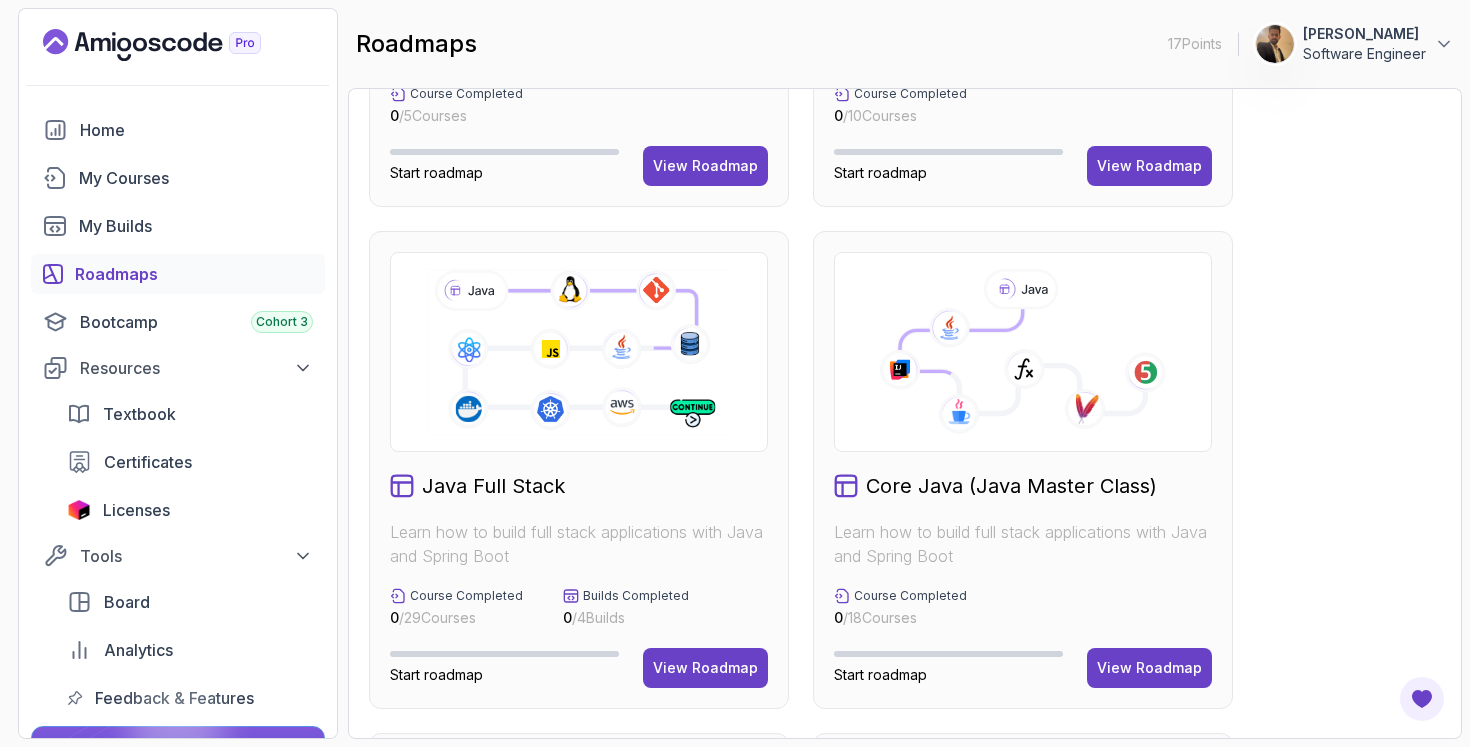 scroll, scrollTop: 873, scrollLeft: 0, axis: vertical 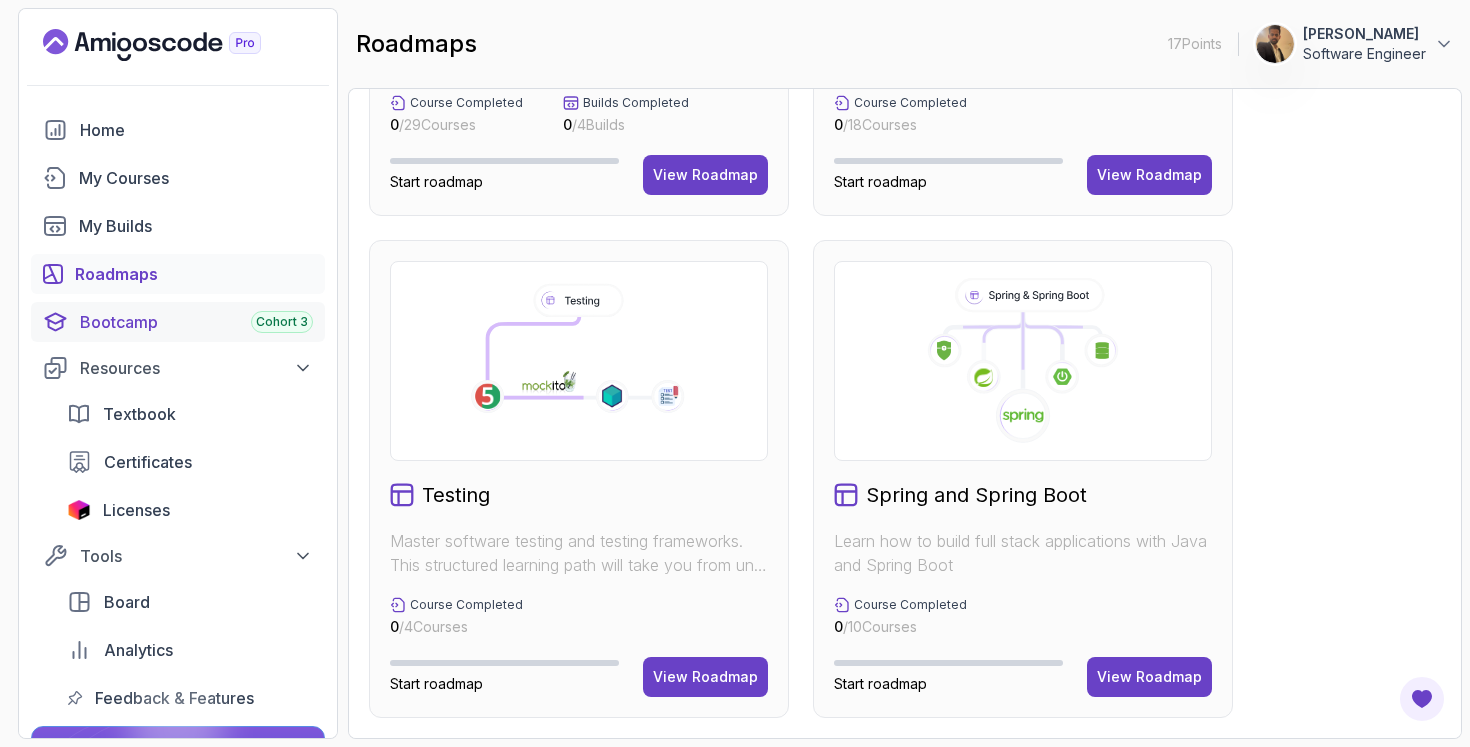 click on "Bootcamp Cohort 3" at bounding box center (196, 322) 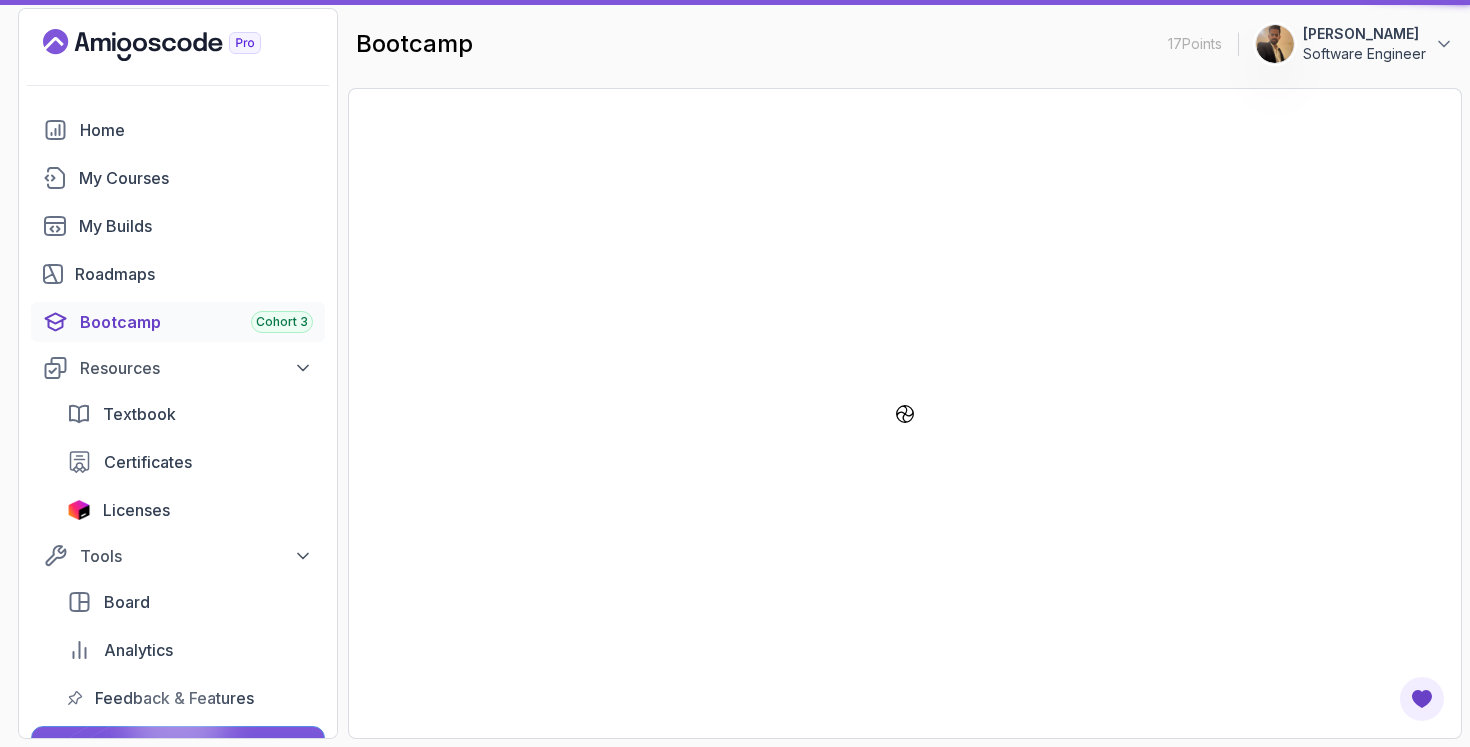 scroll, scrollTop: 0, scrollLeft: 0, axis: both 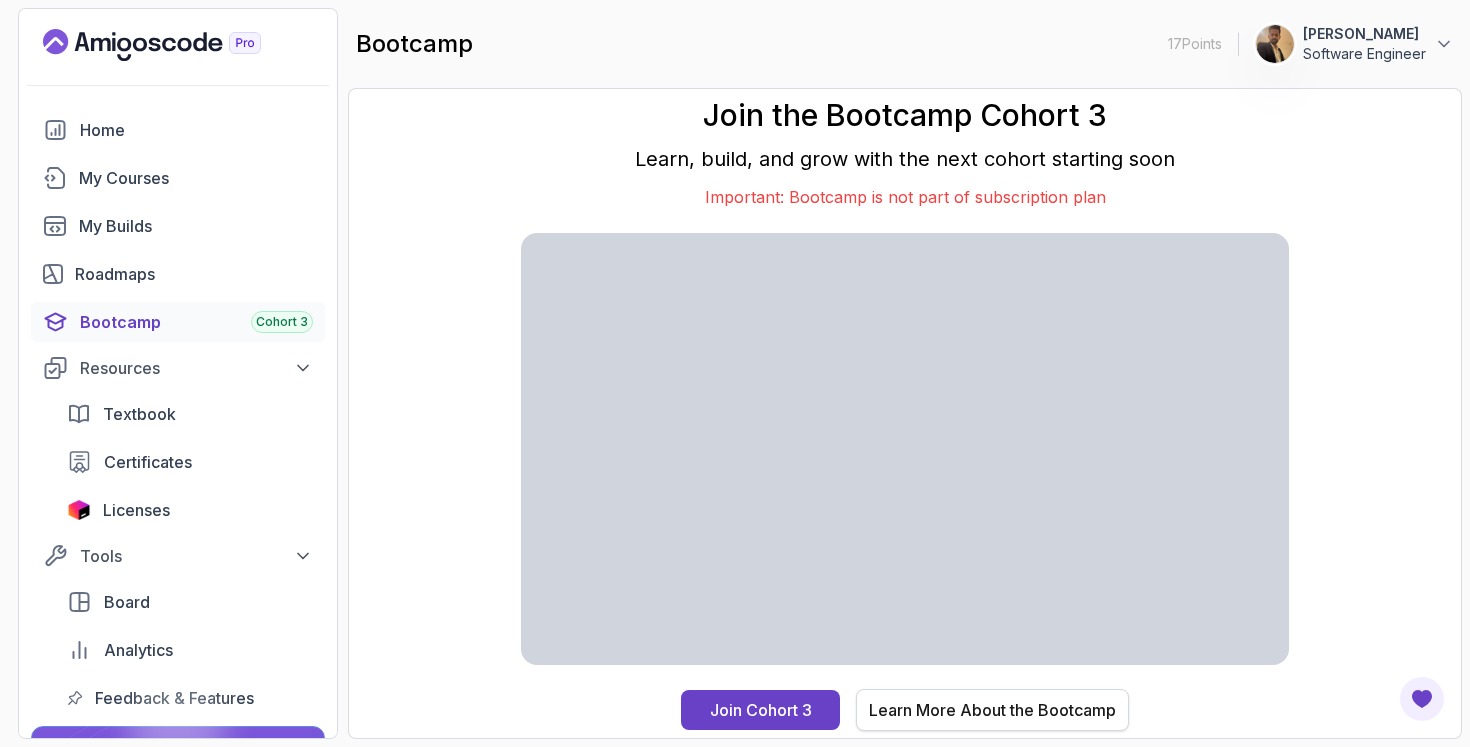 click on "Learn More About the Bootcamp" at bounding box center [985, 711] 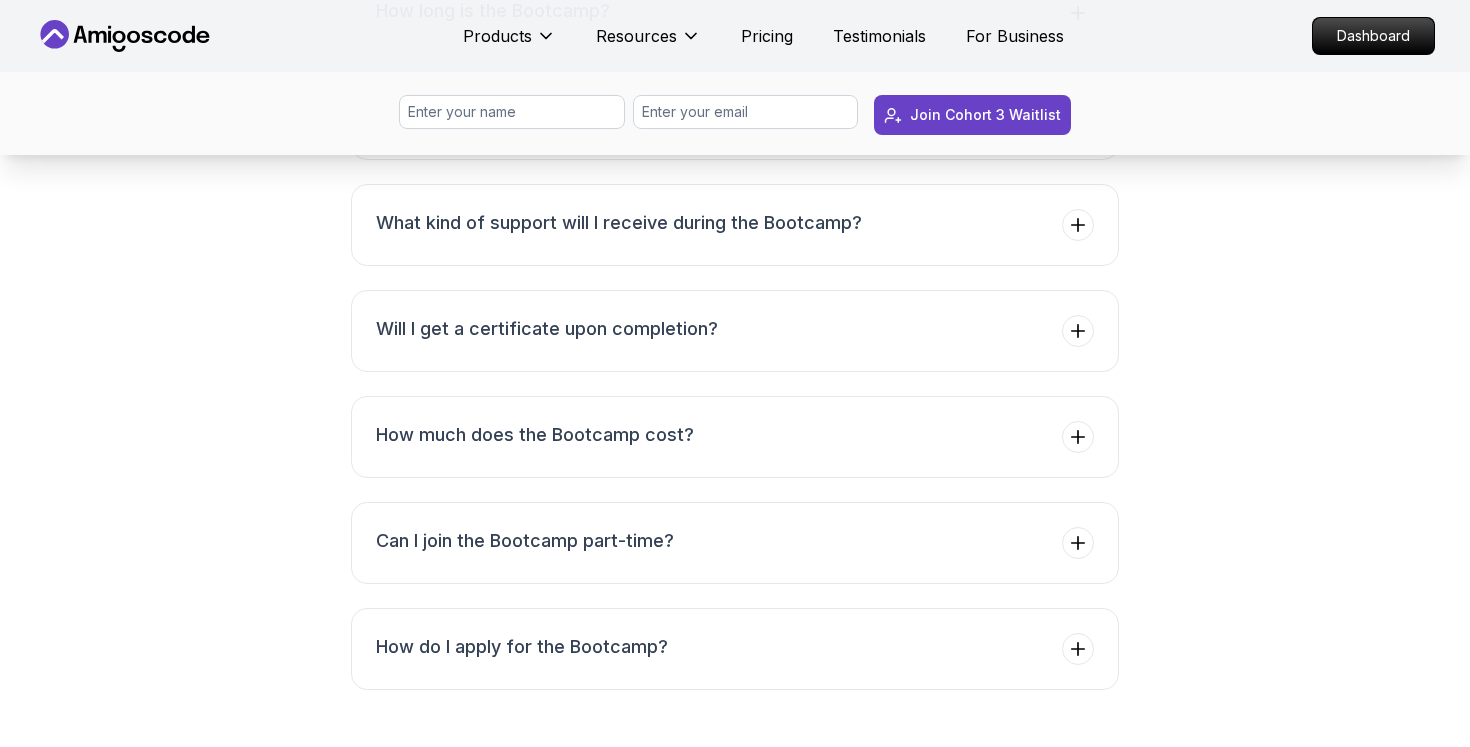 scroll, scrollTop: 7741, scrollLeft: 0, axis: vertical 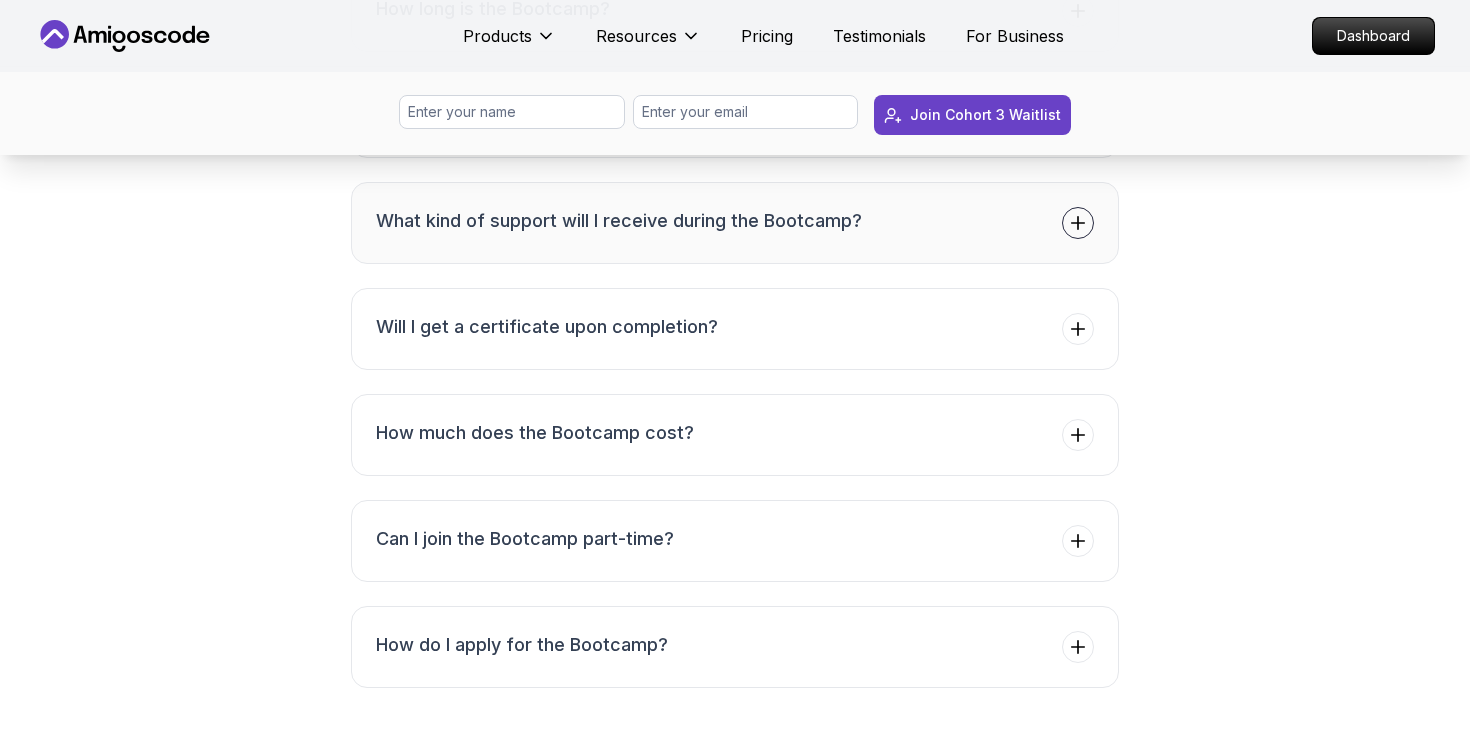 click on "What kind of support will I receive during the Bootcamp?" at bounding box center [735, 223] 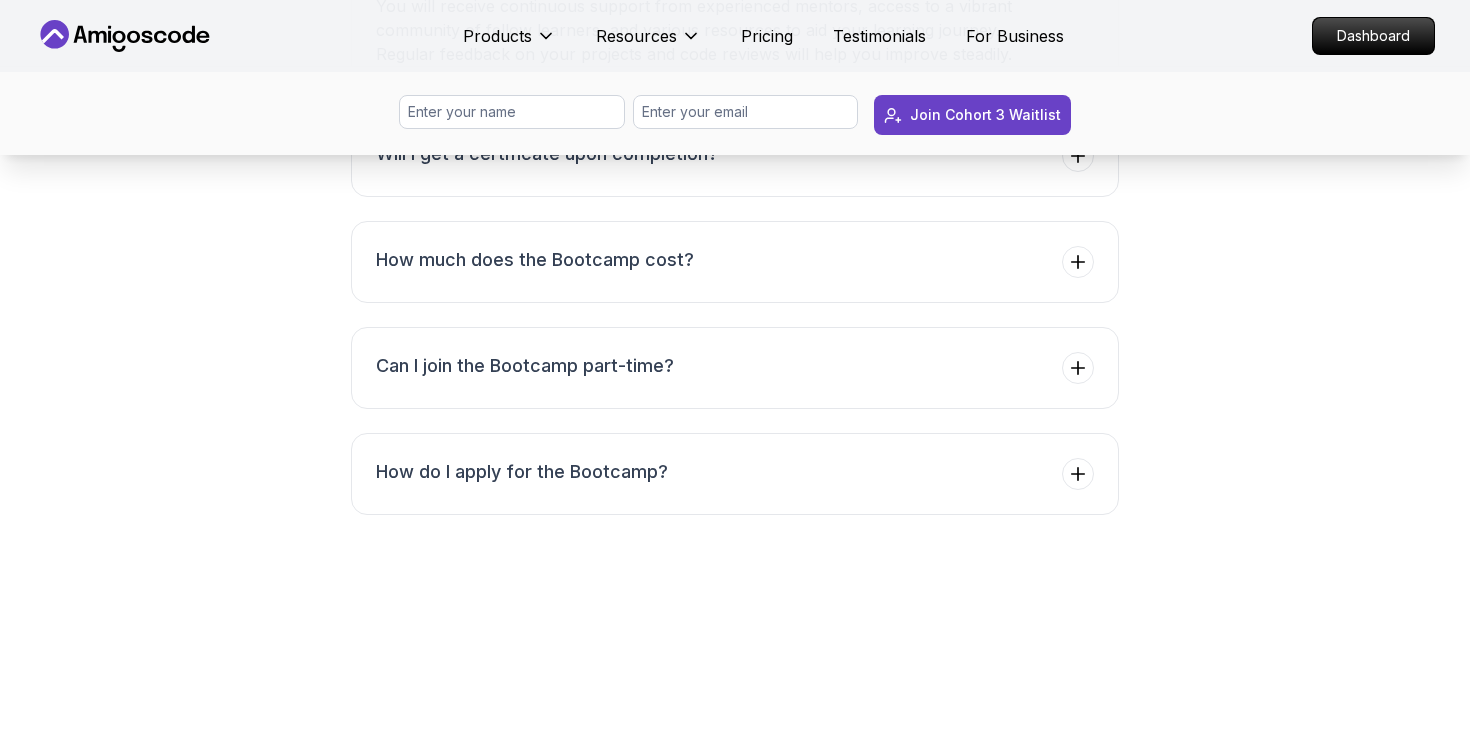 scroll, scrollTop: 7919, scrollLeft: 0, axis: vertical 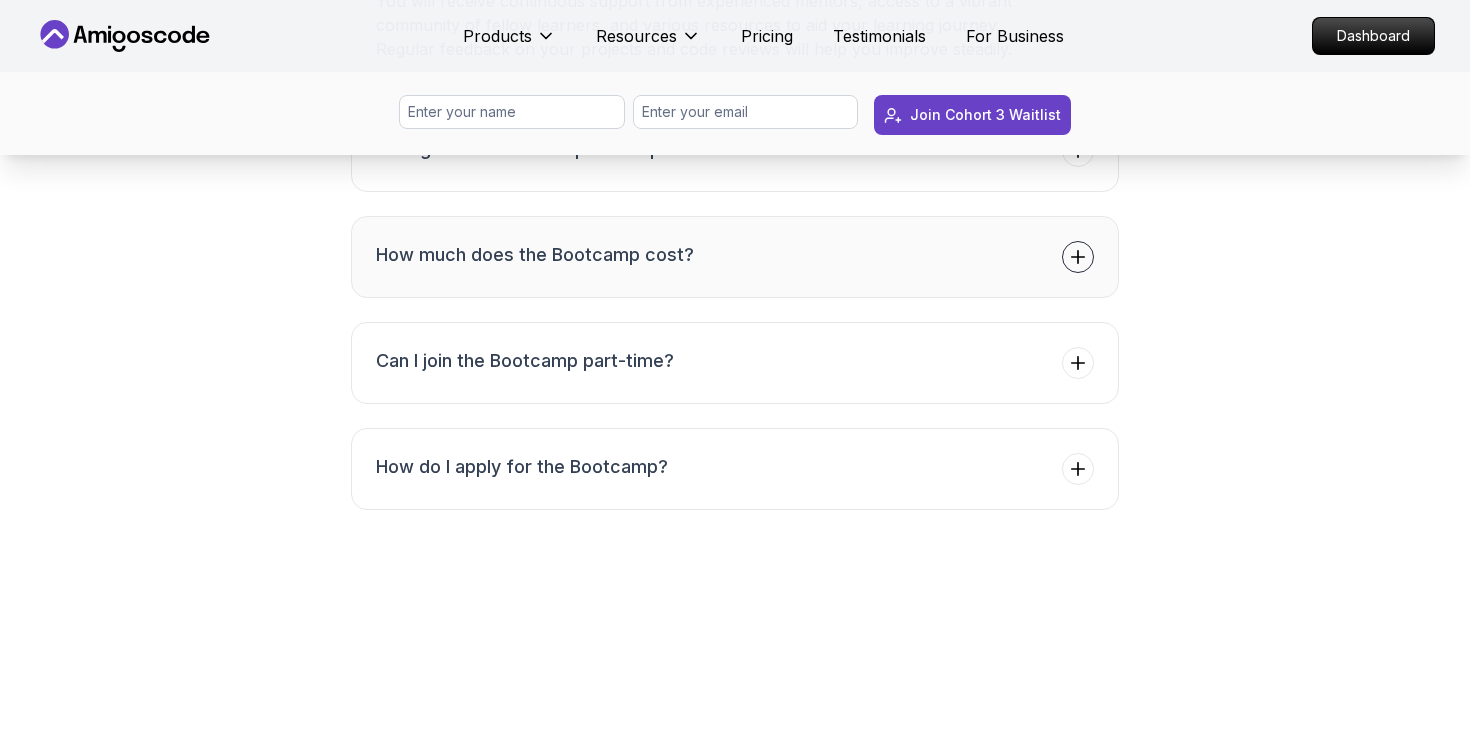click on "How much does the Bootcamp cost?" at bounding box center (735, 257) 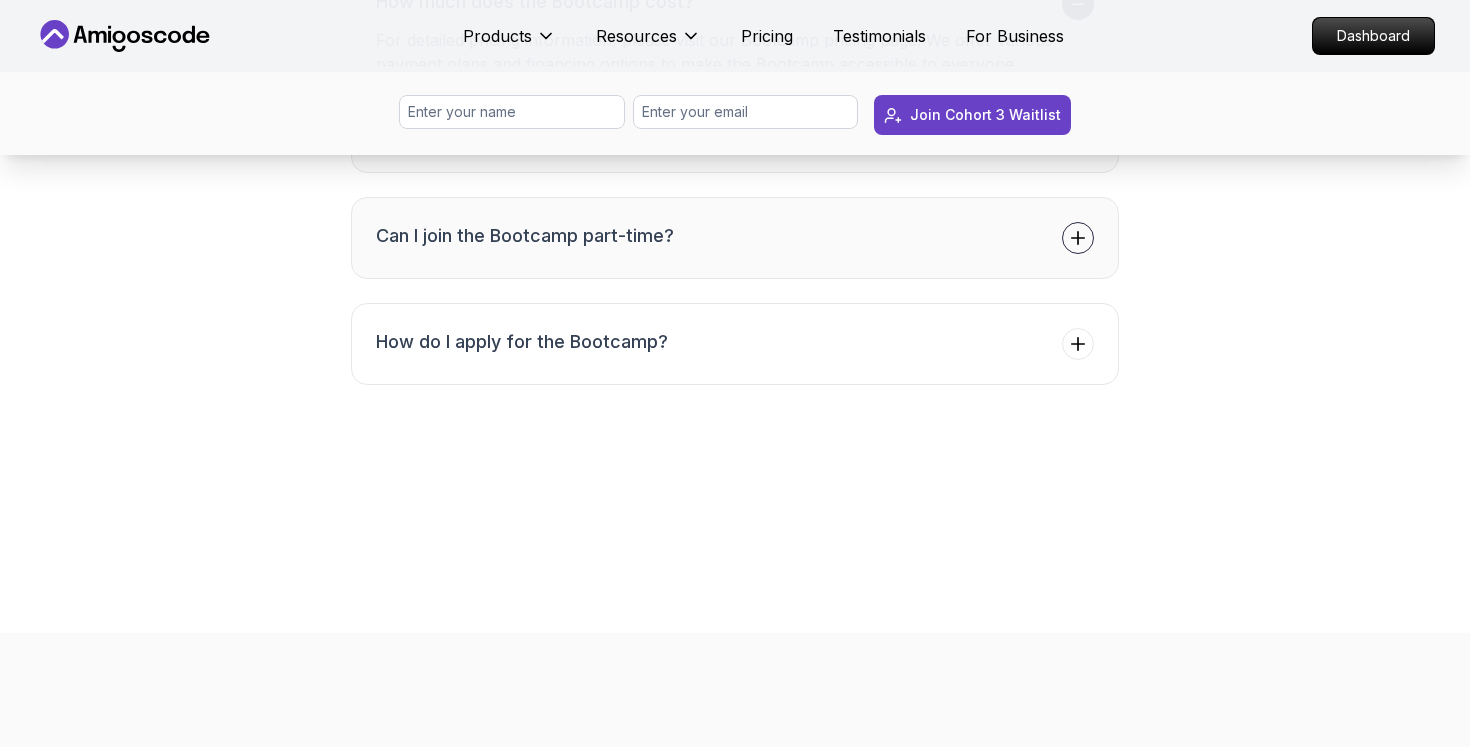 scroll, scrollTop: 8105, scrollLeft: 0, axis: vertical 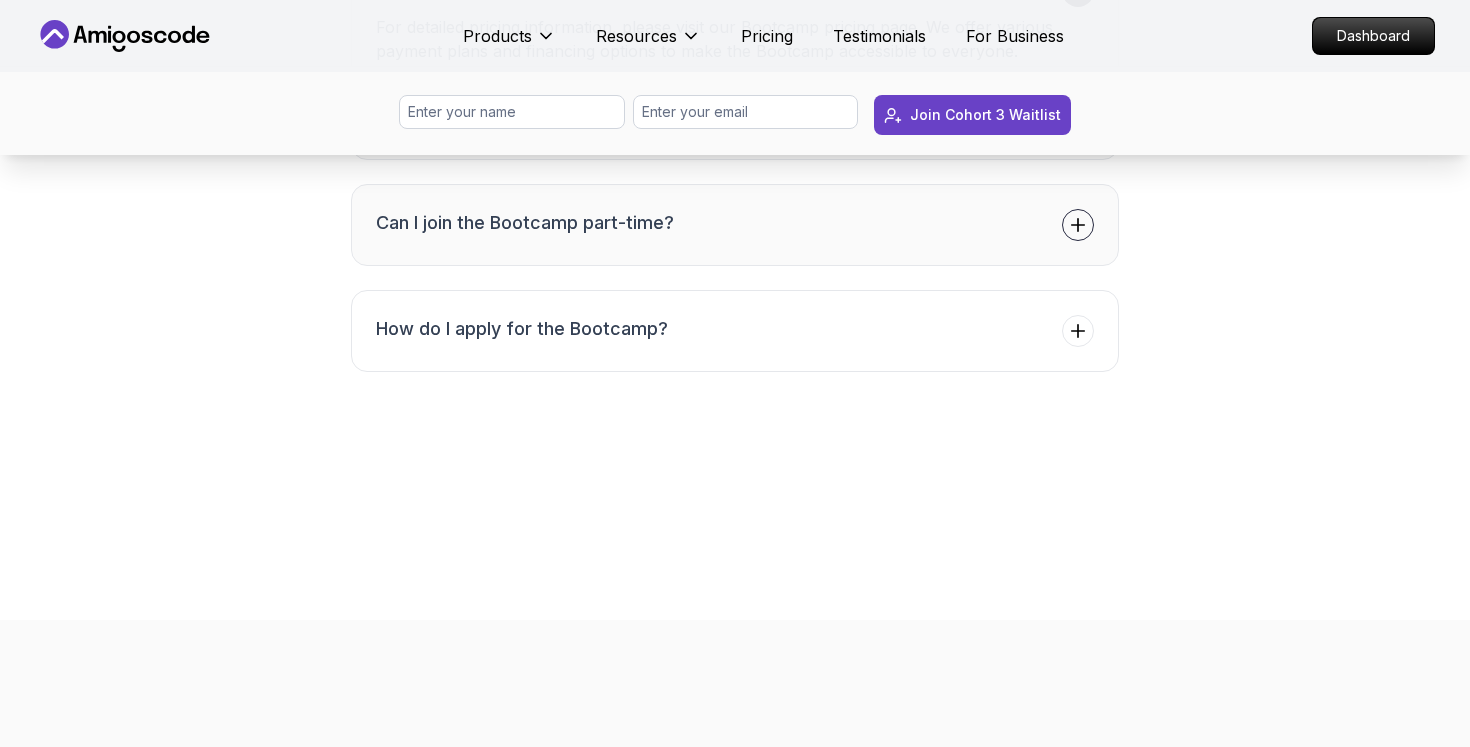 click on "Can I join the Bootcamp part-time?" at bounding box center (735, 225) 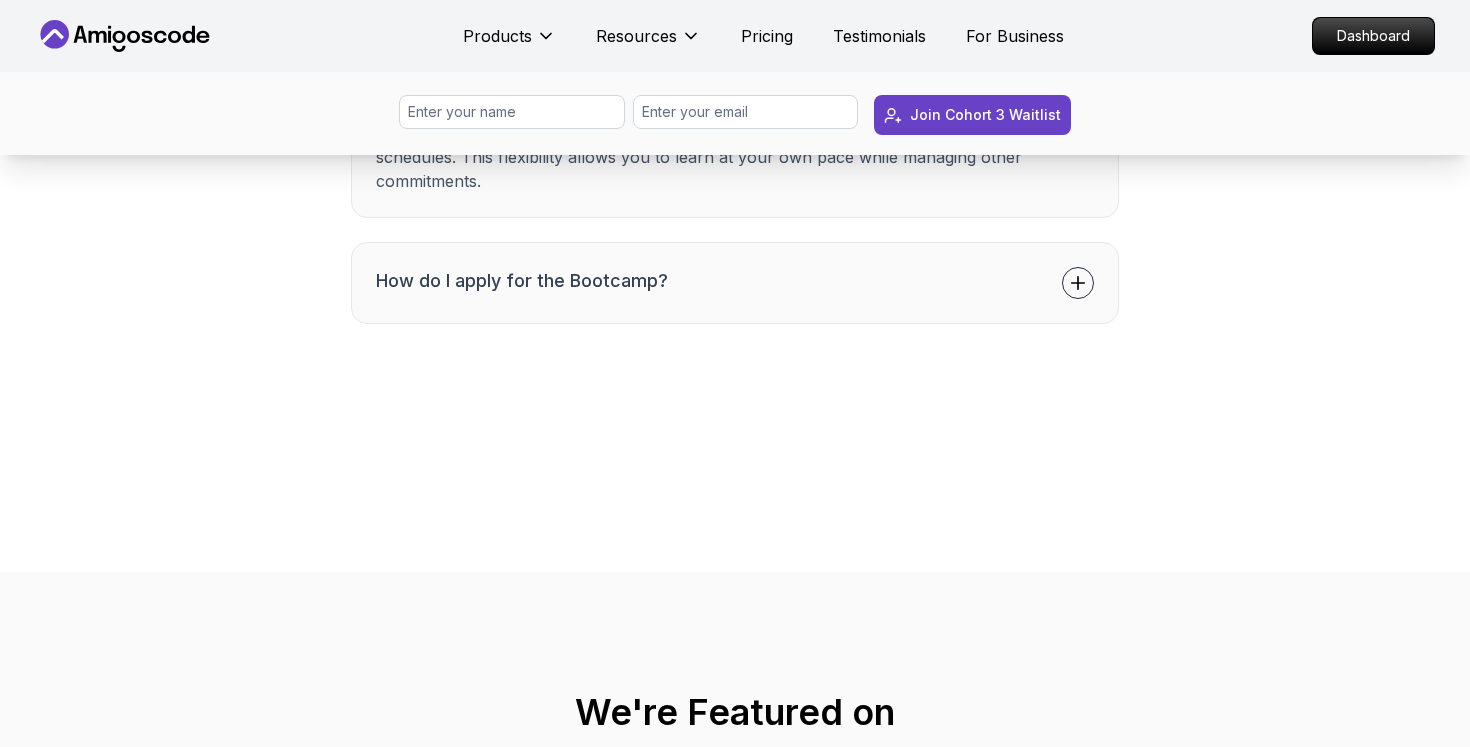 click on "How do I apply for the Bootcamp?" at bounding box center (735, 283) 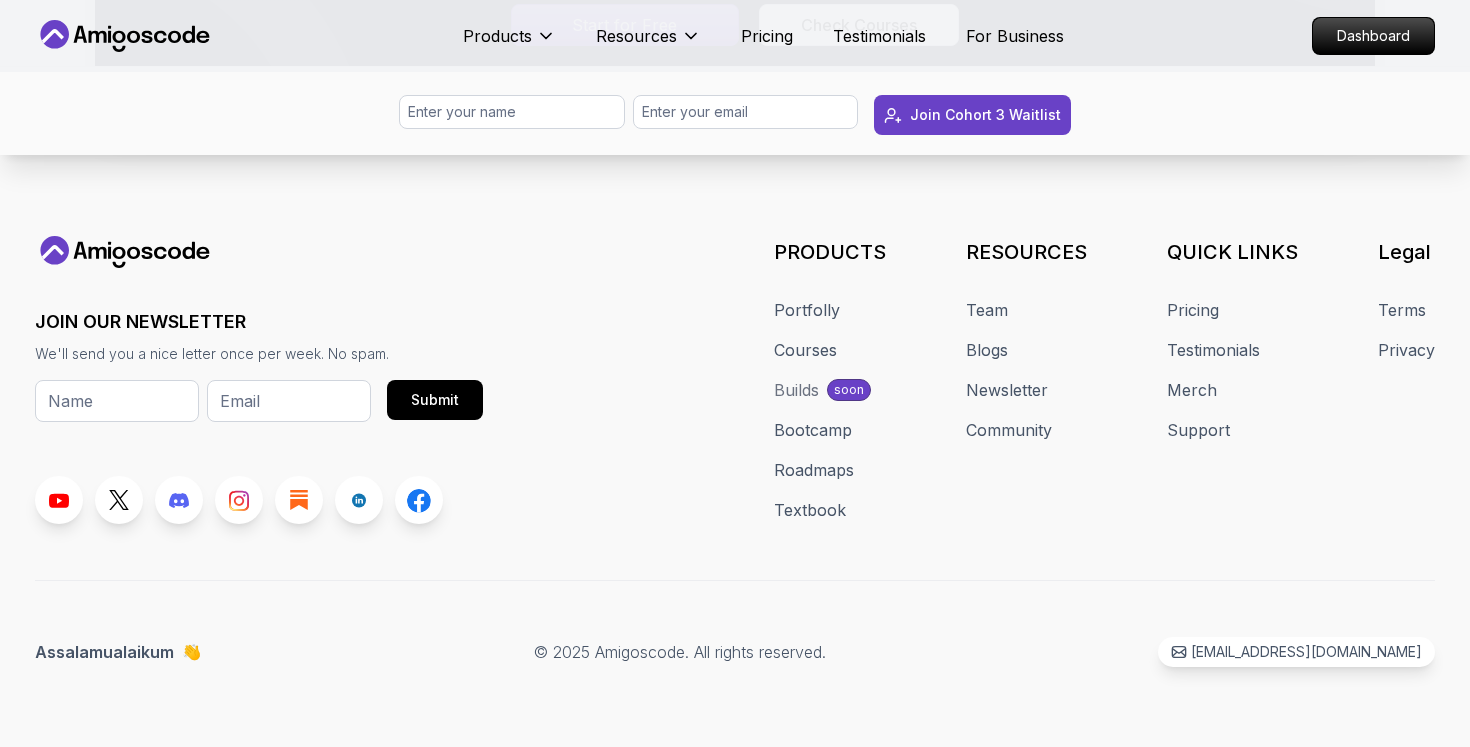 scroll, scrollTop: 9756, scrollLeft: 0, axis: vertical 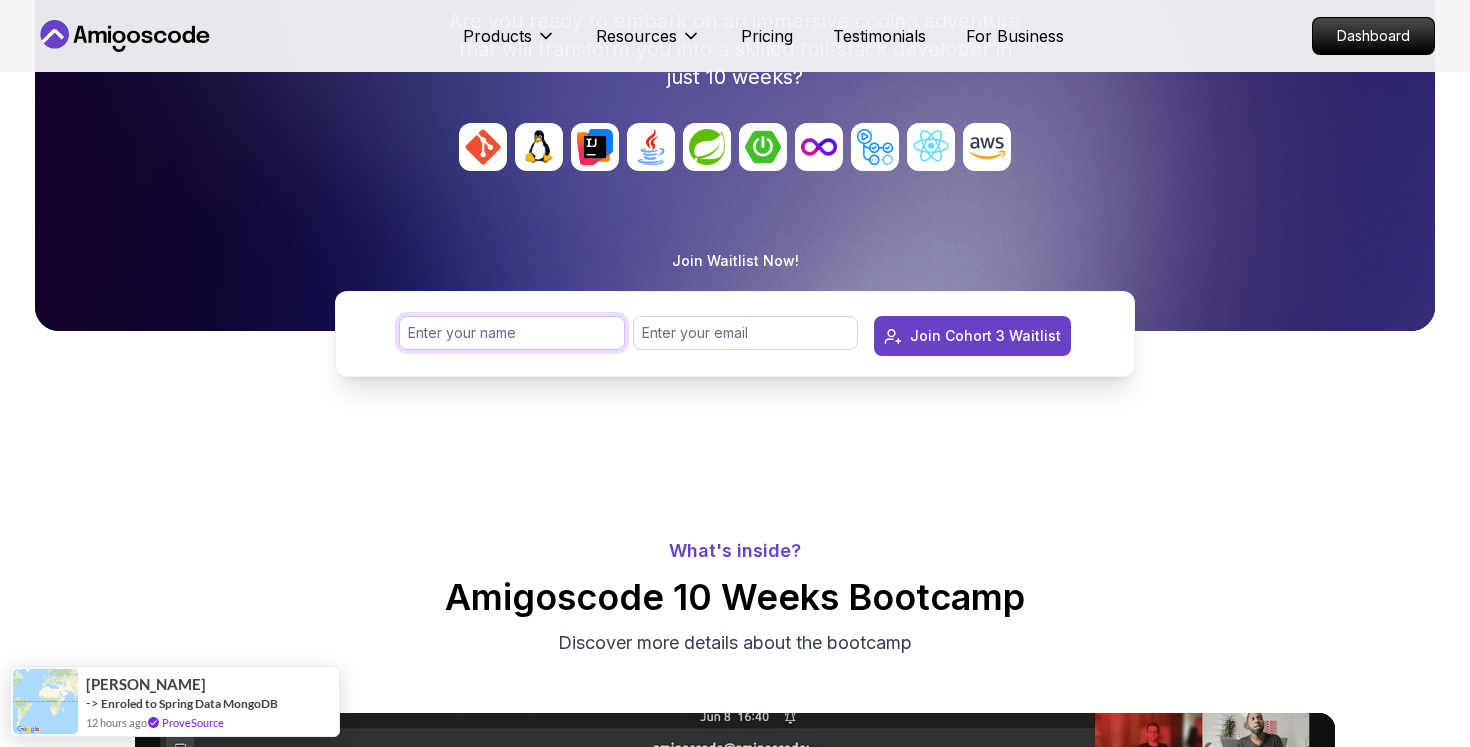 click at bounding box center [512, 333] 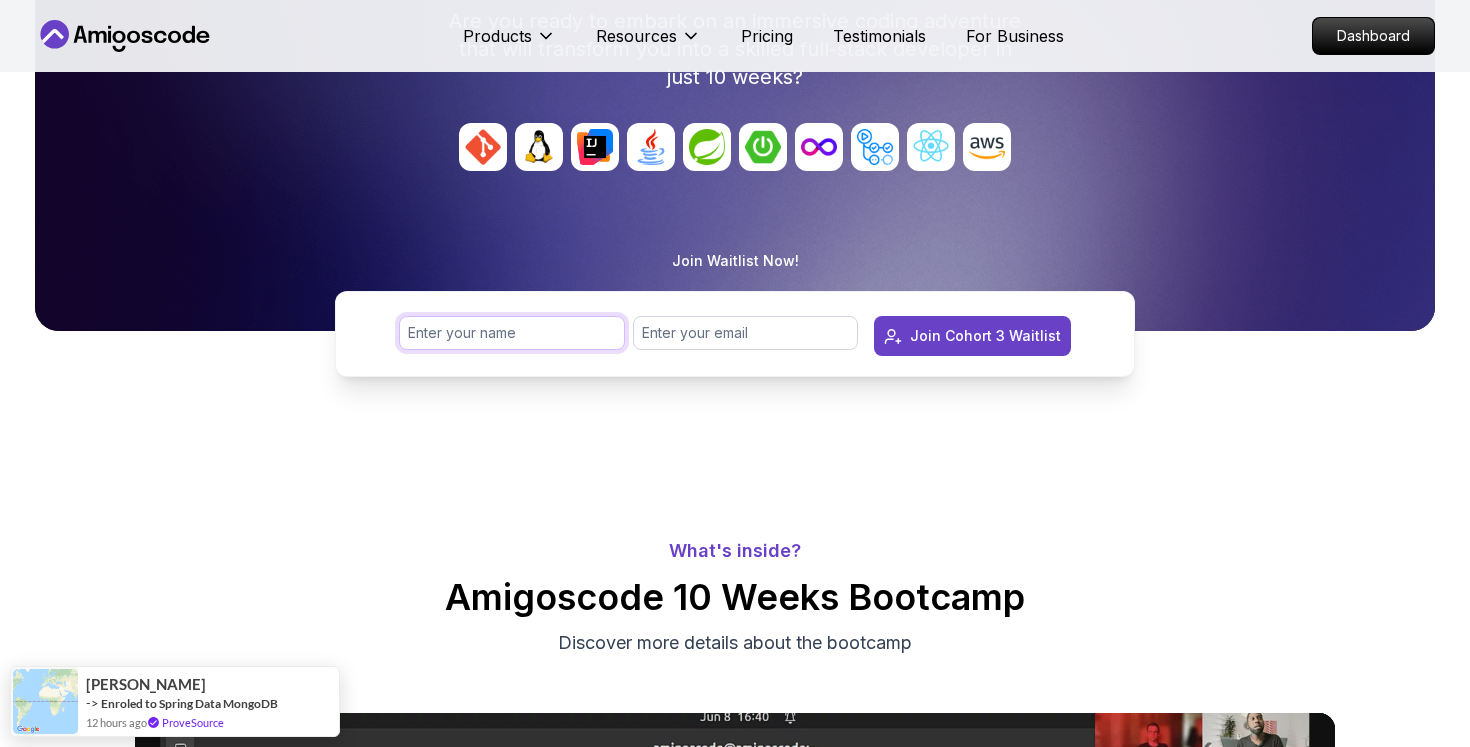 type on "Rajat Srivastav" 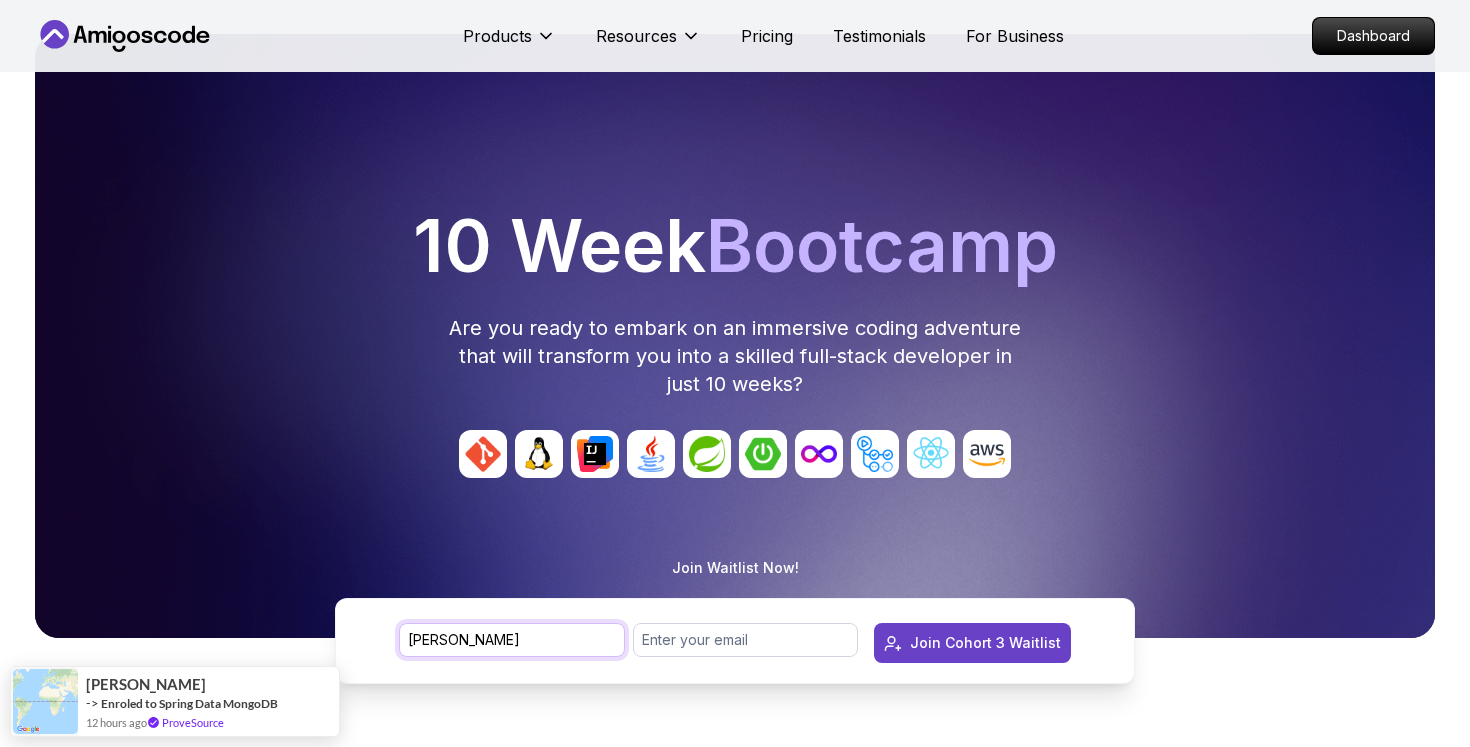 scroll, scrollTop: 41, scrollLeft: 0, axis: vertical 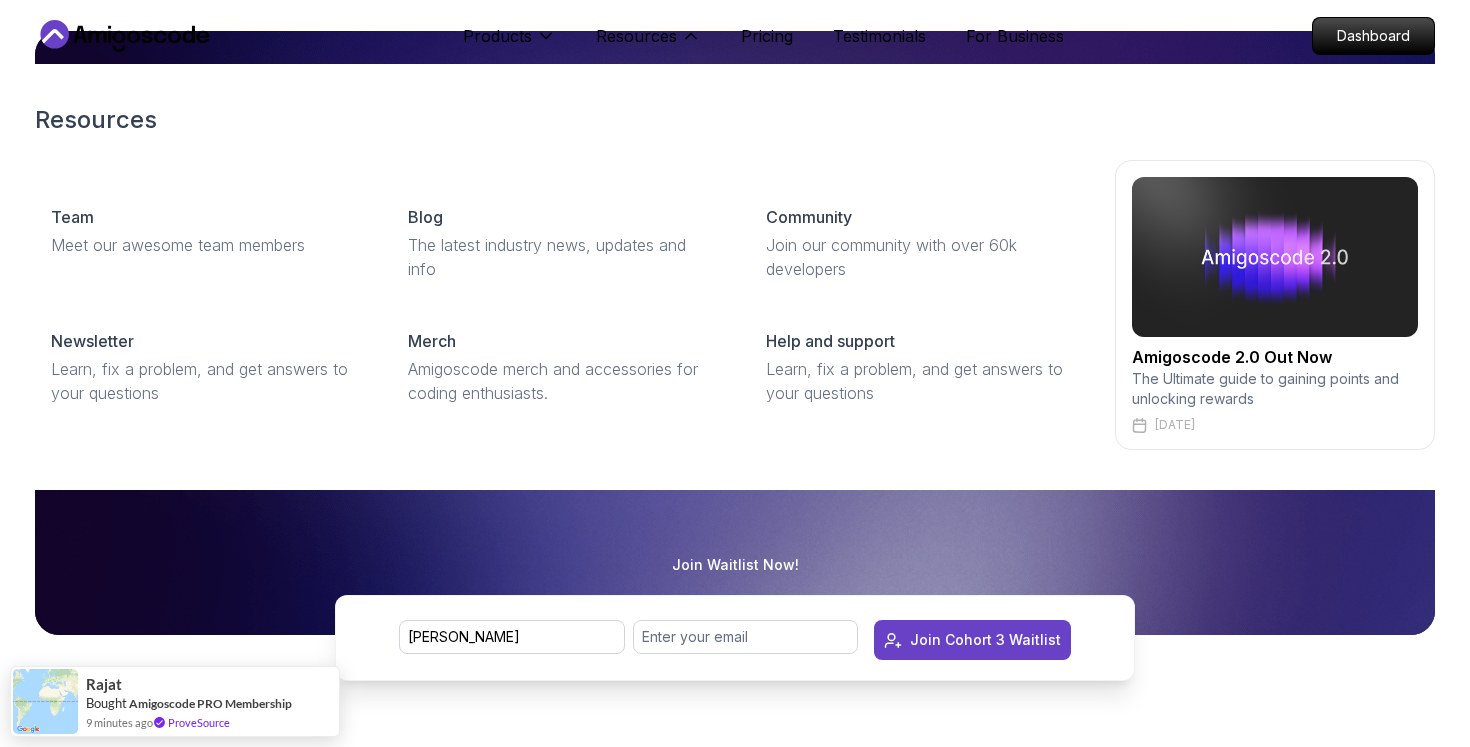 click at bounding box center (1275, 257) 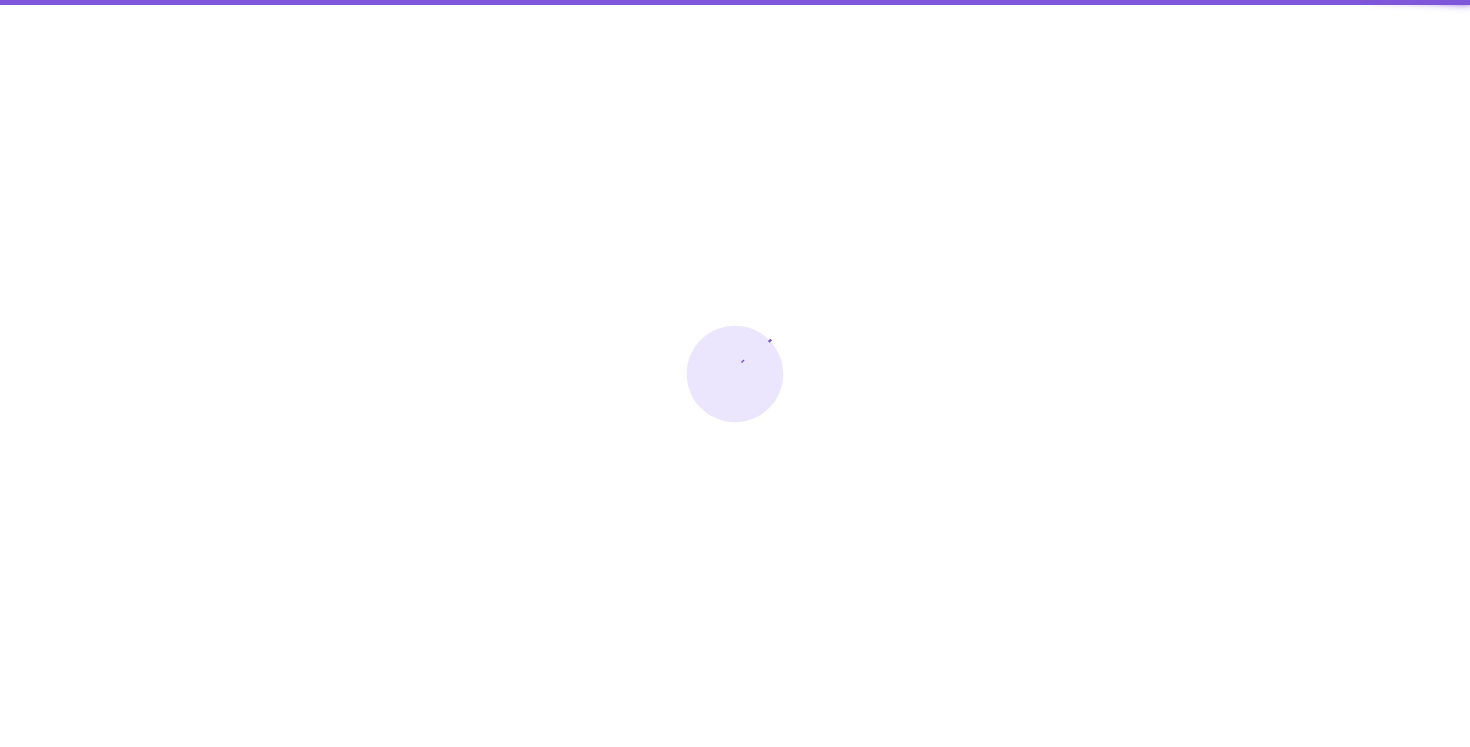 scroll, scrollTop: 0, scrollLeft: 0, axis: both 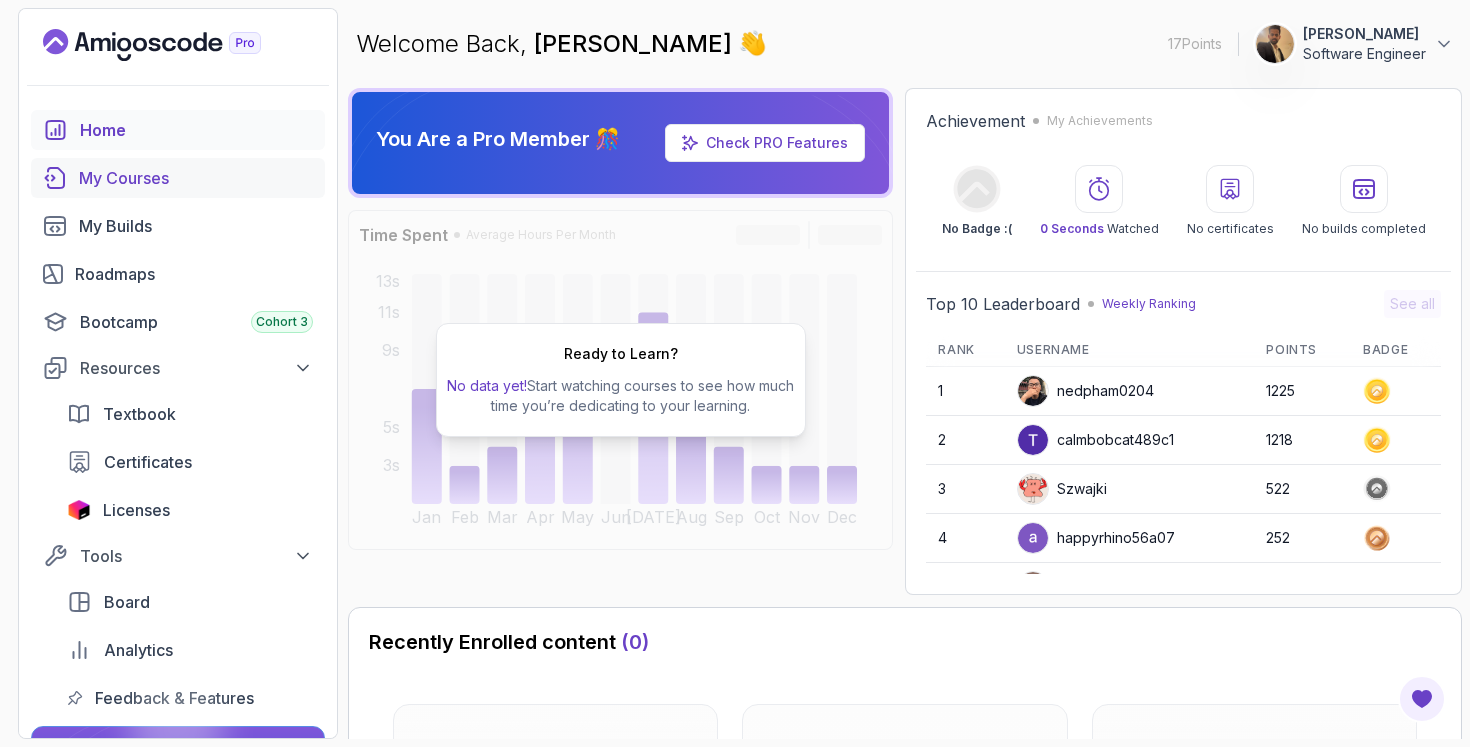 click on "My Courses" at bounding box center (196, 178) 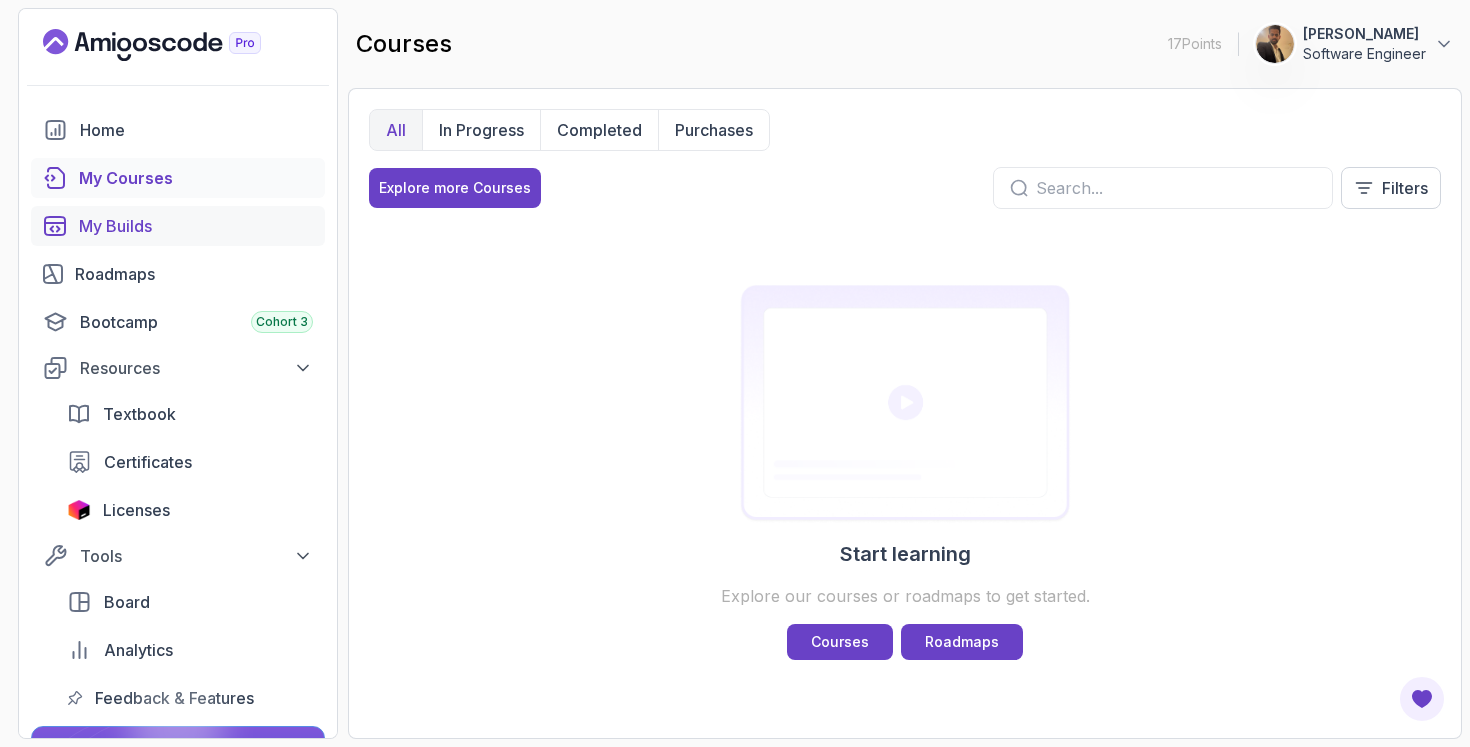 click on "My Builds" at bounding box center [196, 226] 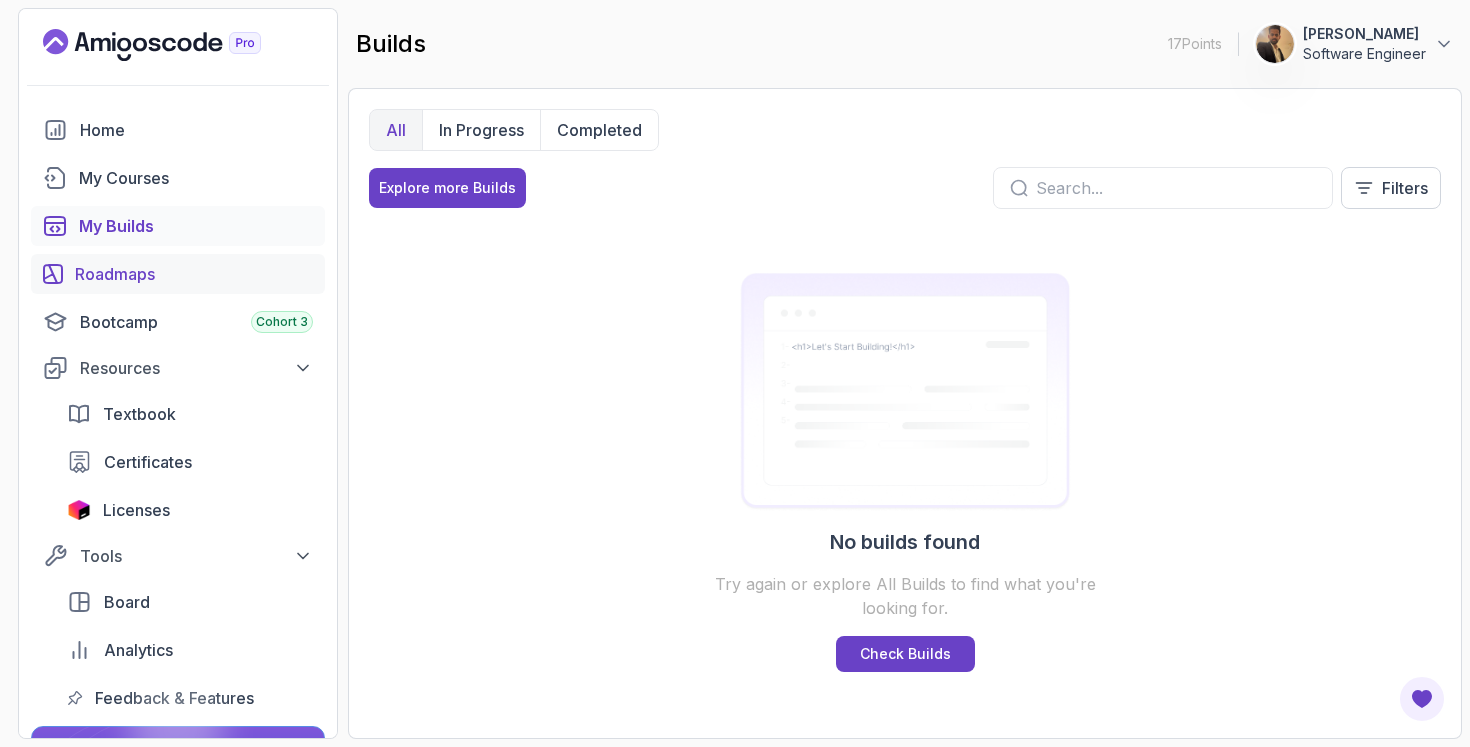 click on "Roadmaps" at bounding box center (194, 274) 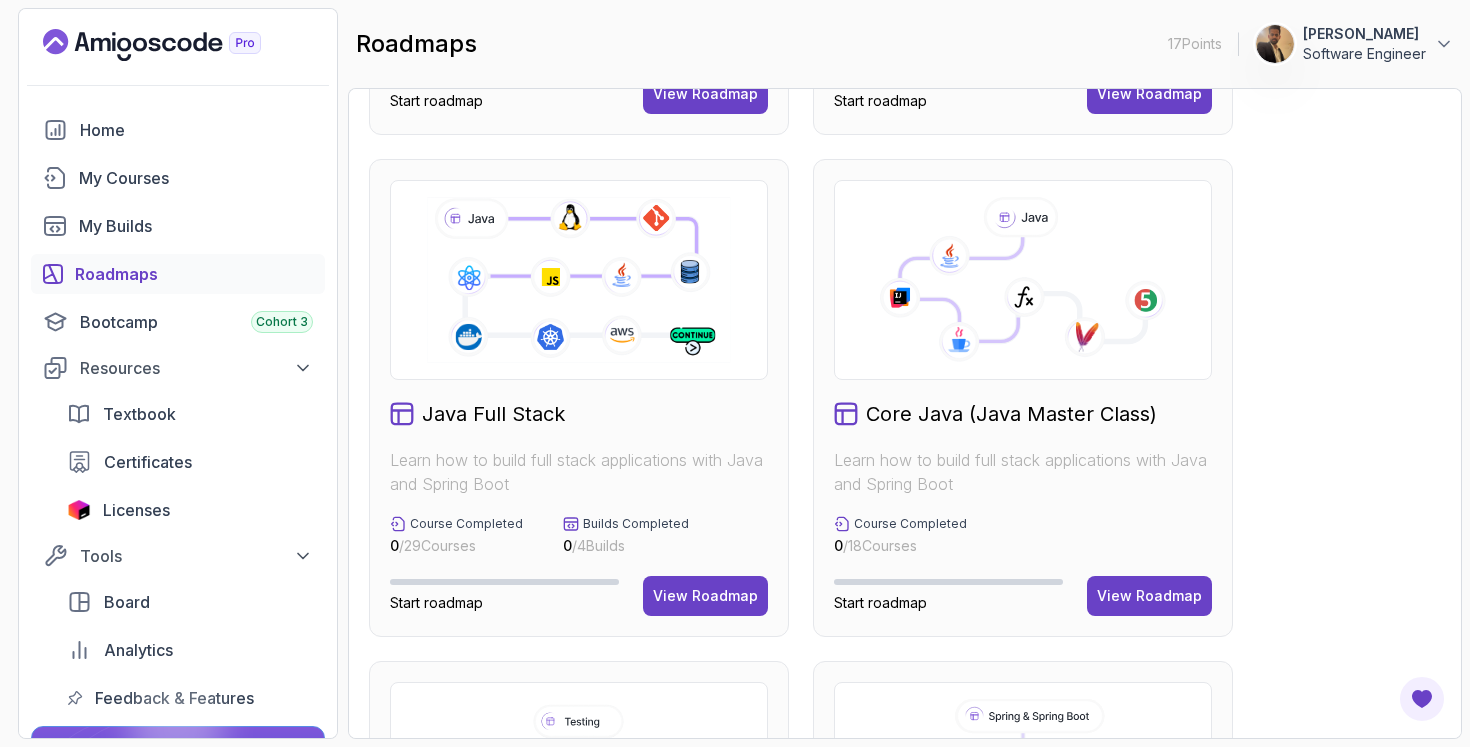 scroll, scrollTop: 460, scrollLeft: 0, axis: vertical 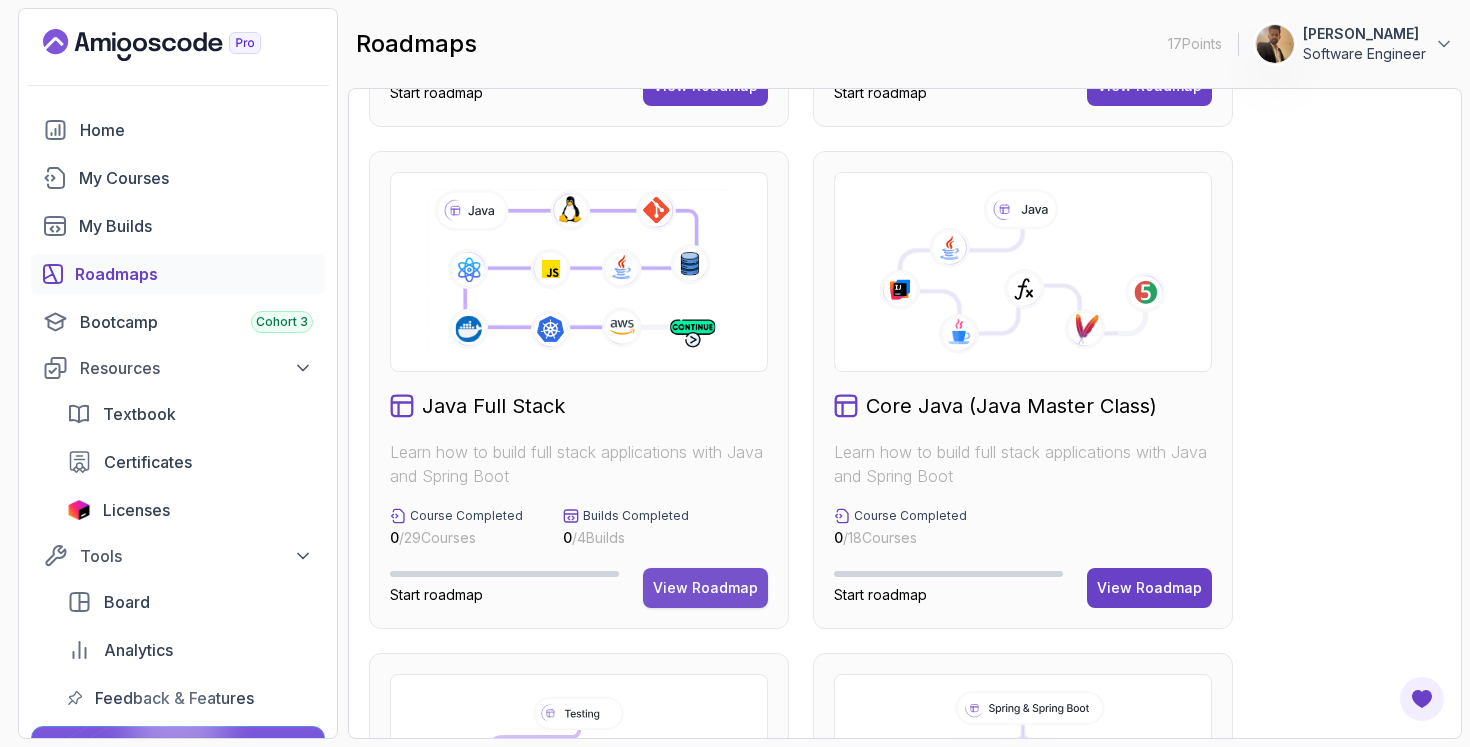 click on "View Roadmap" at bounding box center [705, 588] 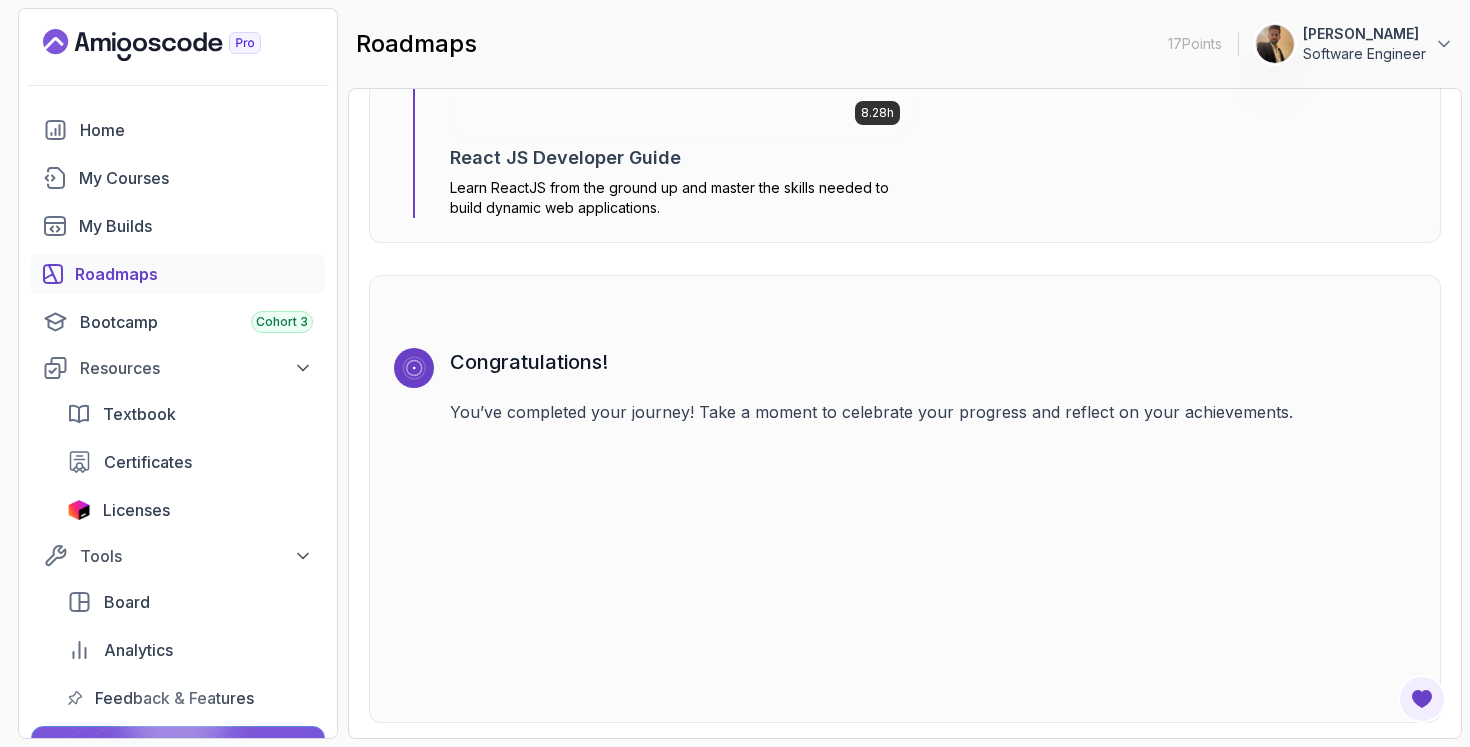 scroll, scrollTop: 14643, scrollLeft: 0, axis: vertical 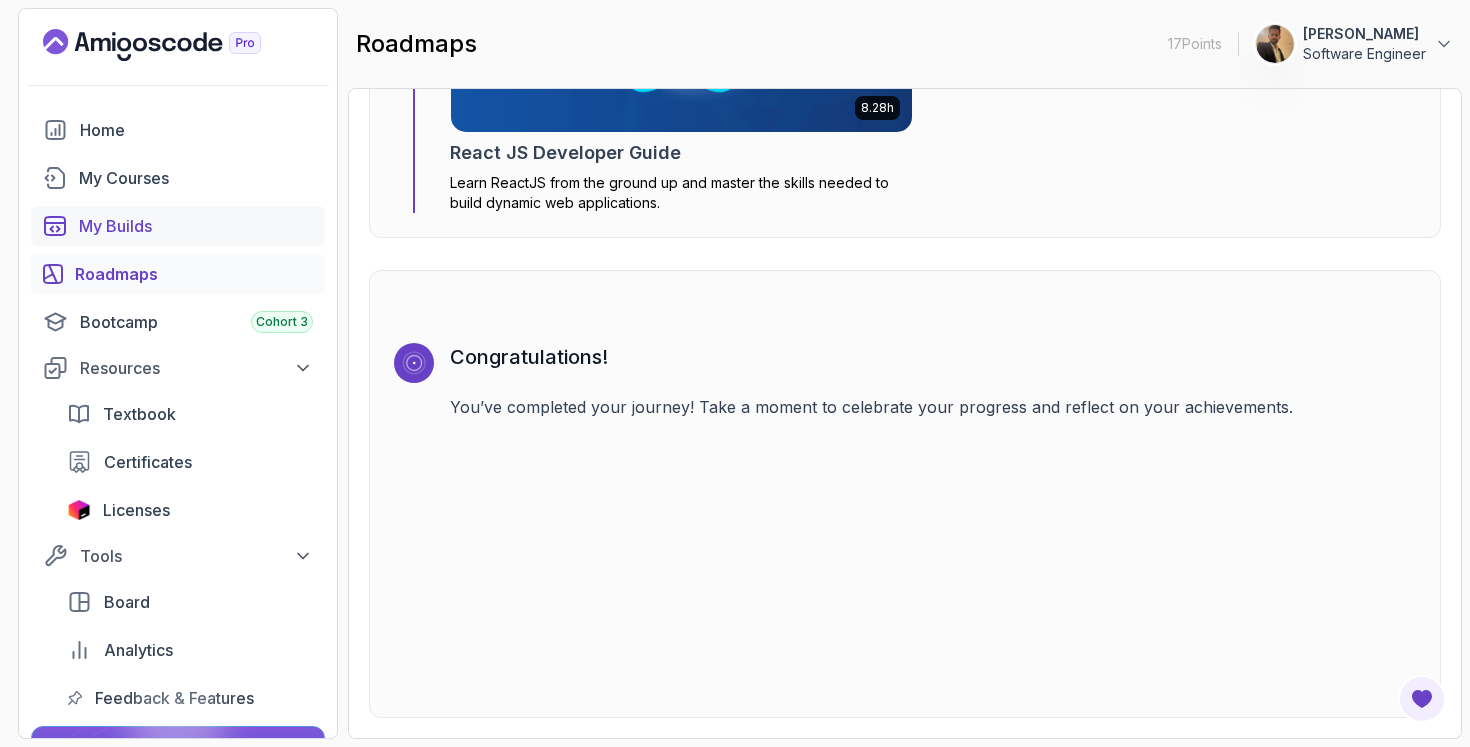 click on "My Builds" at bounding box center [196, 226] 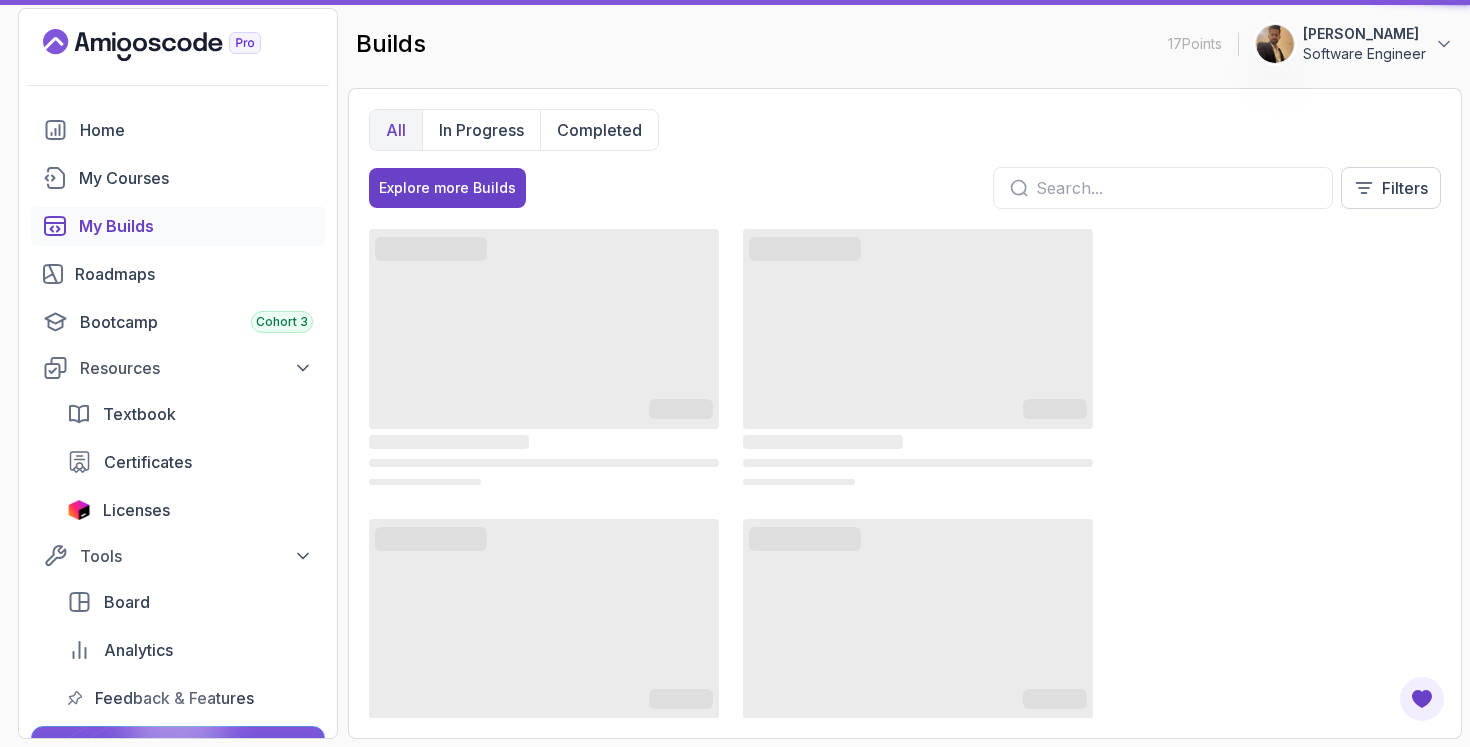 scroll, scrollTop: 0, scrollLeft: 0, axis: both 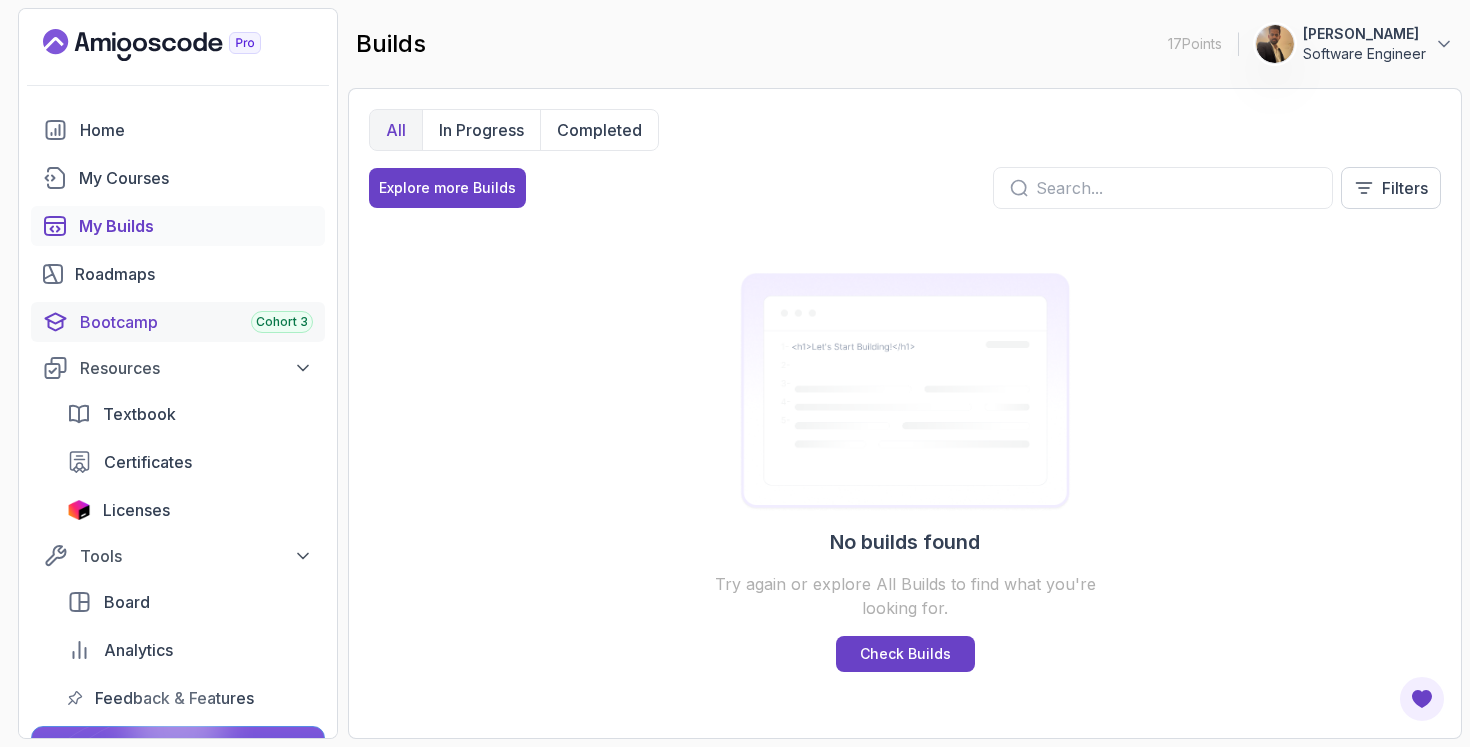 click on "Bootcamp Cohort 3" at bounding box center (196, 322) 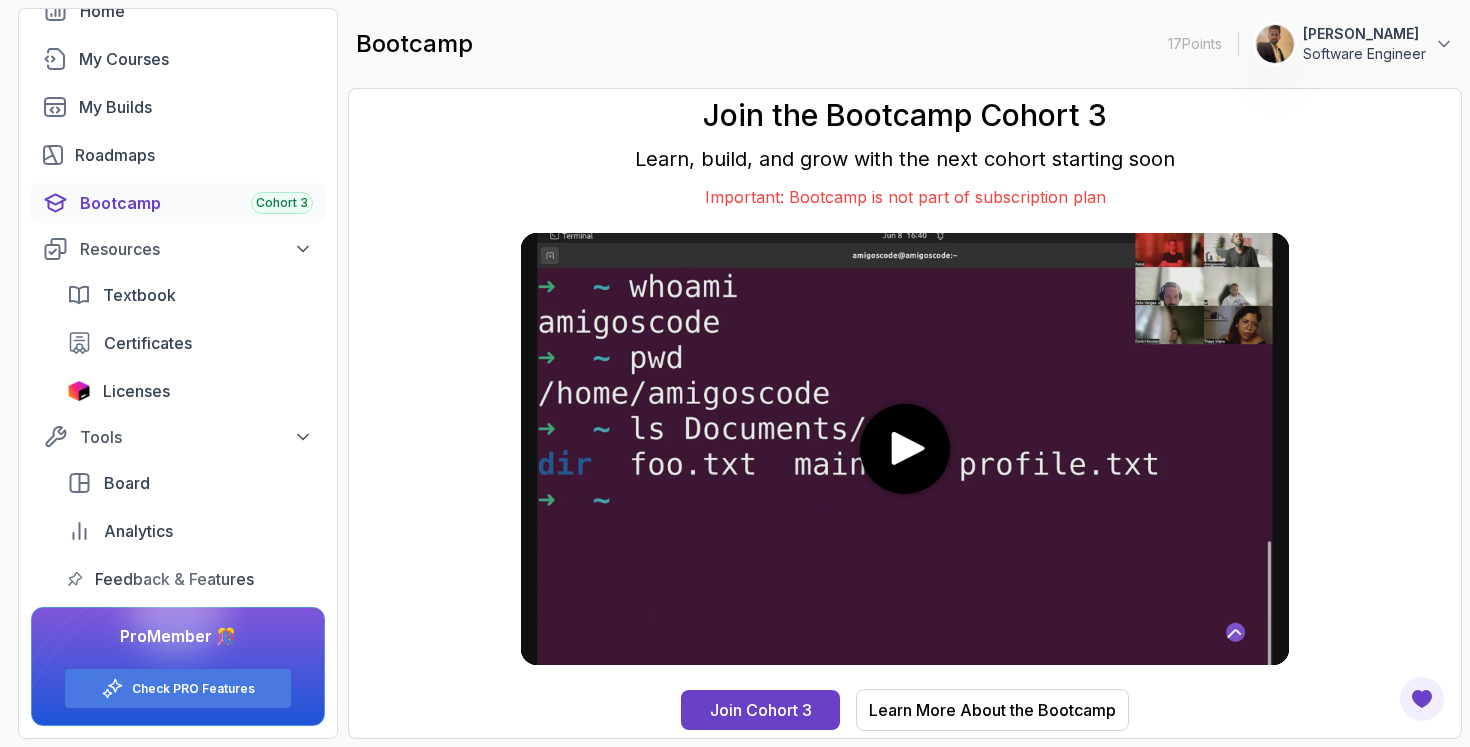 scroll, scrollTop: 0, scrollLeft: 0, axis: both 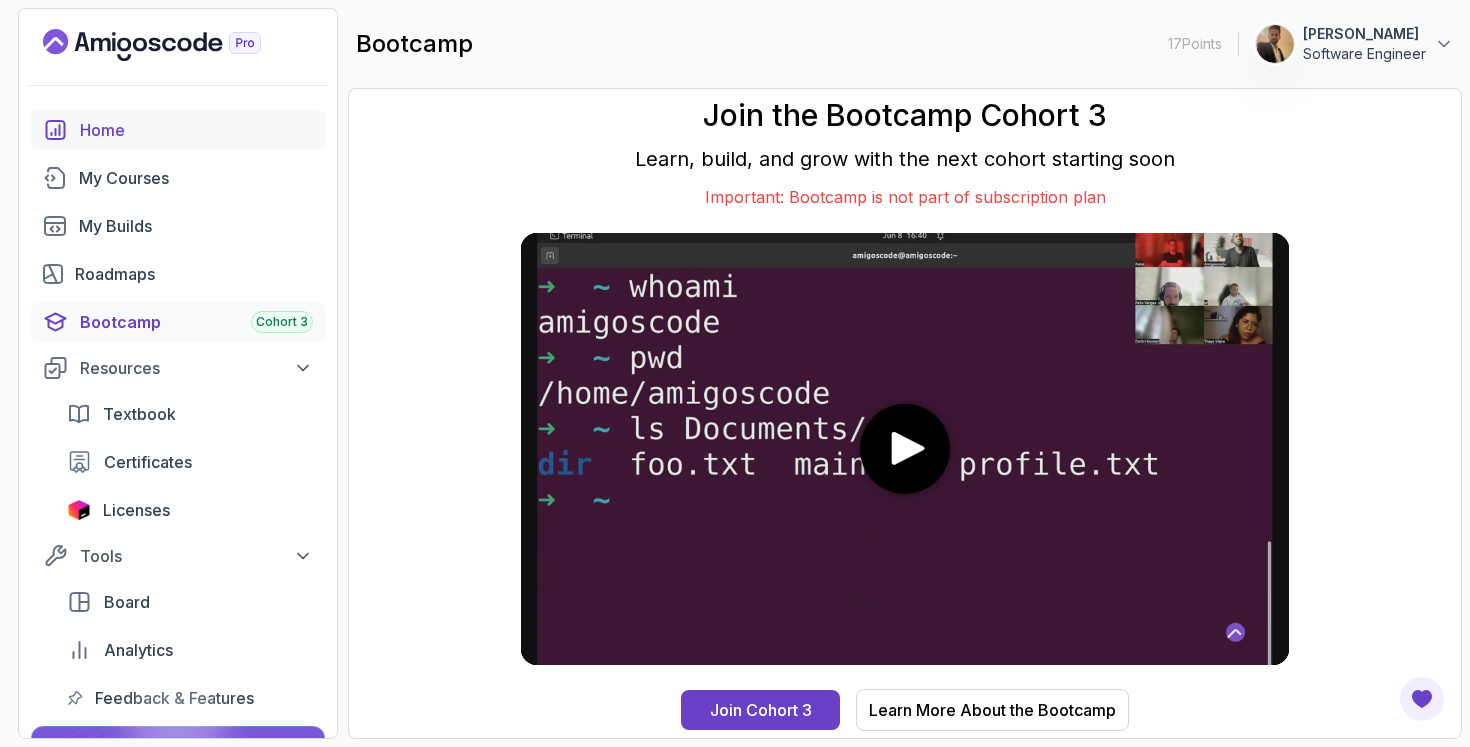 click on "Home" at bounding box center [196, 130] 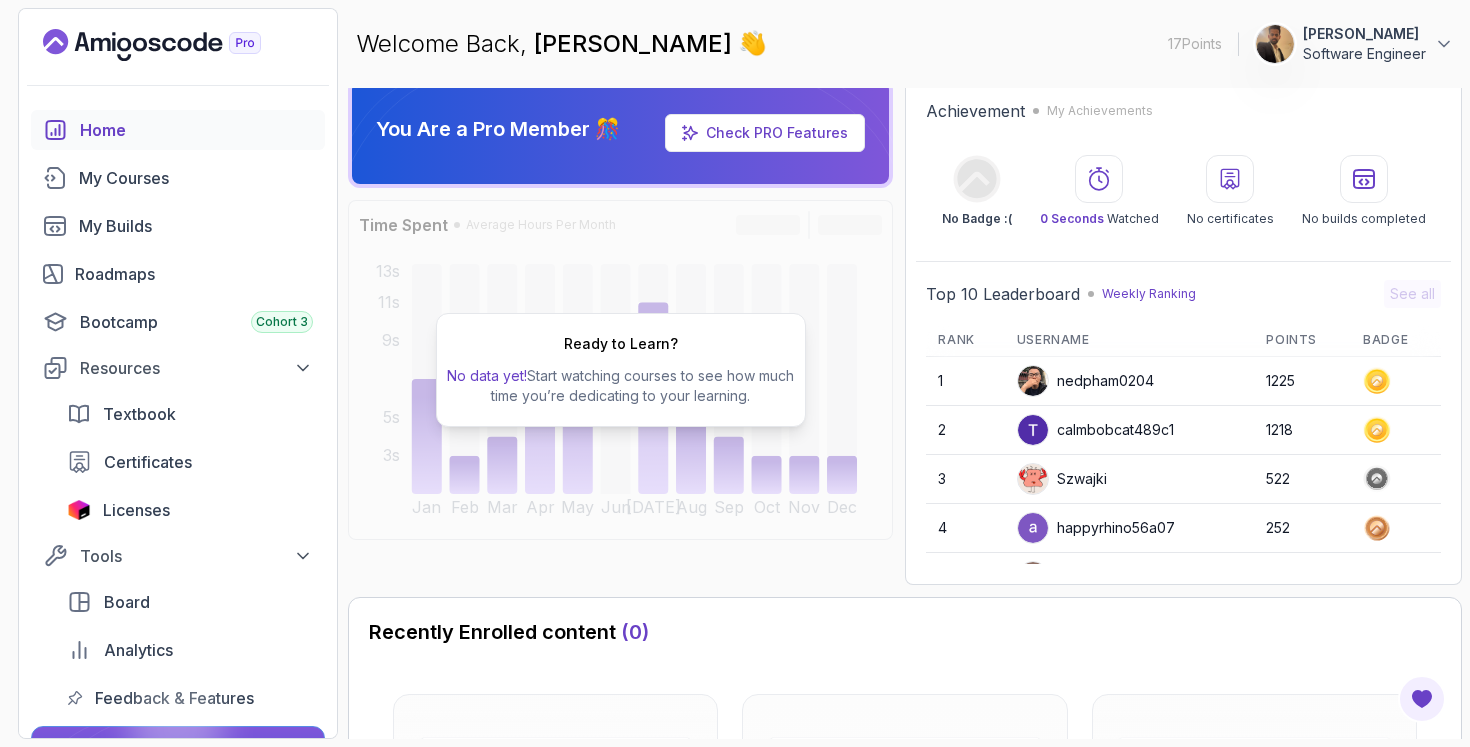 scroll, scrollTop: 0, scrollLeft: 0, axis: both 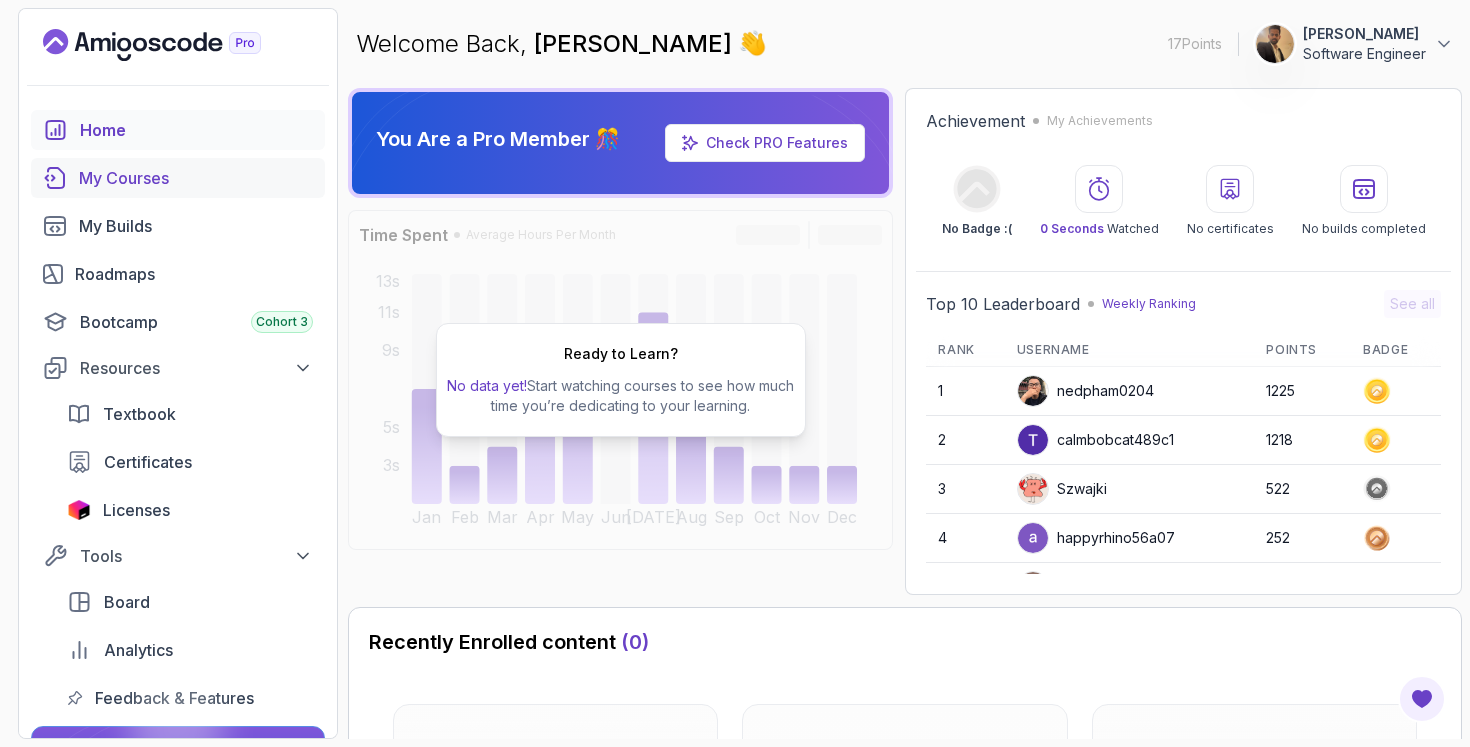 click on "My Courses" at bounding box center (196, 178) 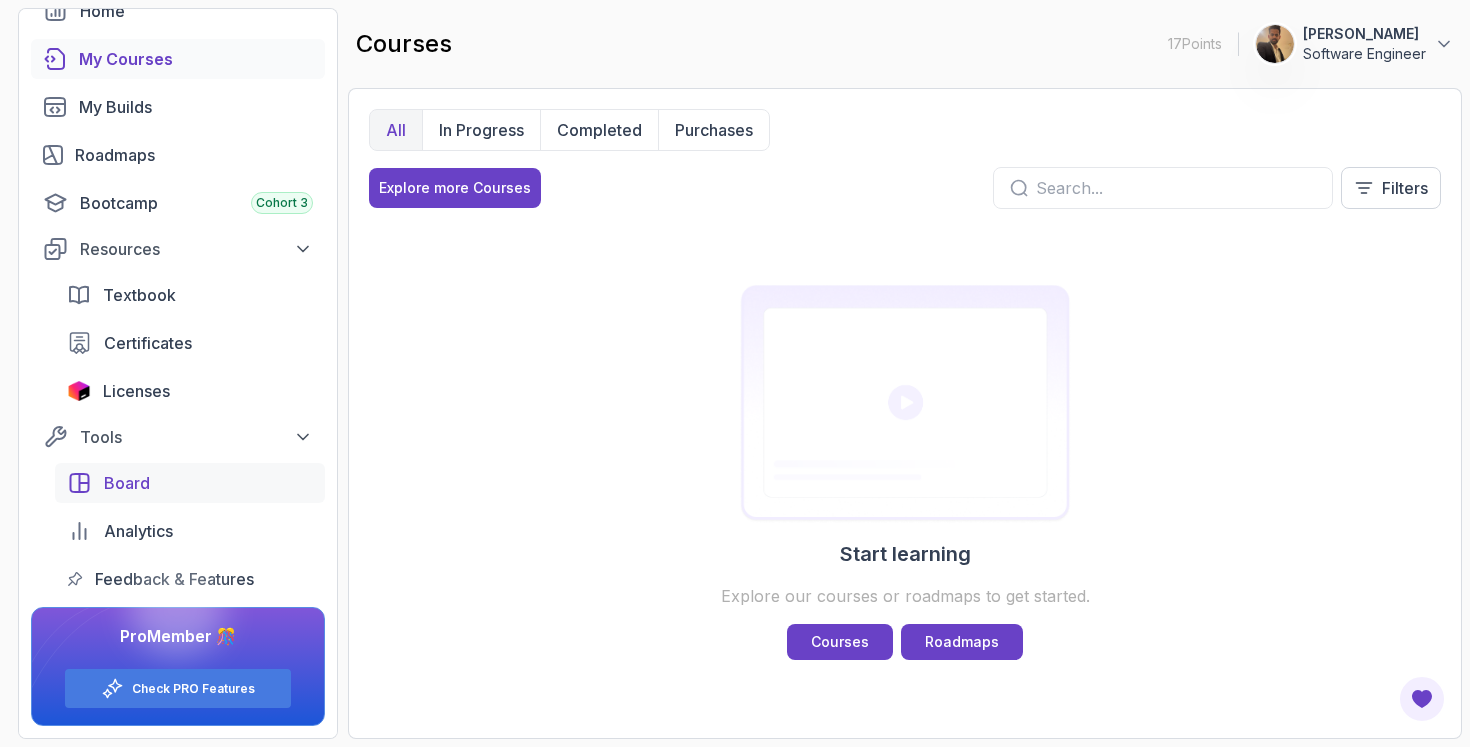 scroll, scrollTop: 0, scrollLeft: 0, axis: both 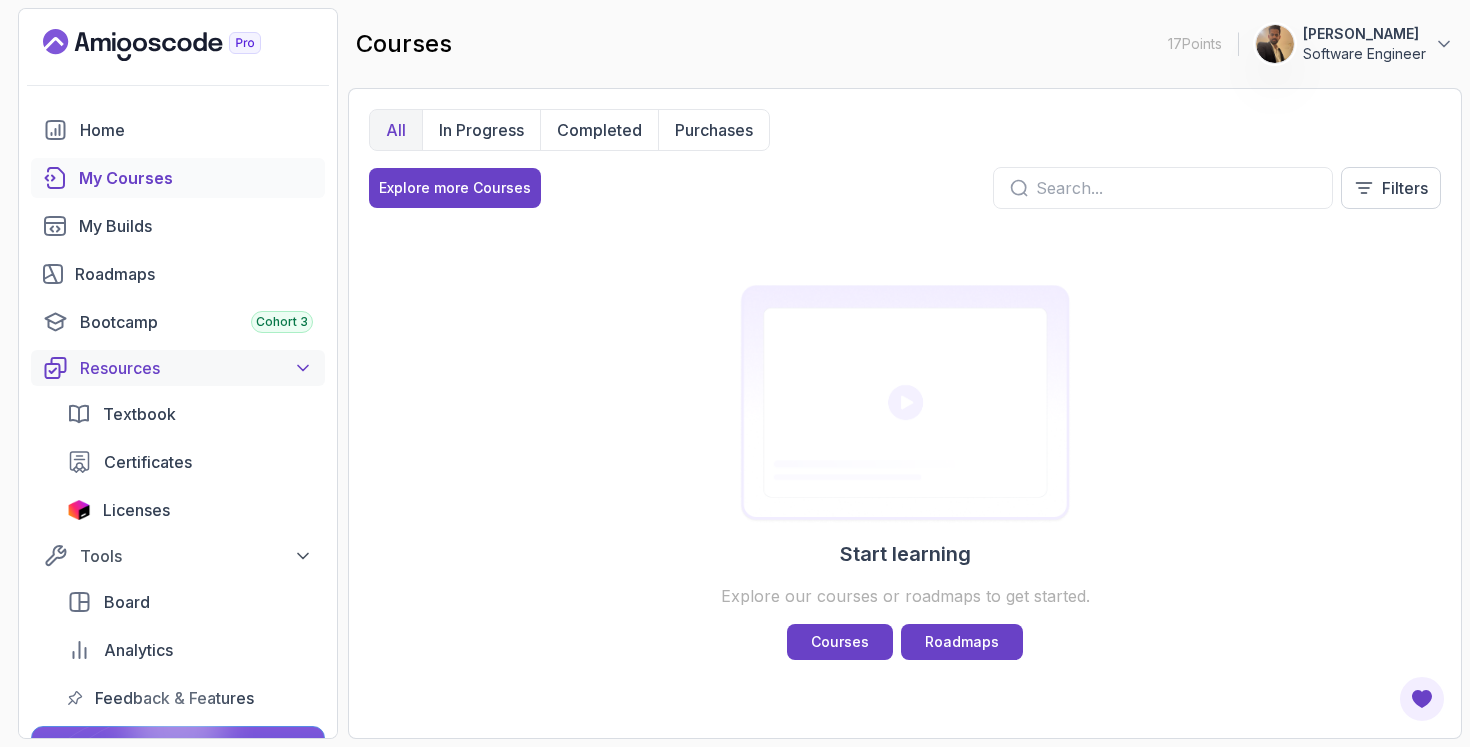click on "Resources" at bounding box center (196, 368) 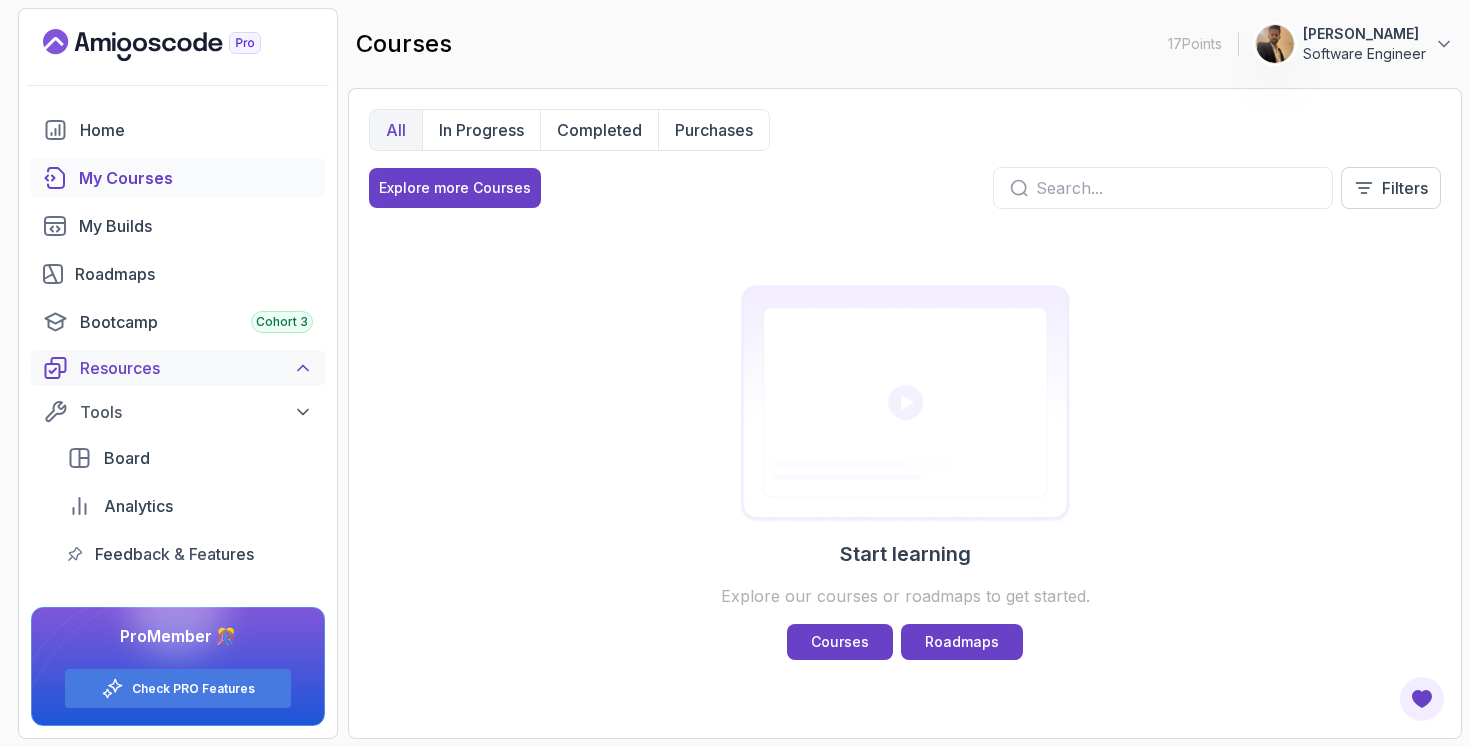 click on "Resources" at bounding box center (196, 368) 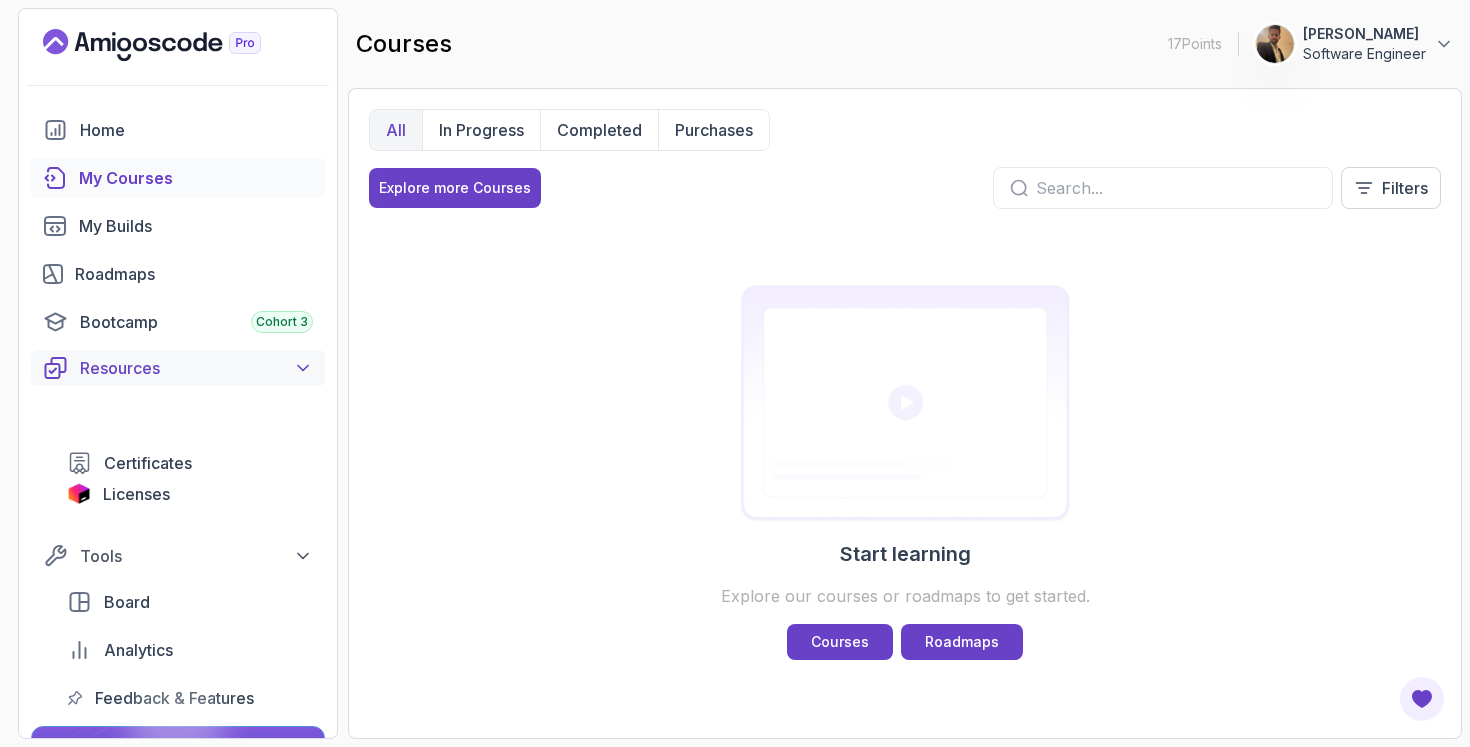 click on "Resources" at bounding box center (196, 368) 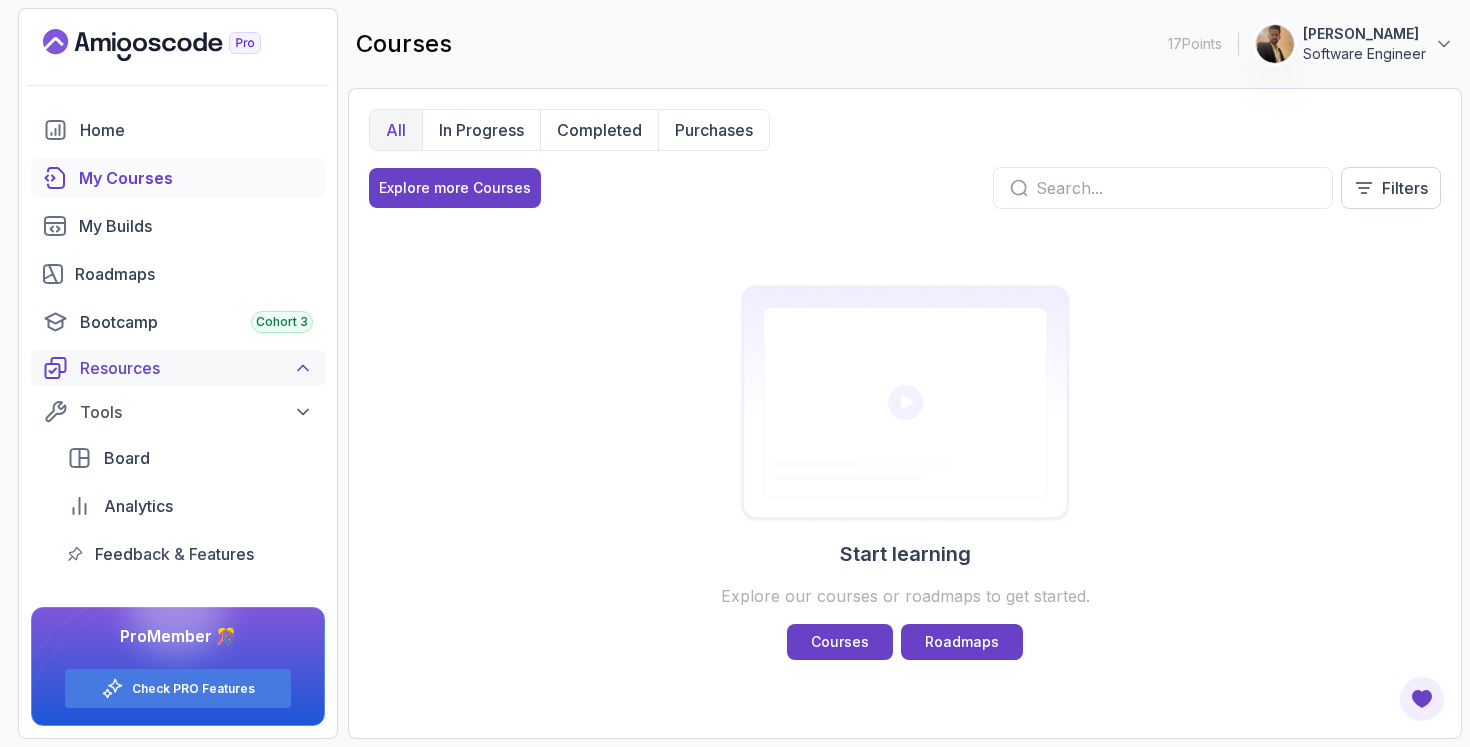 click on "Resources" at bounding box center (196, 368) 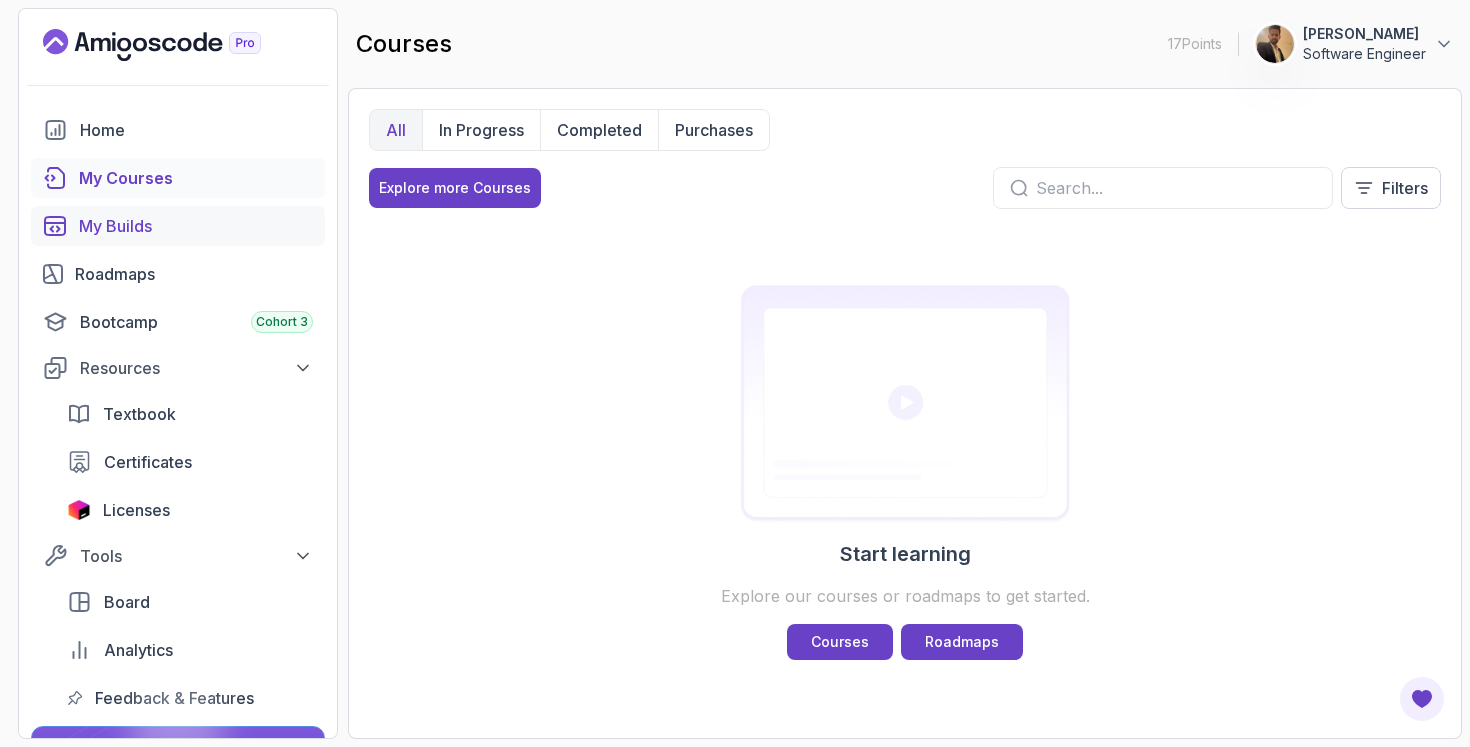 click on "My Builds" at bounding box center (196, 226) 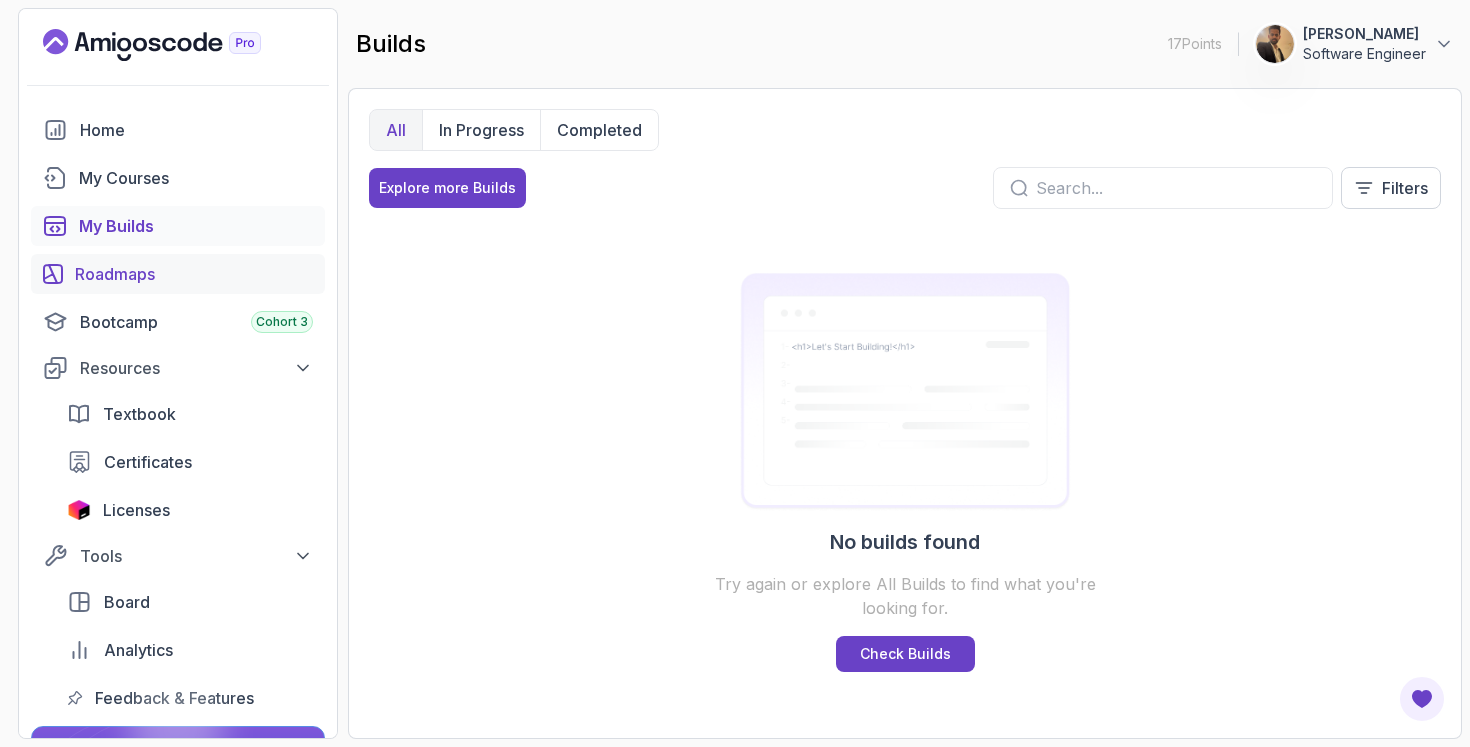 click on "Roadmaps" at bounding box center [178, 274] 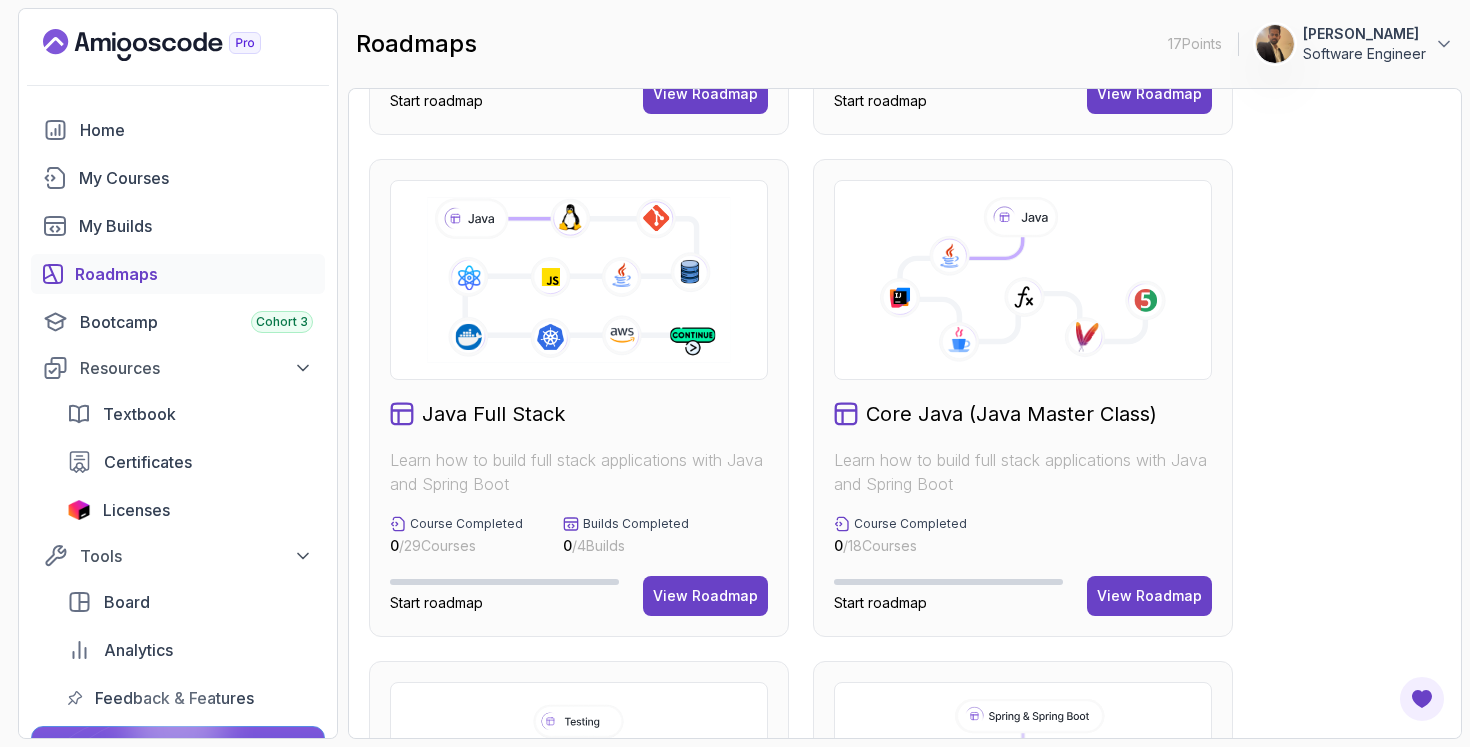 scroll, scrollTop: 461, scrollLeft: 0, axis: vertical 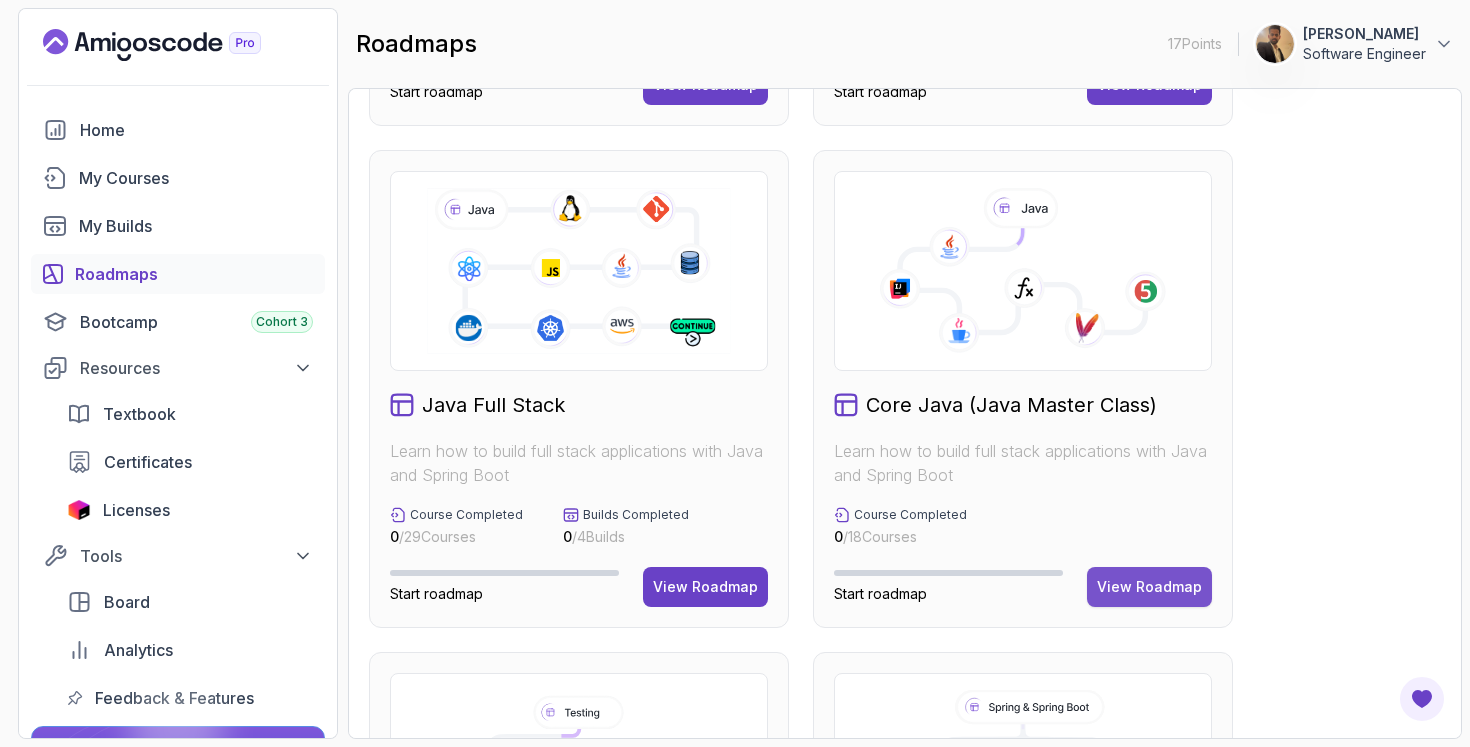 click on "View Roadmap" at bounding box center [1149, 587] 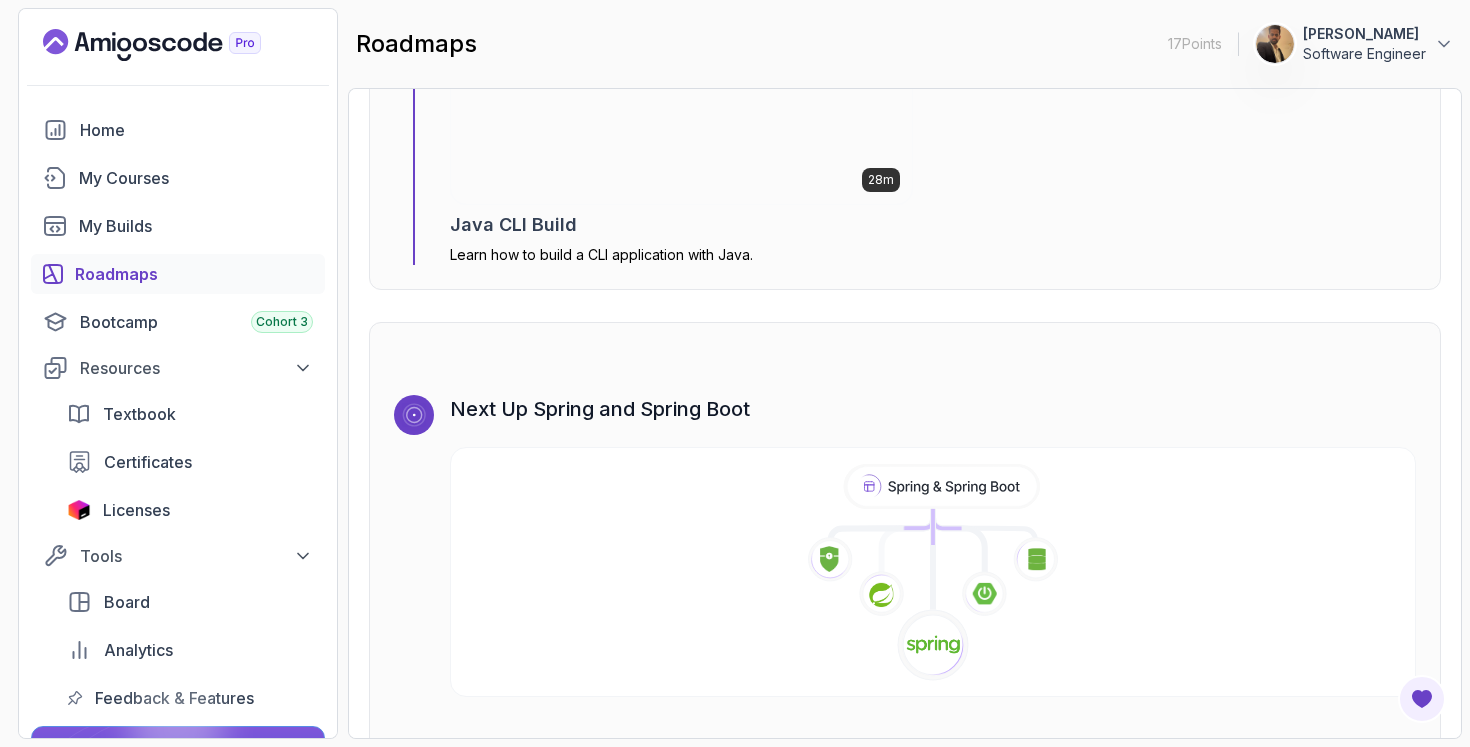 scroll, scrollTop: 12613, scrollLeft: 0, axis: vertical 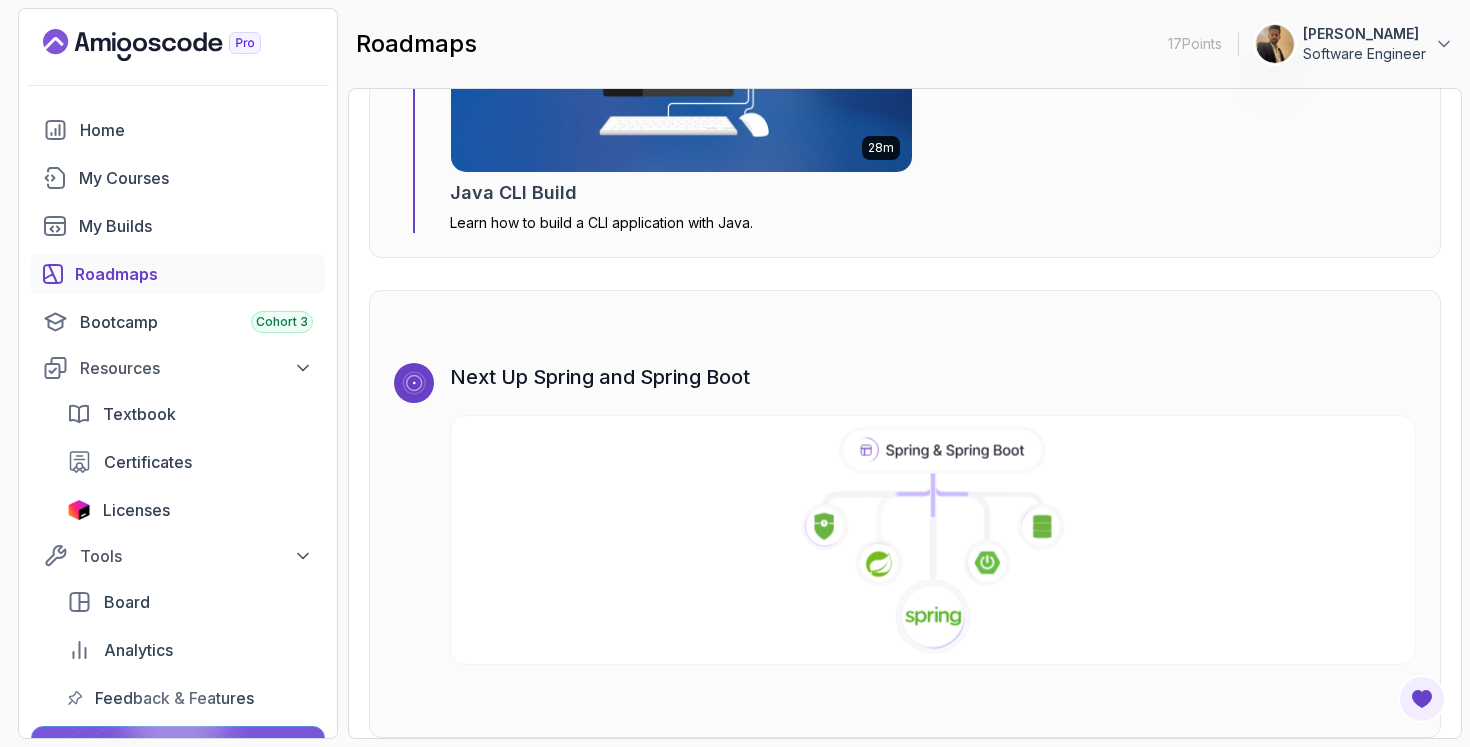 click 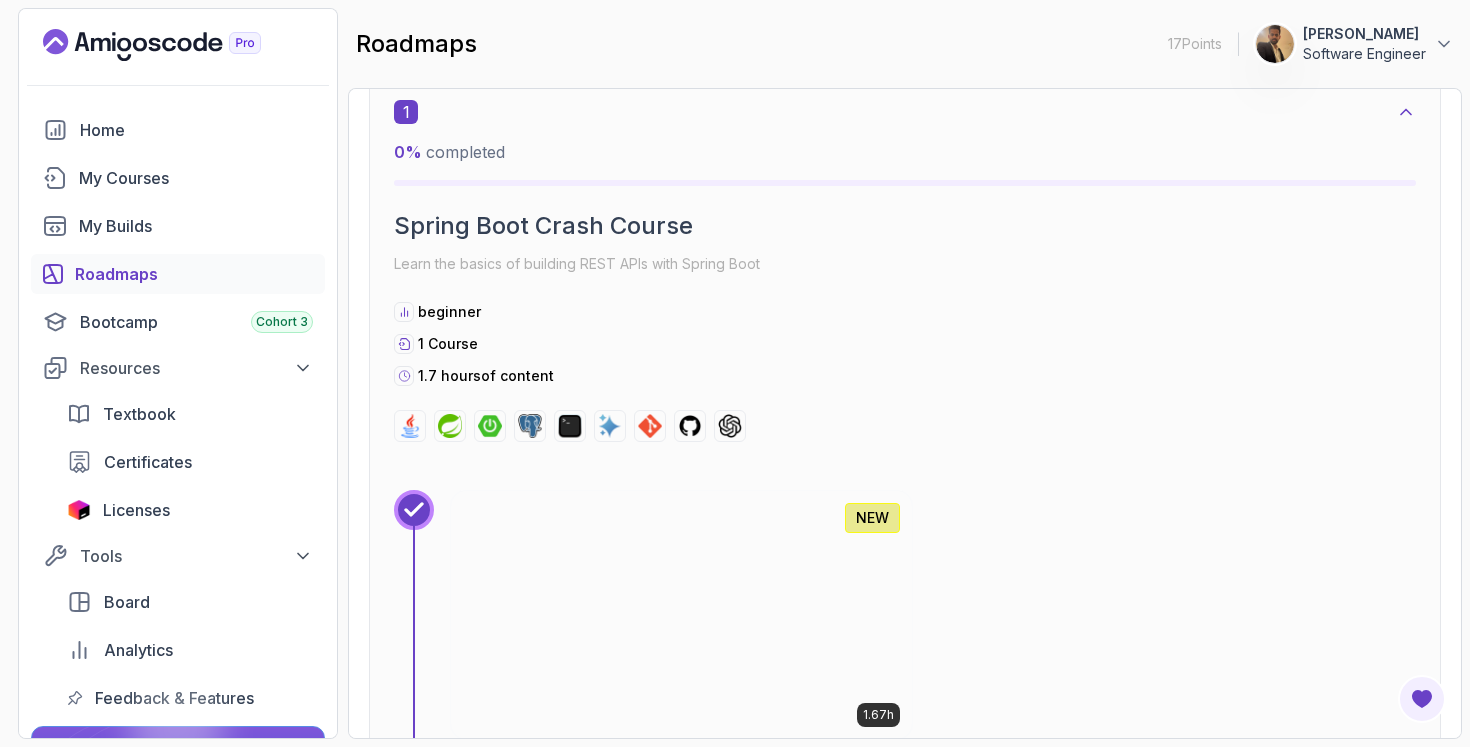 scroll, scrollTop: 0, scrollLeft: 0, axis: both 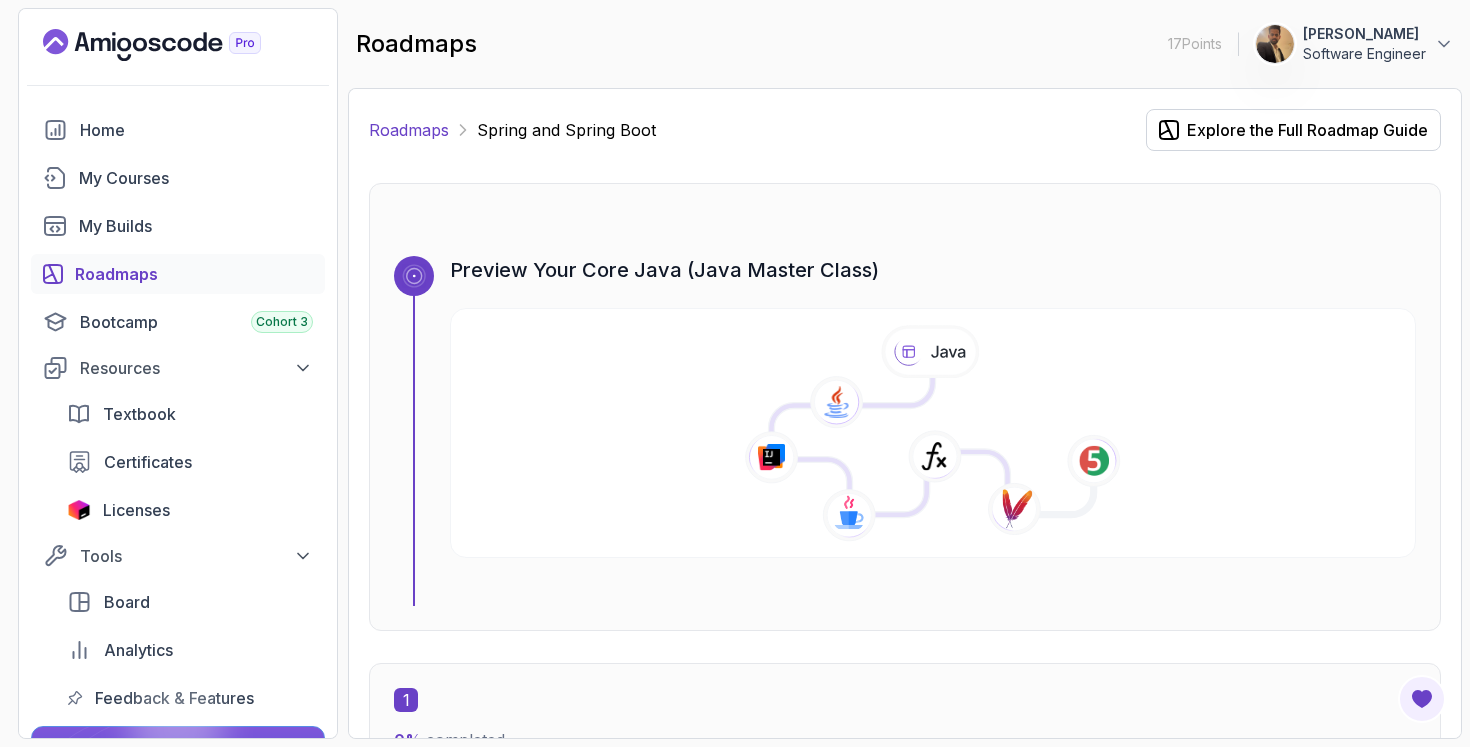 click on "Roadmaps" at bounding box center [409, 130] 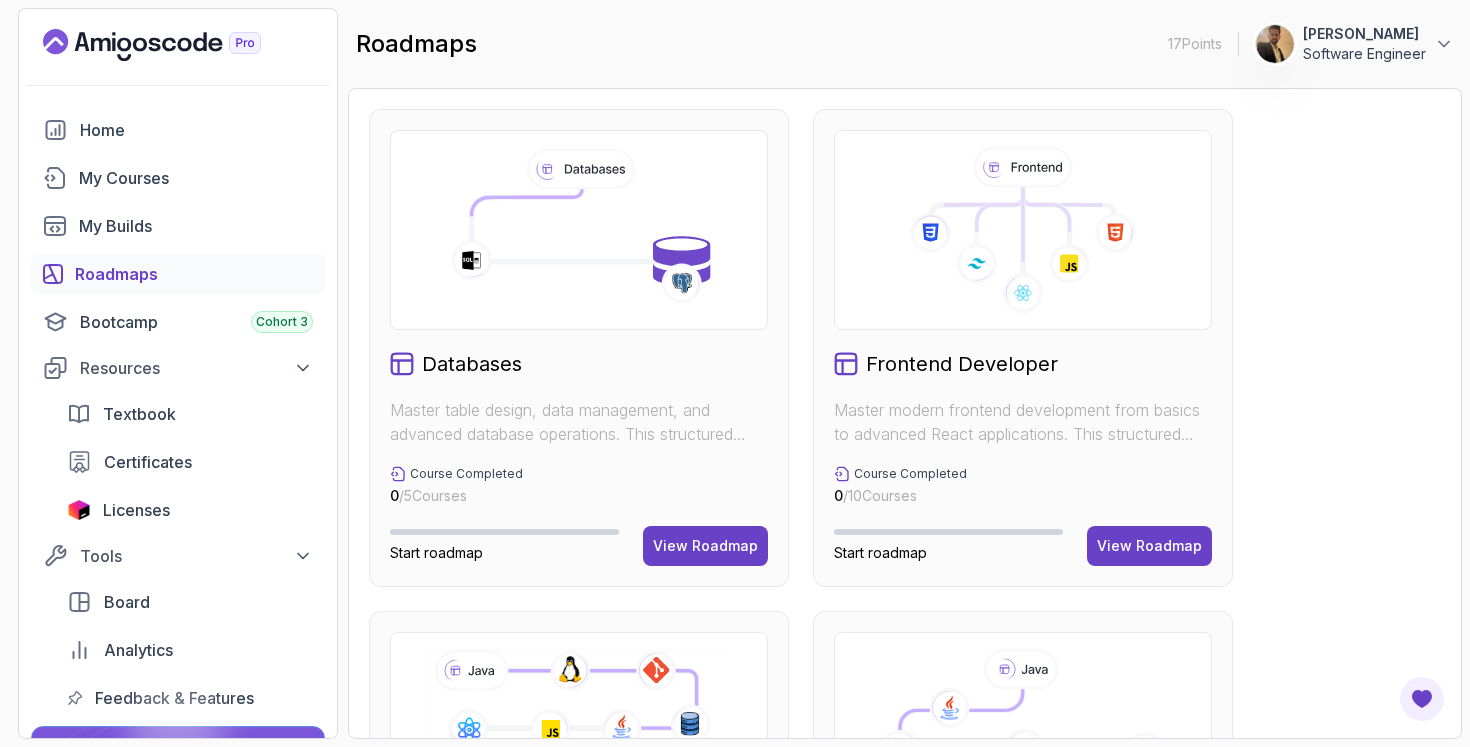 scroll, scrollTop: 0, scrollLeft: 0, axis: both 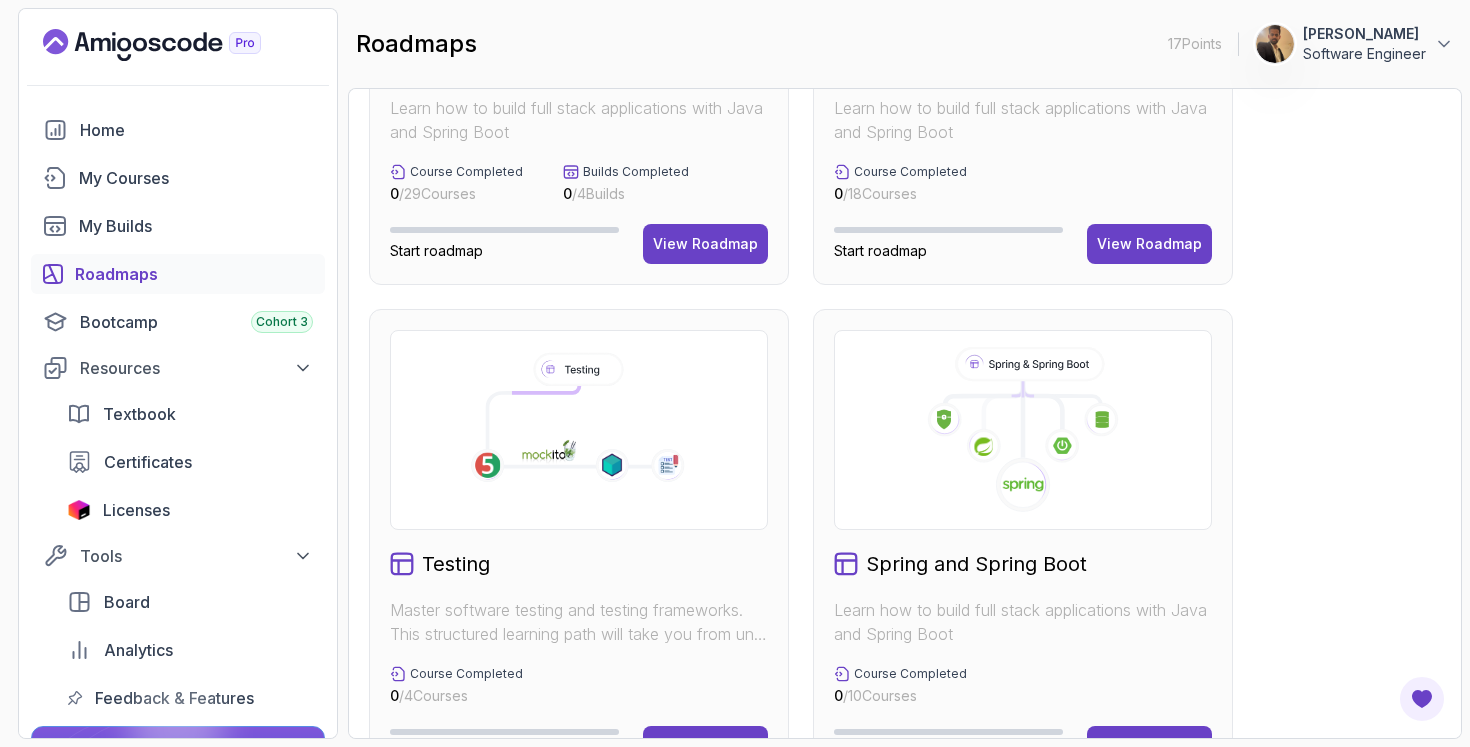 click 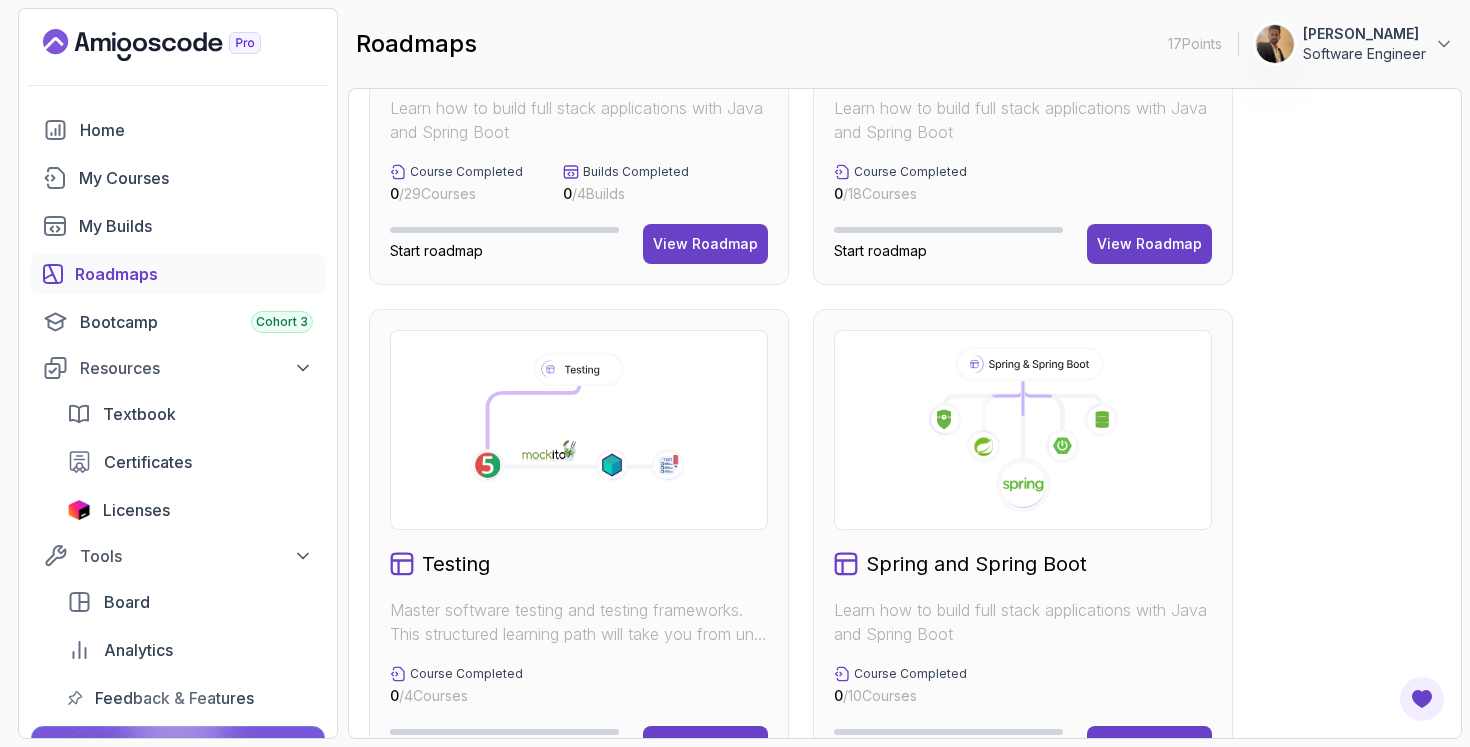 scroll, scrollTop: 873, scrollLeft: 0, axis: vertical 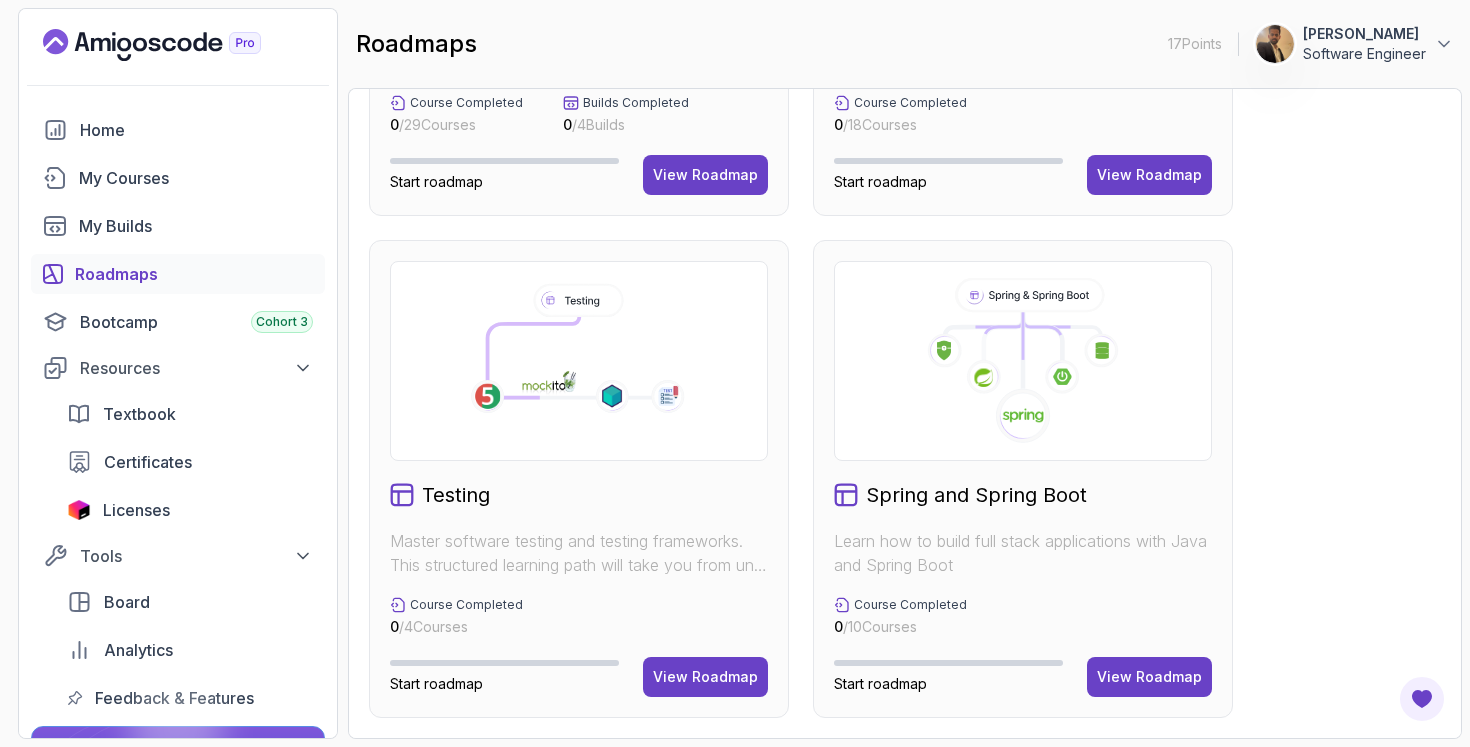 click on "Spring and Spring Boot Learn how to build full stack applications with Java and Spring Boot Course Completed 0 / 10  Courses Start roadmap View Roadmap" at bounding box center (1023, 479) 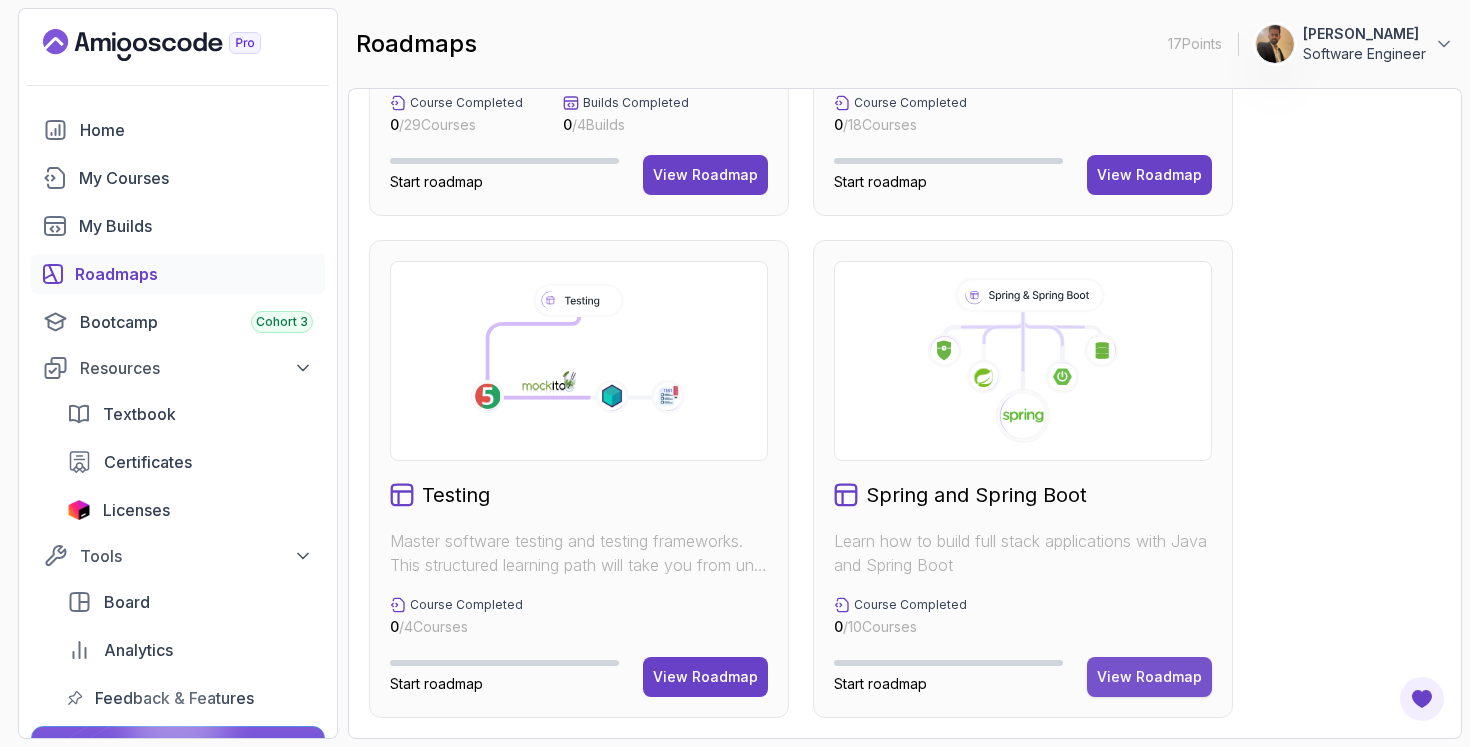 click on "View Roadmap" at bounding box center [1149, 677] 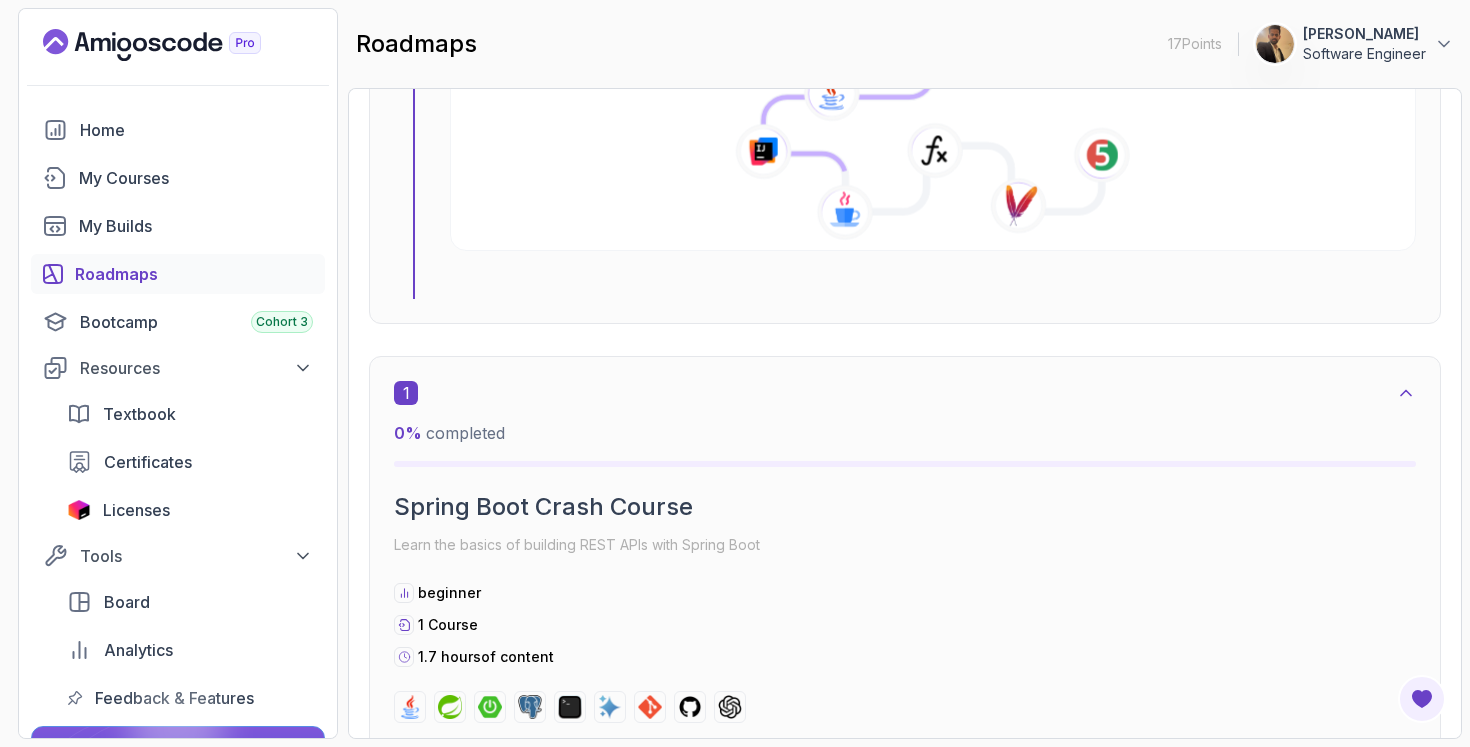 scroll, scrollTop: 0, scrollLeft: 0, axis: both 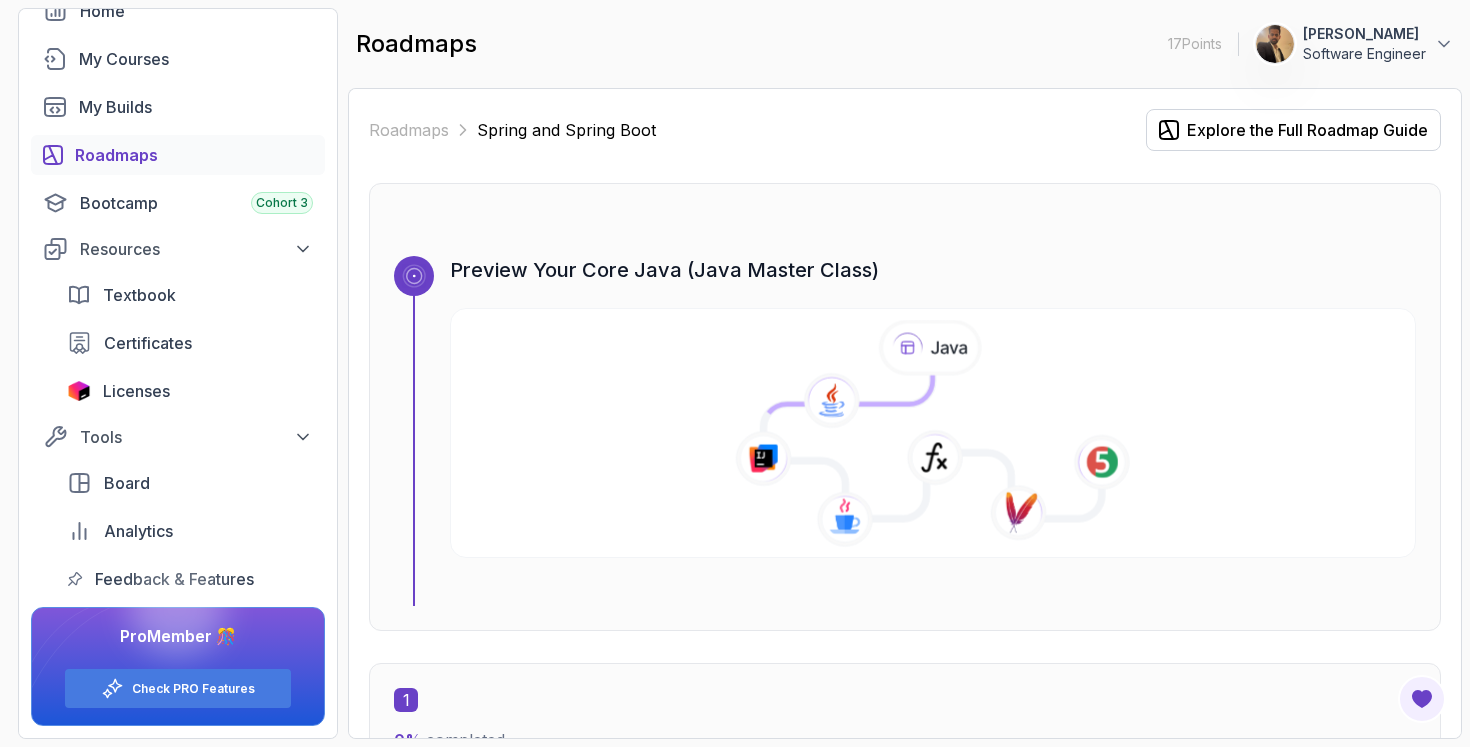 click 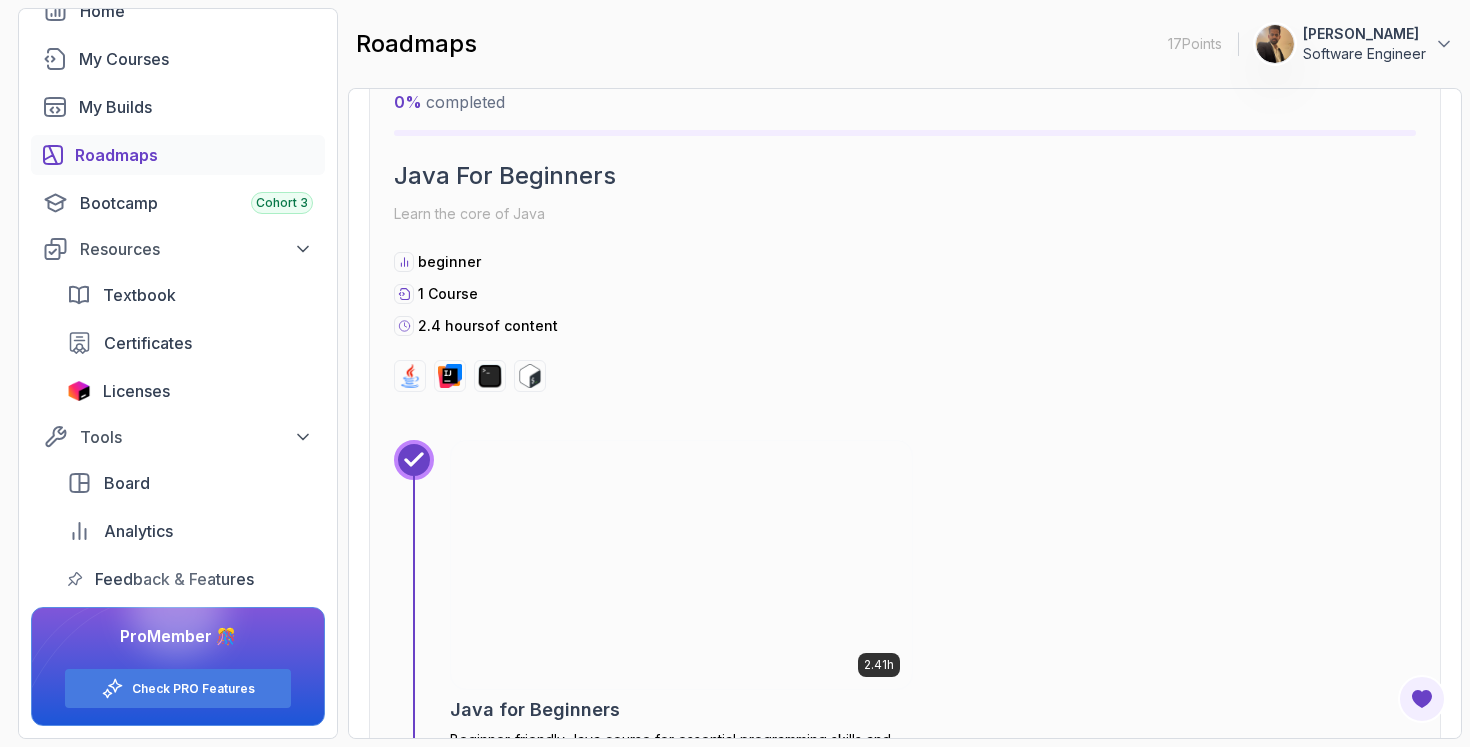 scroll, scrollTop: 635, scrollLeft: 0, axis: vertical 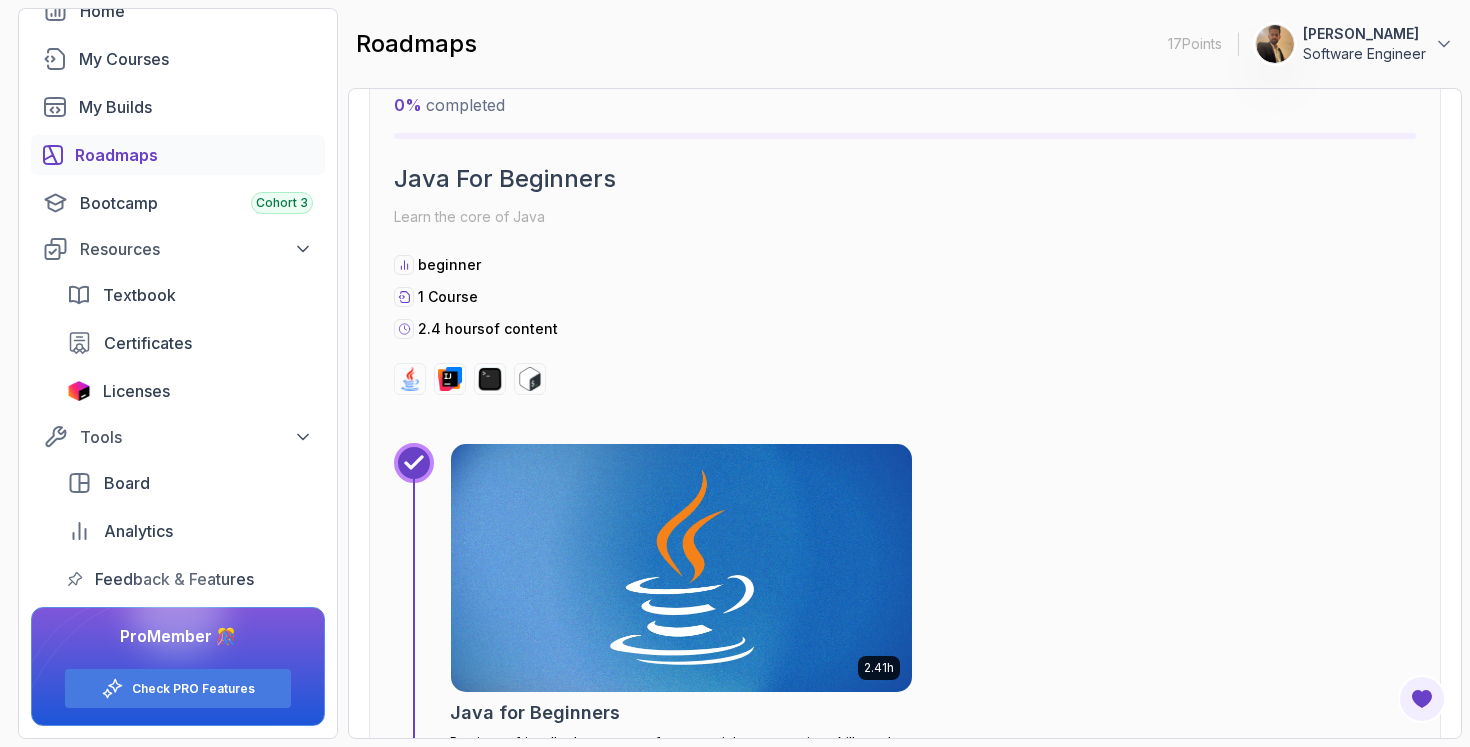 click at bounding box center (681, 568) 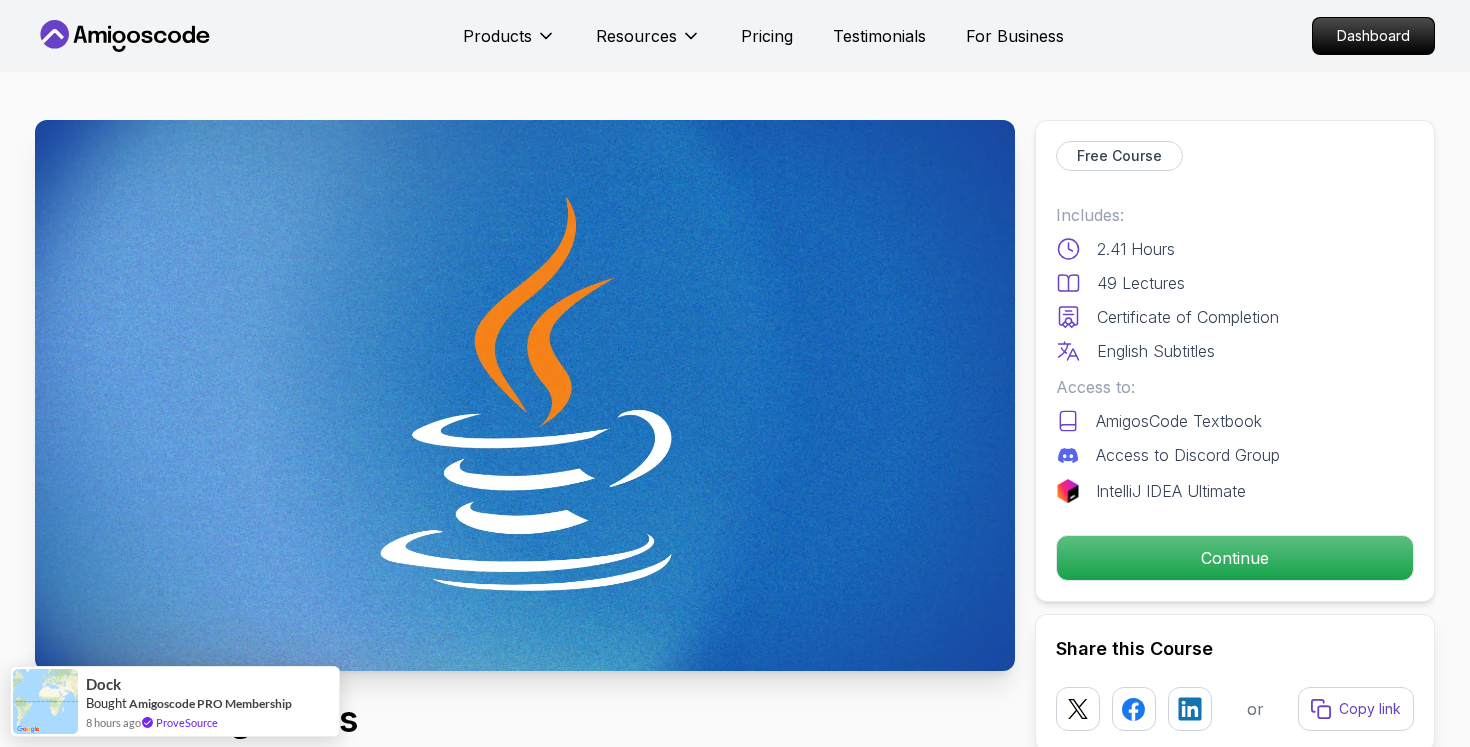 click on "Products Resources Pricing Testimonials For Business Dashboard Products Resources Pricing Testimonials For Business Dashboard Java for Beginners Beginner-friendly Java course for essential programming skills and application development Mama Samba Braima Djalo  /   Instructor Free Course Includes: 2.41 Hours 49 Lectures Certificate of Completion English Subtitles Access to: AmigosCode Textbook Access to Discord Group IntelliJ IDEA Ultimate Continue Share this Course or Copy link Got a Team of 5 or More? With one subscription, give your entire team access to all courses and features. Check our Business Plan Mama Samba Braima Djalo  /   Instructor What you will learn java intellij terminal bash Java Usages - Learn the various applications and use cases of Java in the real world. Compiled vs Interpreted, Static vs Dynamic Typing - Understand the differences between compiled and interpreted languages, and static vs dynamic typing. Java Version History - Explore the evolution of Java through its different versions." at bounding box center (735, 4064) 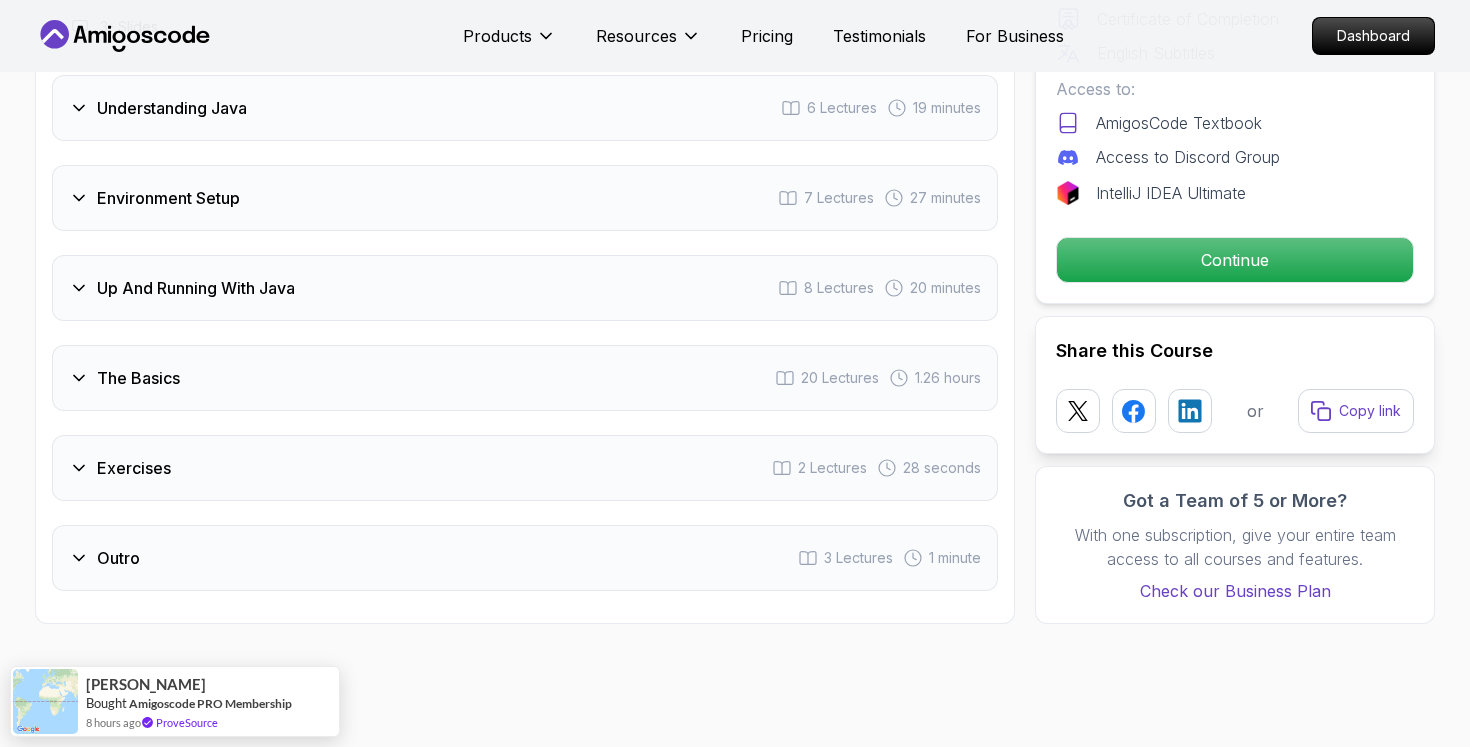 scroll, scrollTop: 3184, scrollLeft: 0, axis: vertical 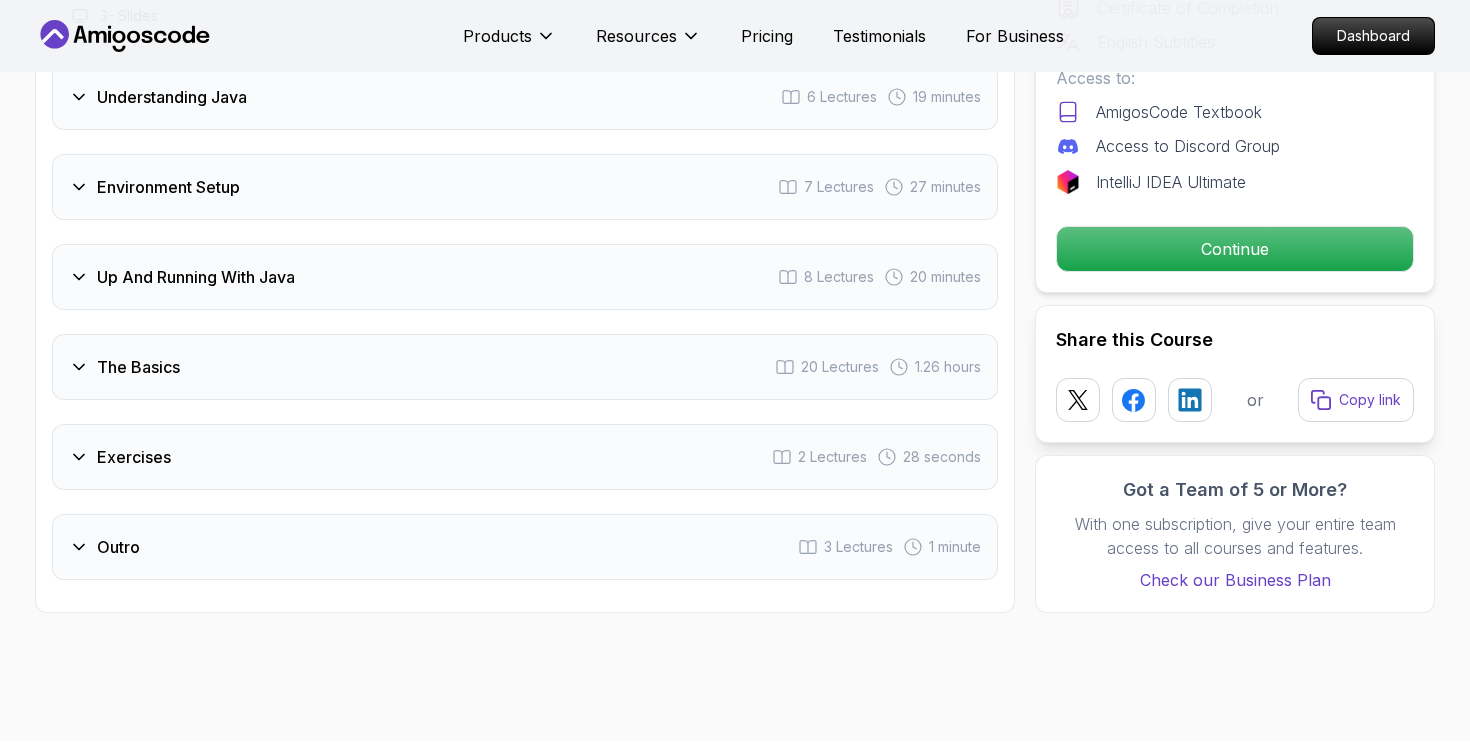 click on "Exercises 2   Lectures     28 seconds" at bounding box center [525, 457] 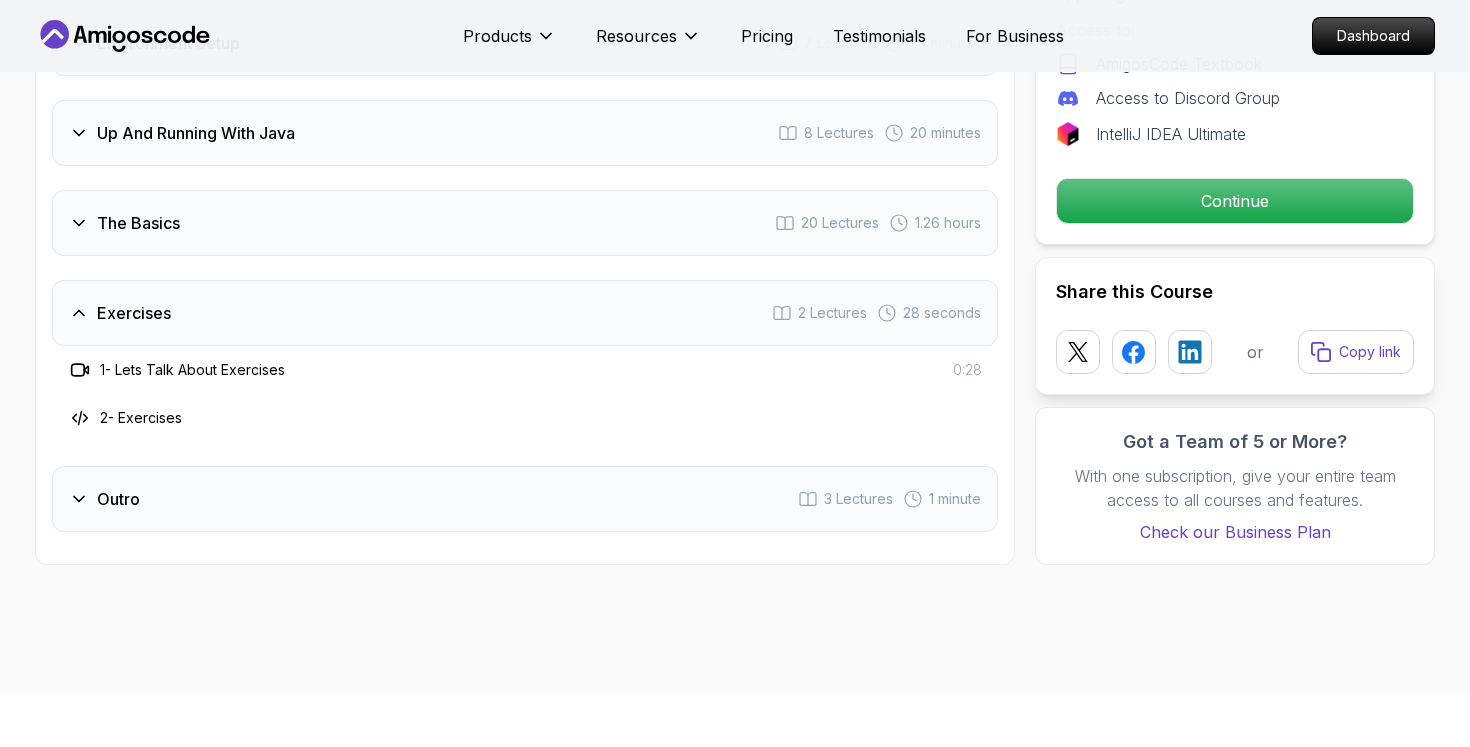 scroll, scrollTop: 3040, scrollLeft: 0, axis: vertical 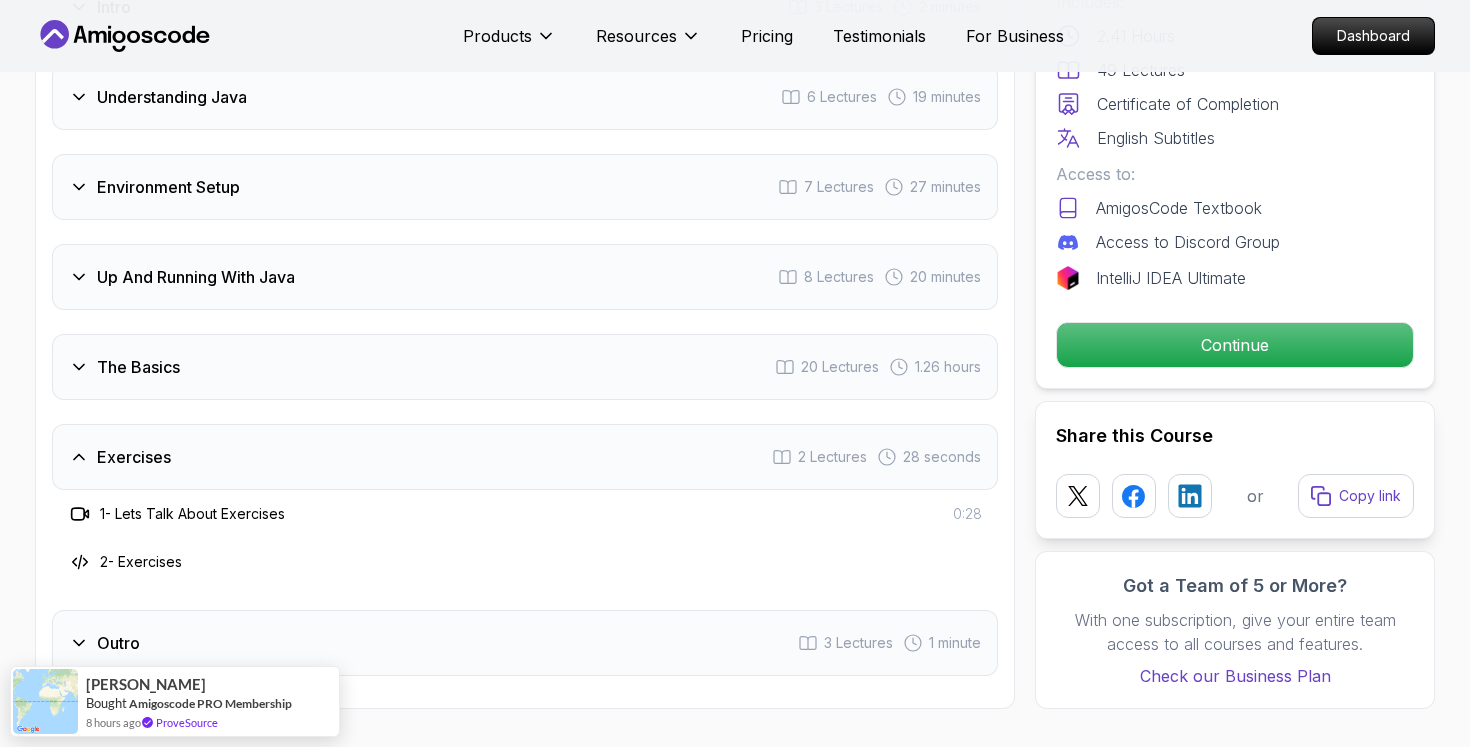 click on "1  -   Lets Talk About Exercises" at bounding box center (192, 514) 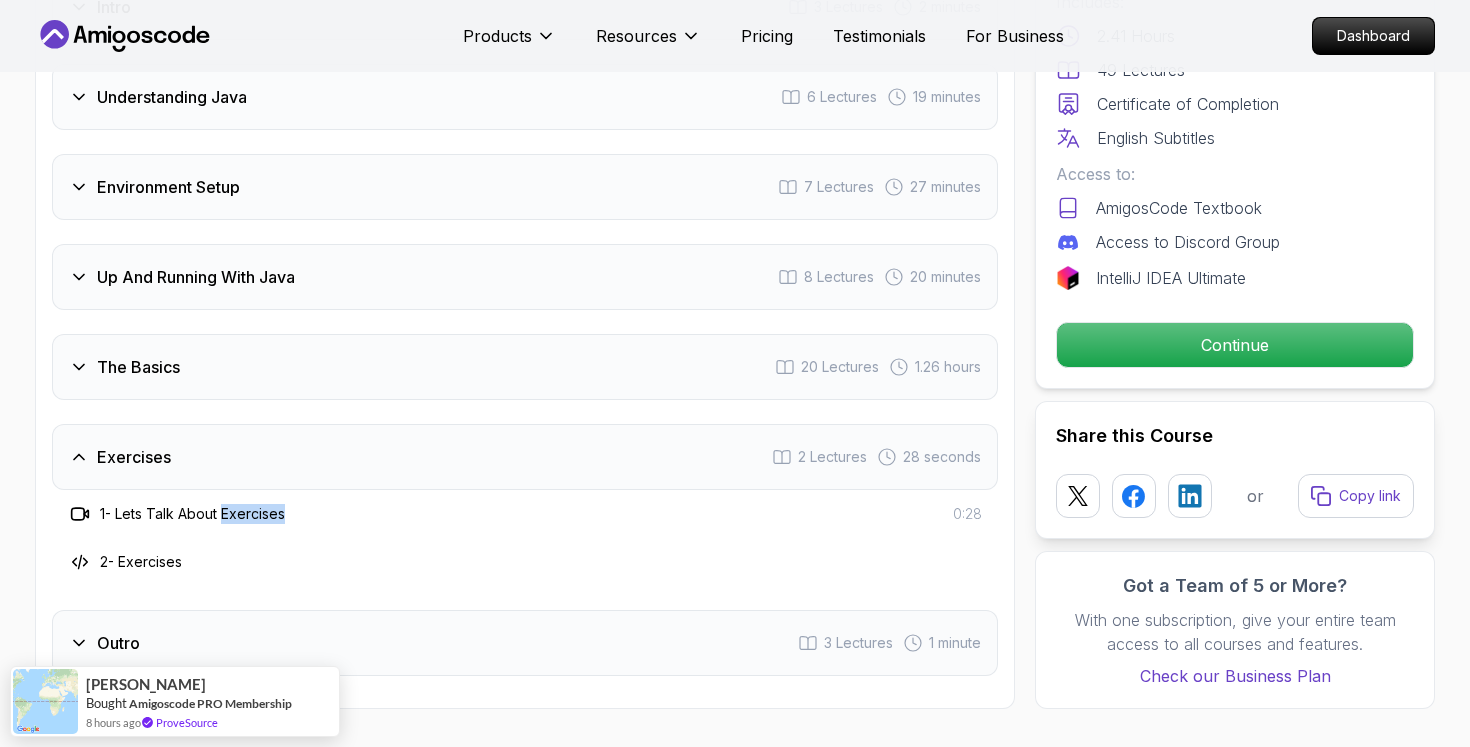 click 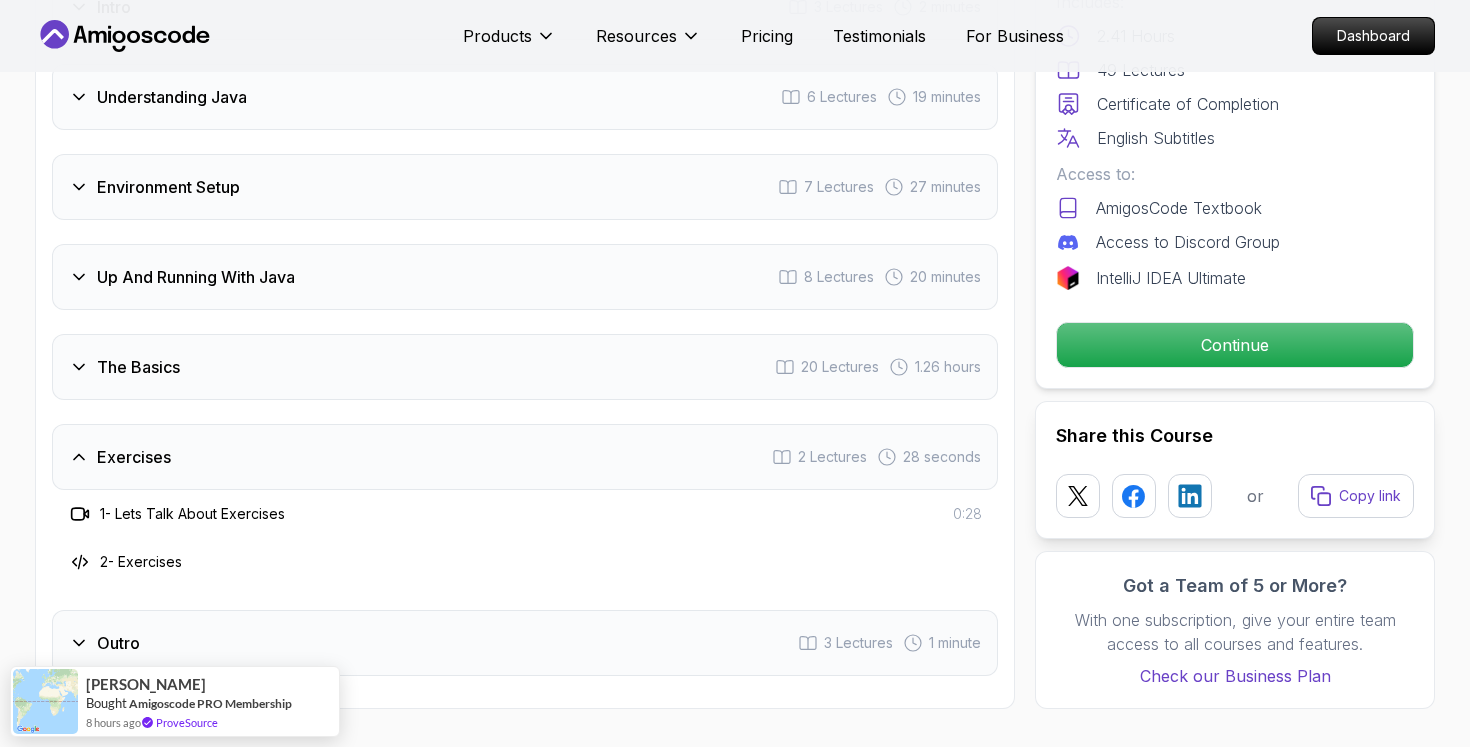 click 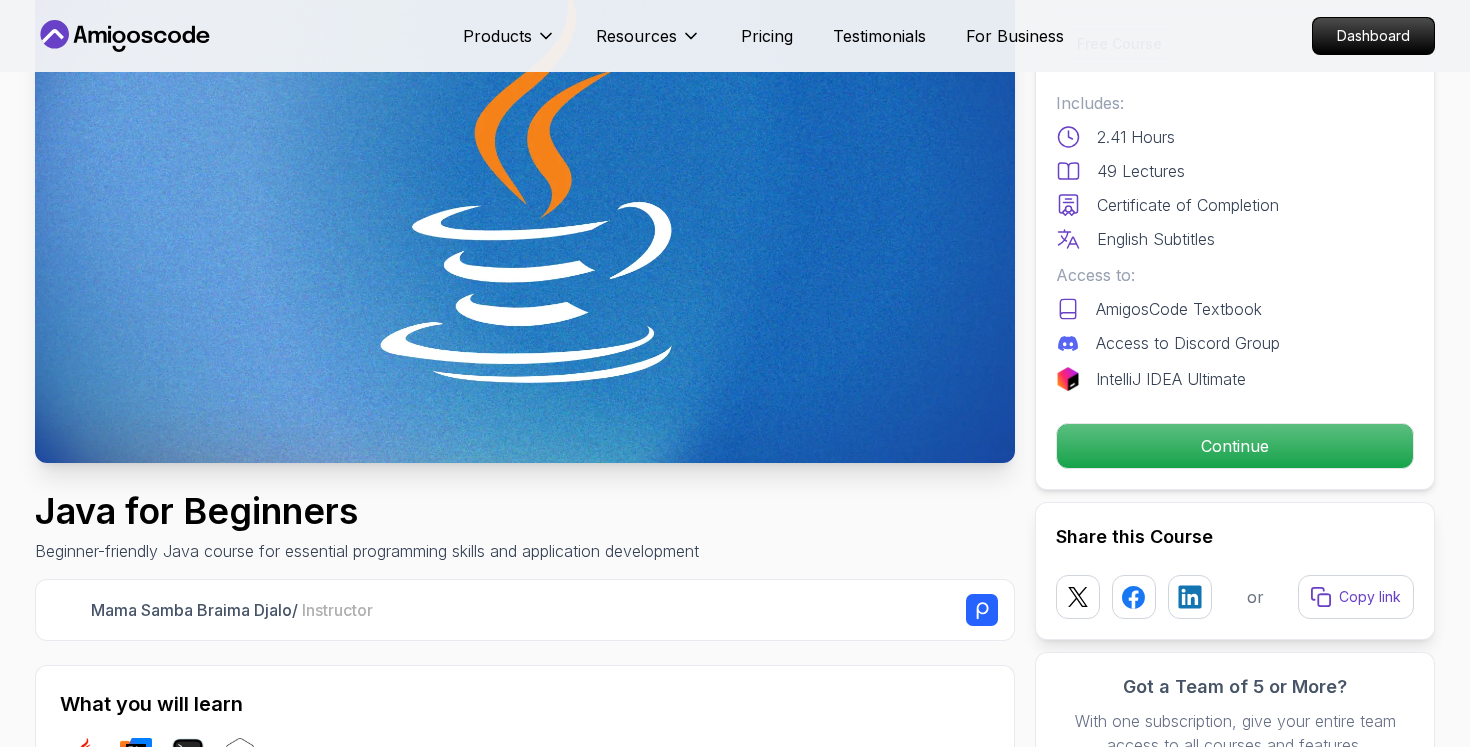 scroll, scrollTop: 206, scrollLeft: 0, axis: vertical 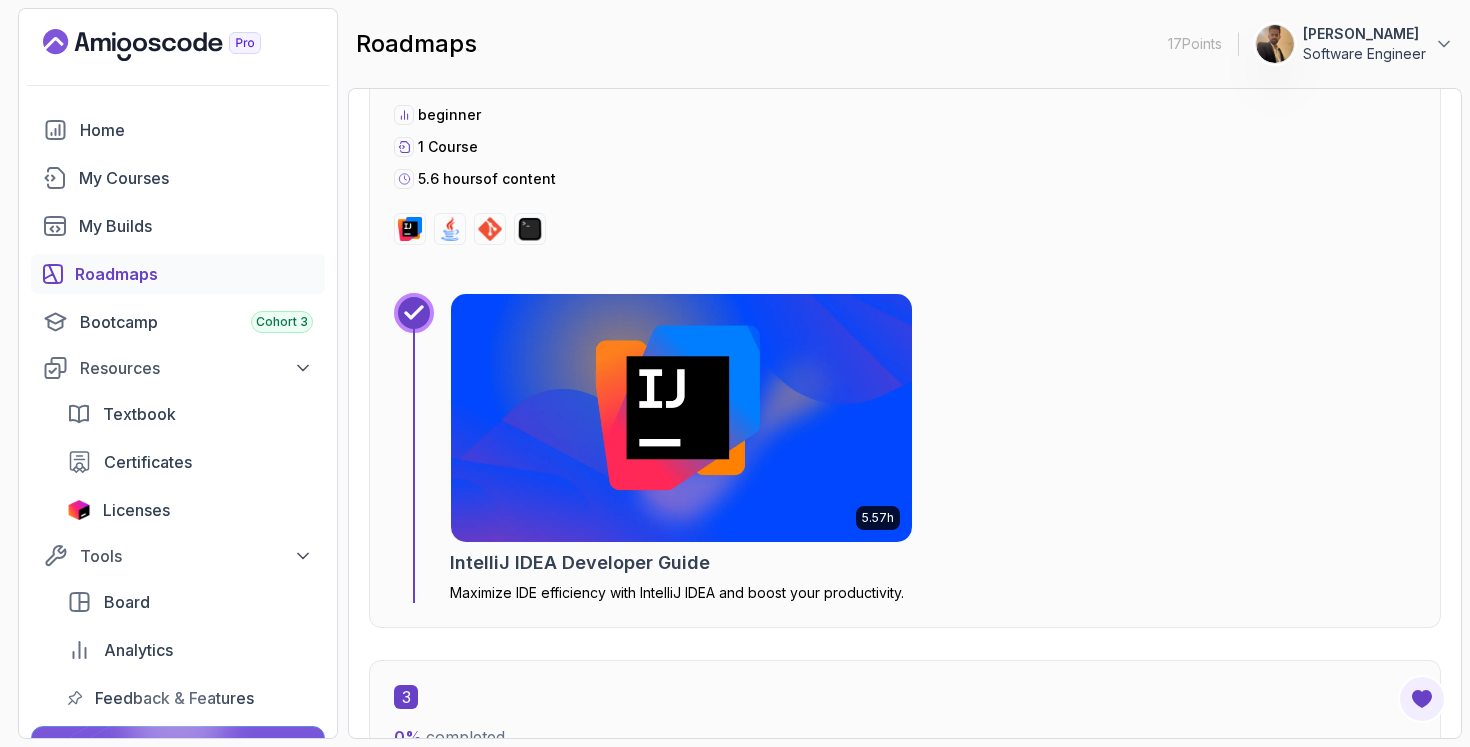 click at bounding box center (681, 418) 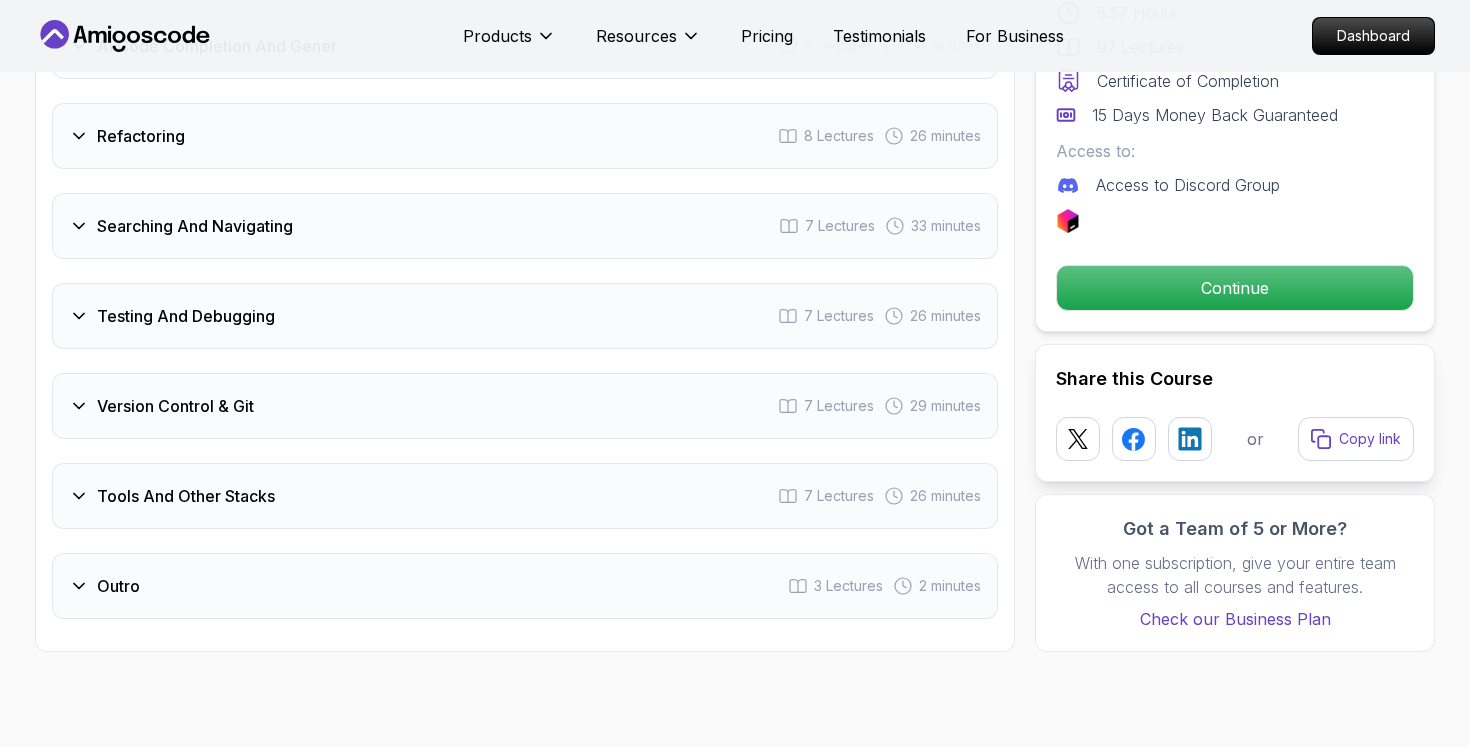 scroll, scrollTop: 3685, scrollLeft: 0, axis: vertical 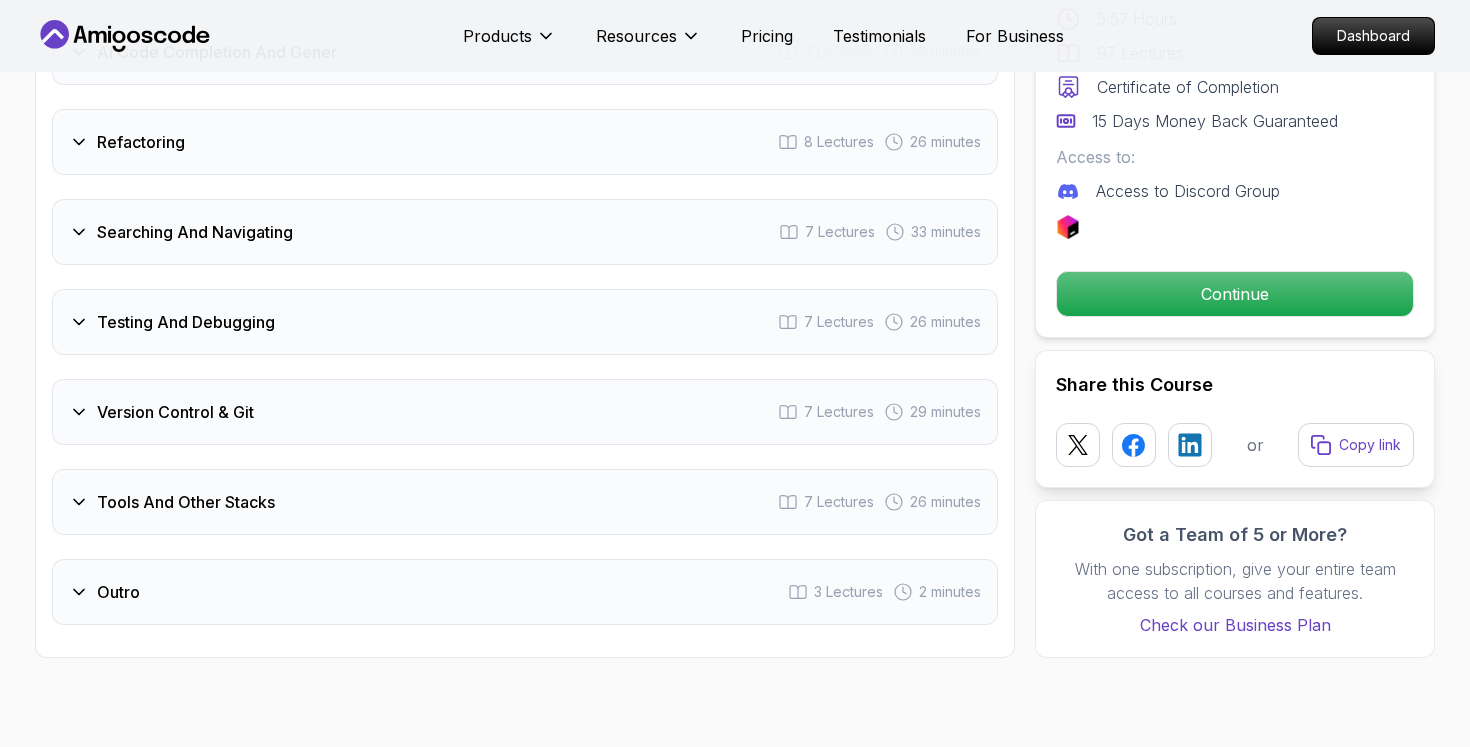 click on "Outro" at bounding box center (118, 592) 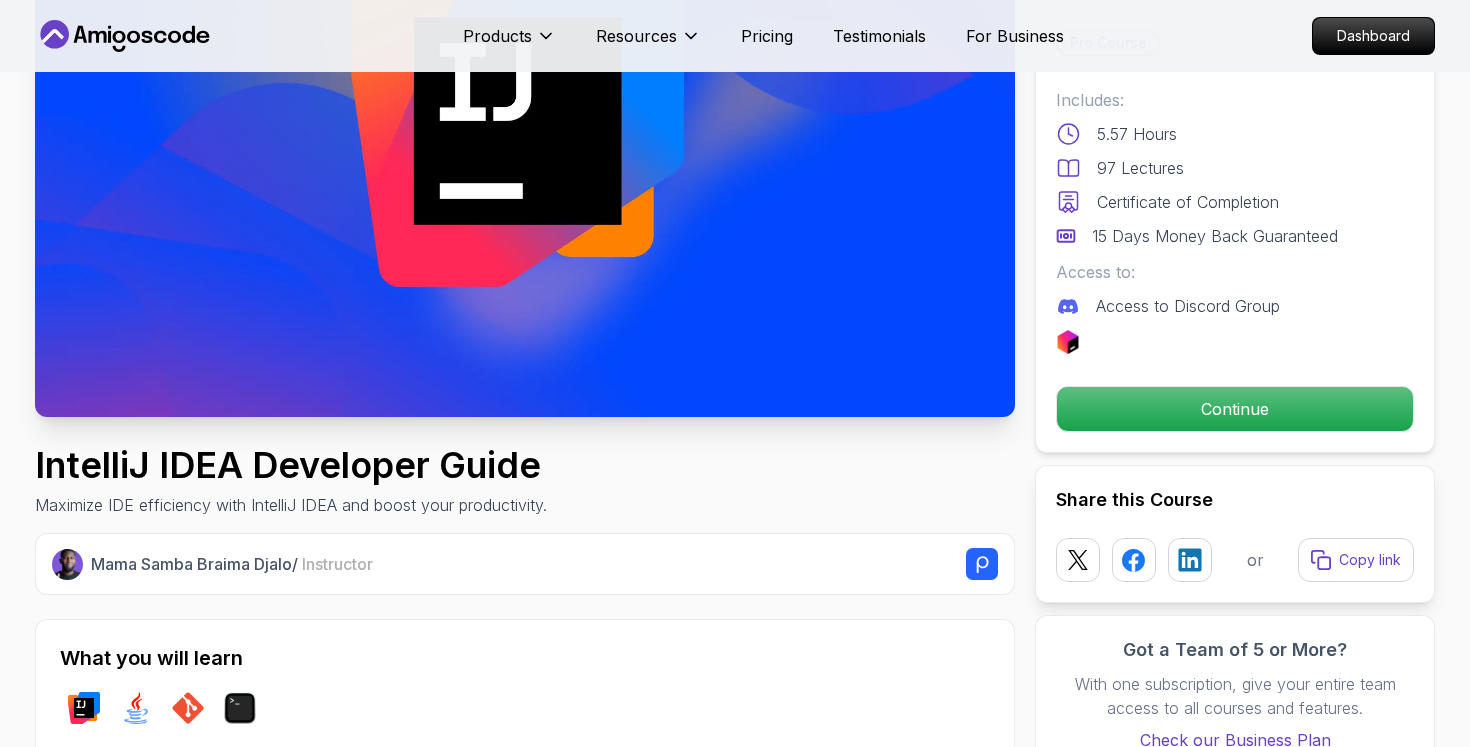 scroll, scrollTop: 0, scrollLeft: 0, axis: both 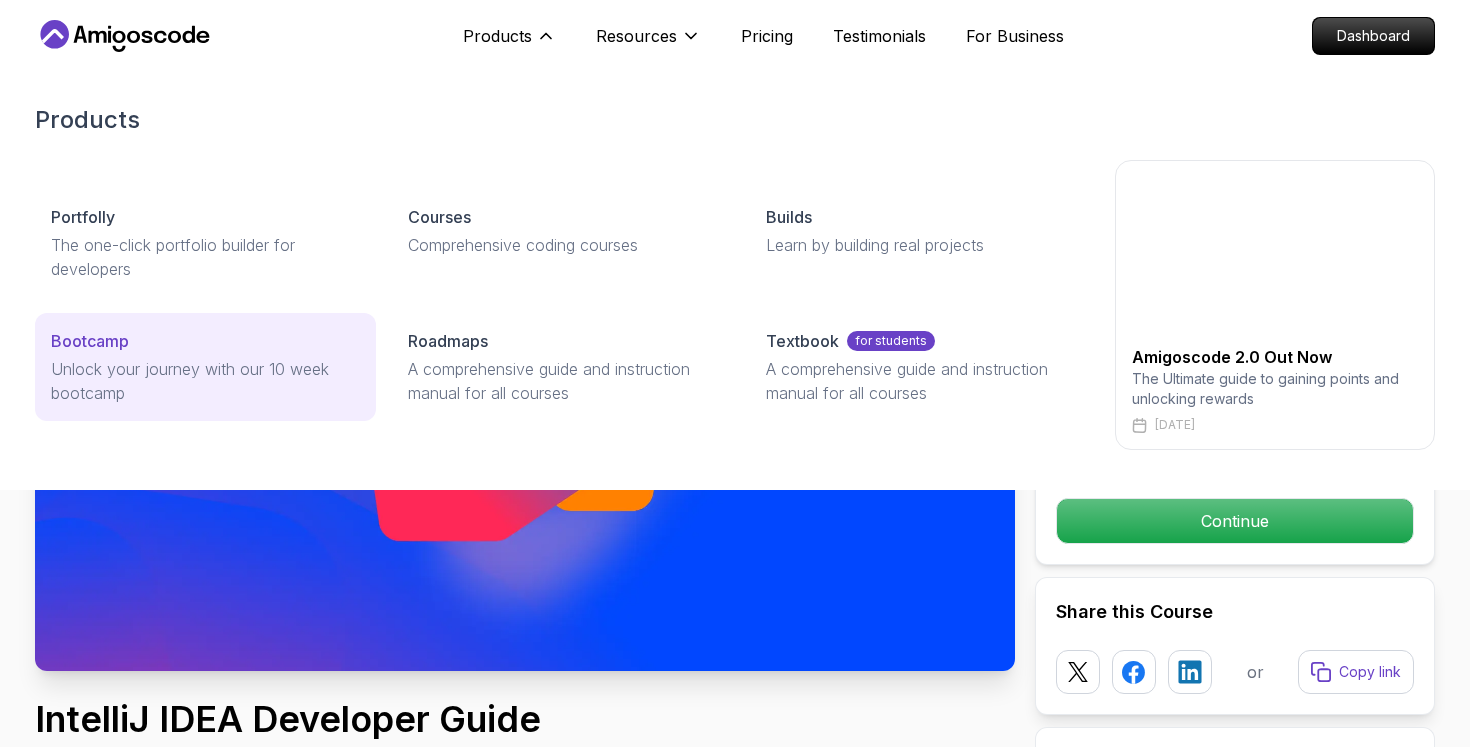type 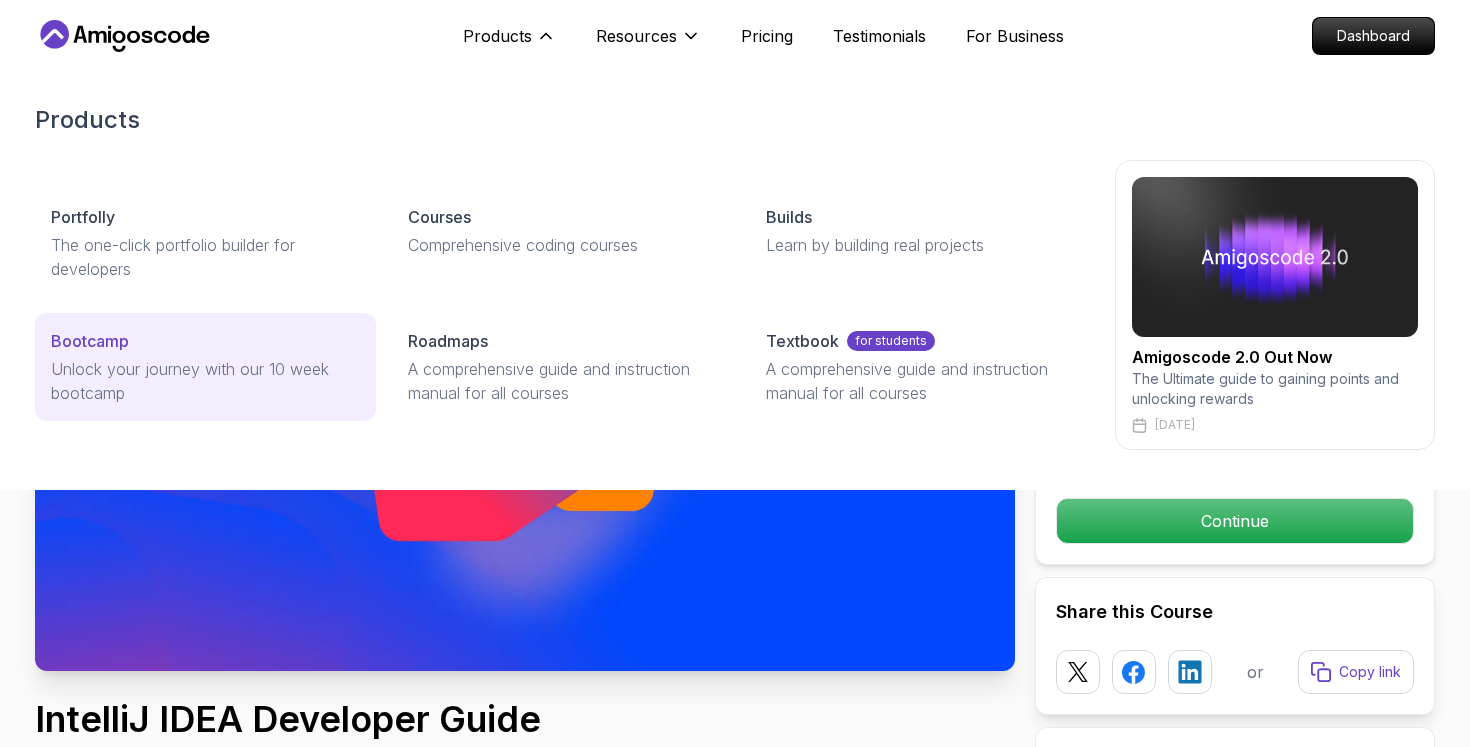 click on "Unlock your journey with our 10 week bootcamp" at bounding box center (205, 381) 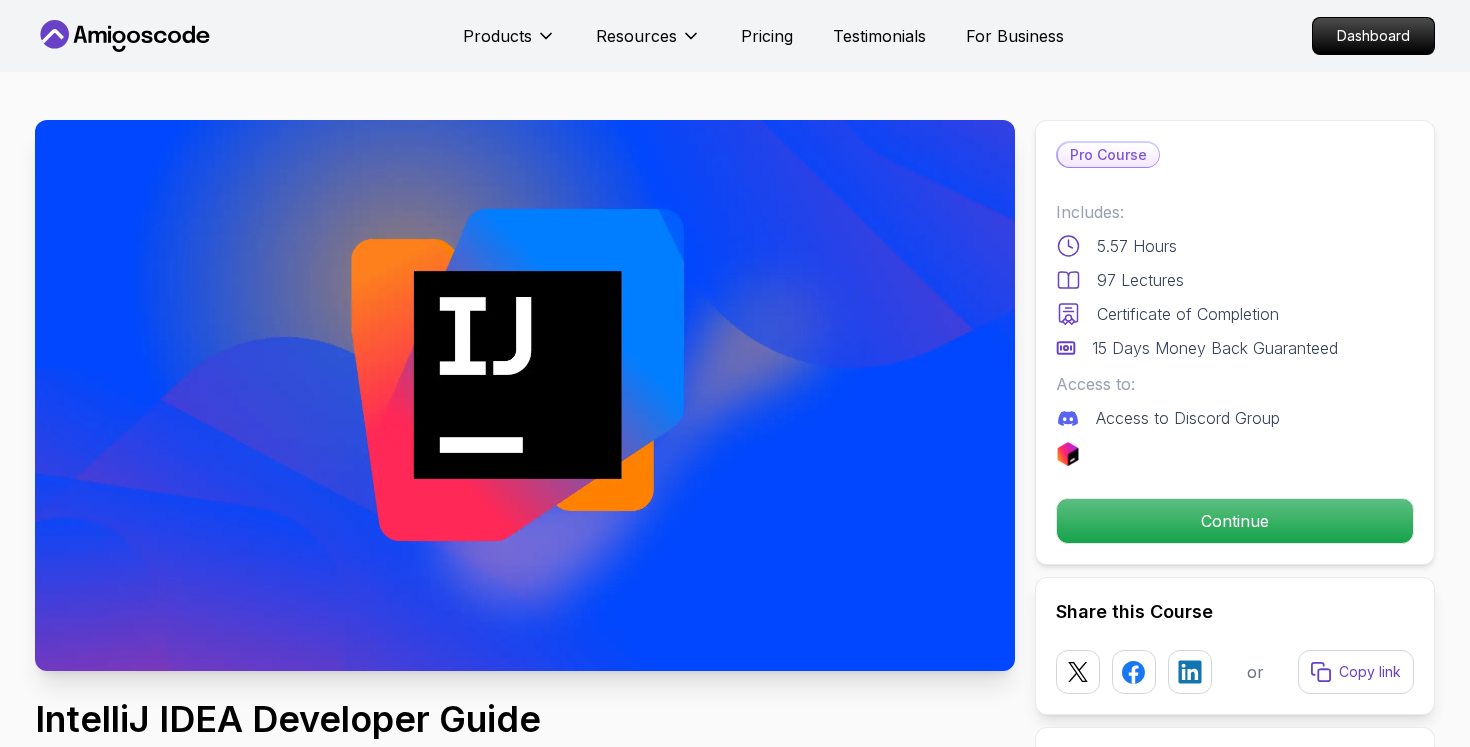 click 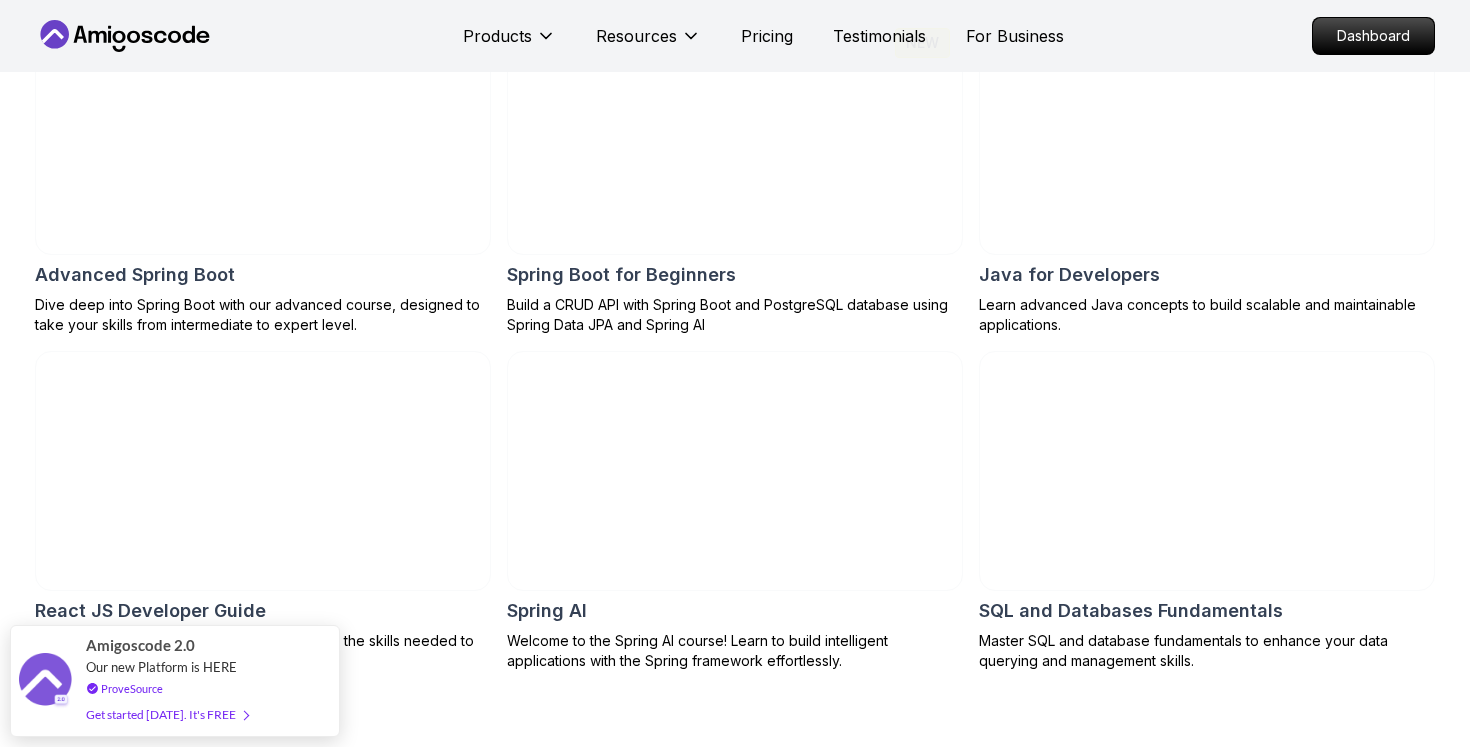 scroll, scrollTop: 2203, scrollLeft: 0, axis: vertical 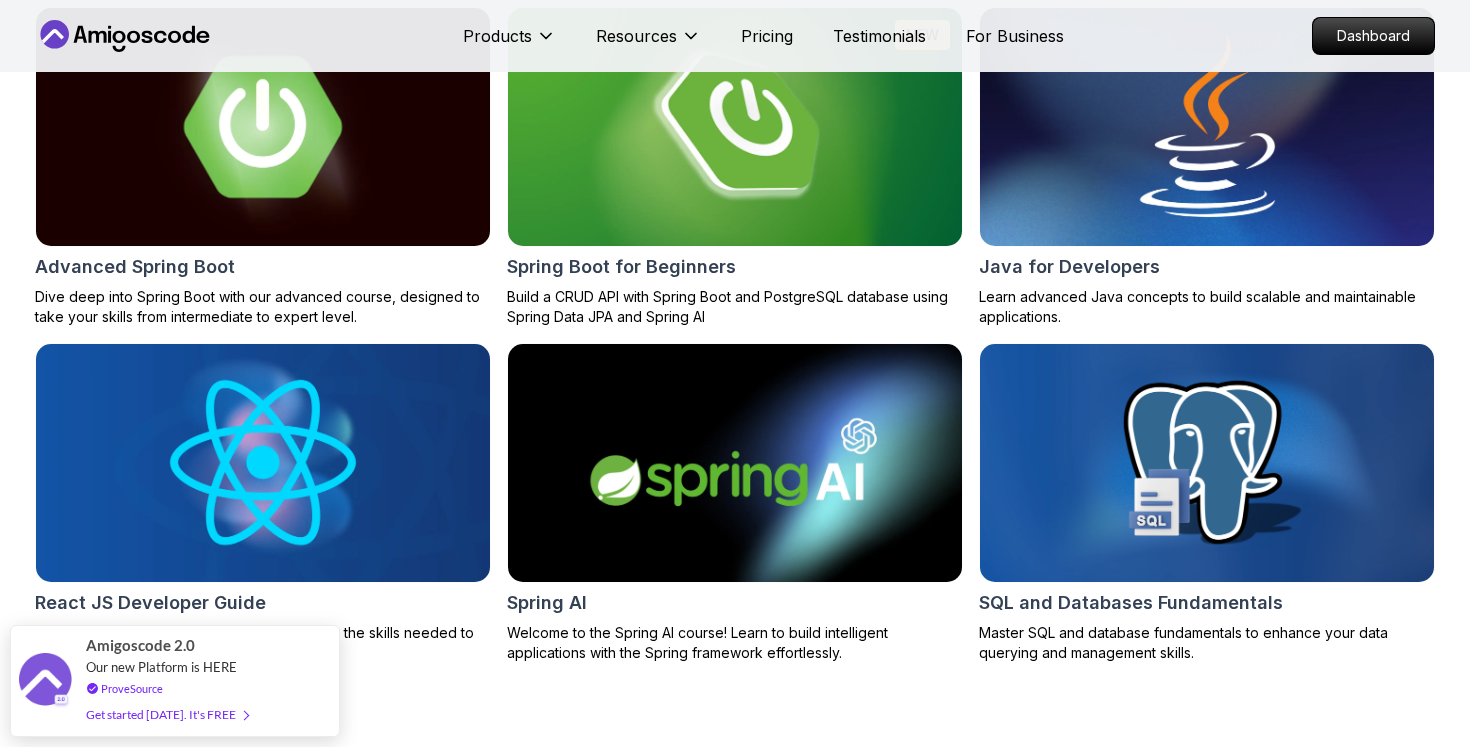 click at bounding box center (263, 127) 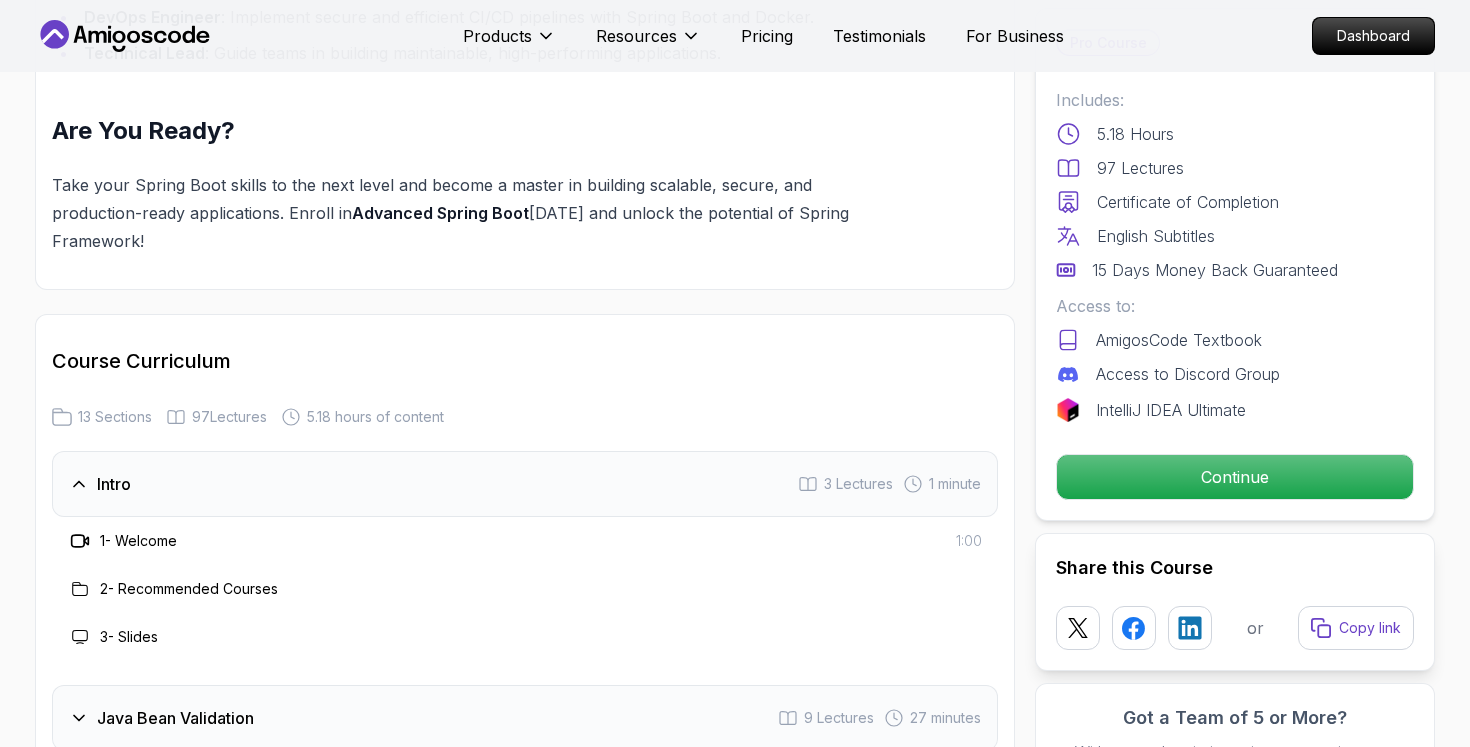 scroll, scrollTop: 2372, scrollLeft: 0, axis: vertical 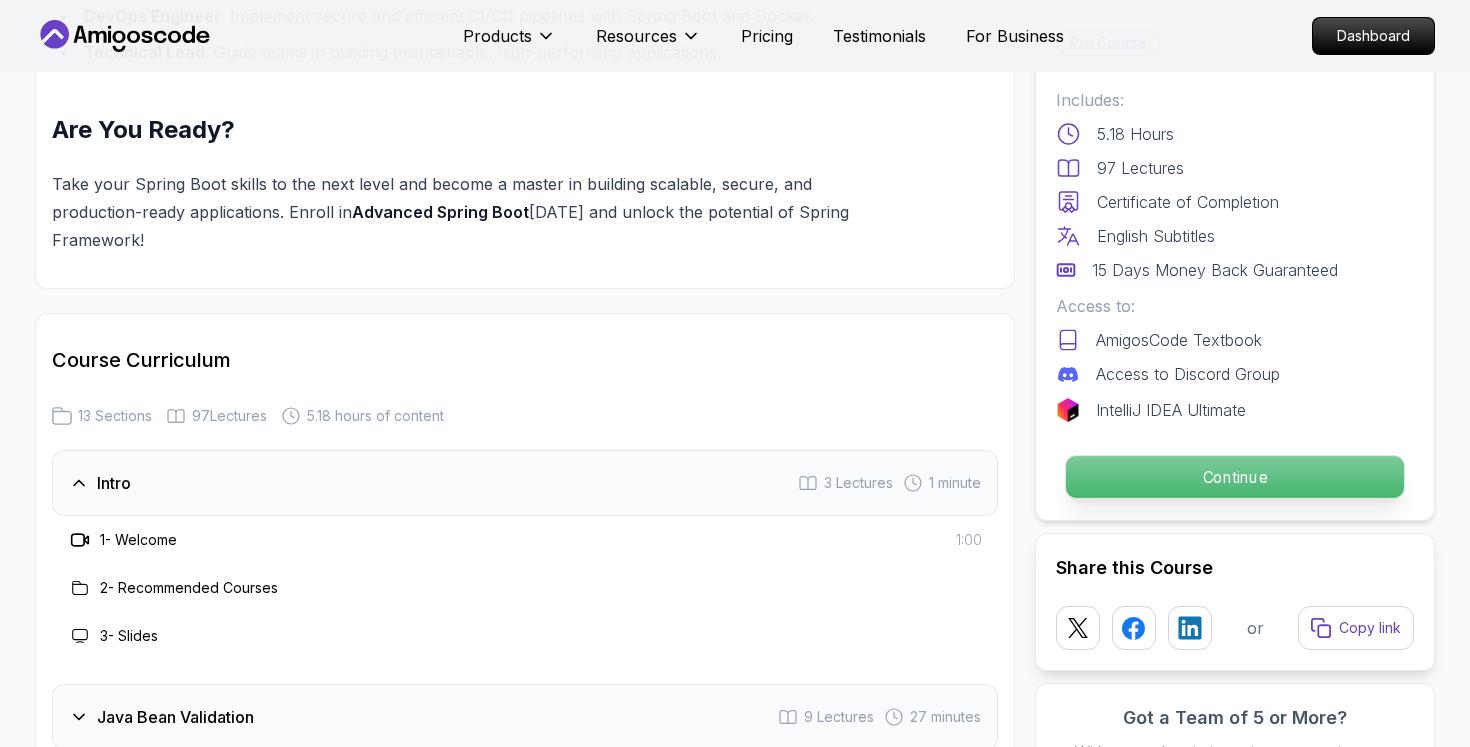 click on "Continue" at bounding box center [1235, 477] 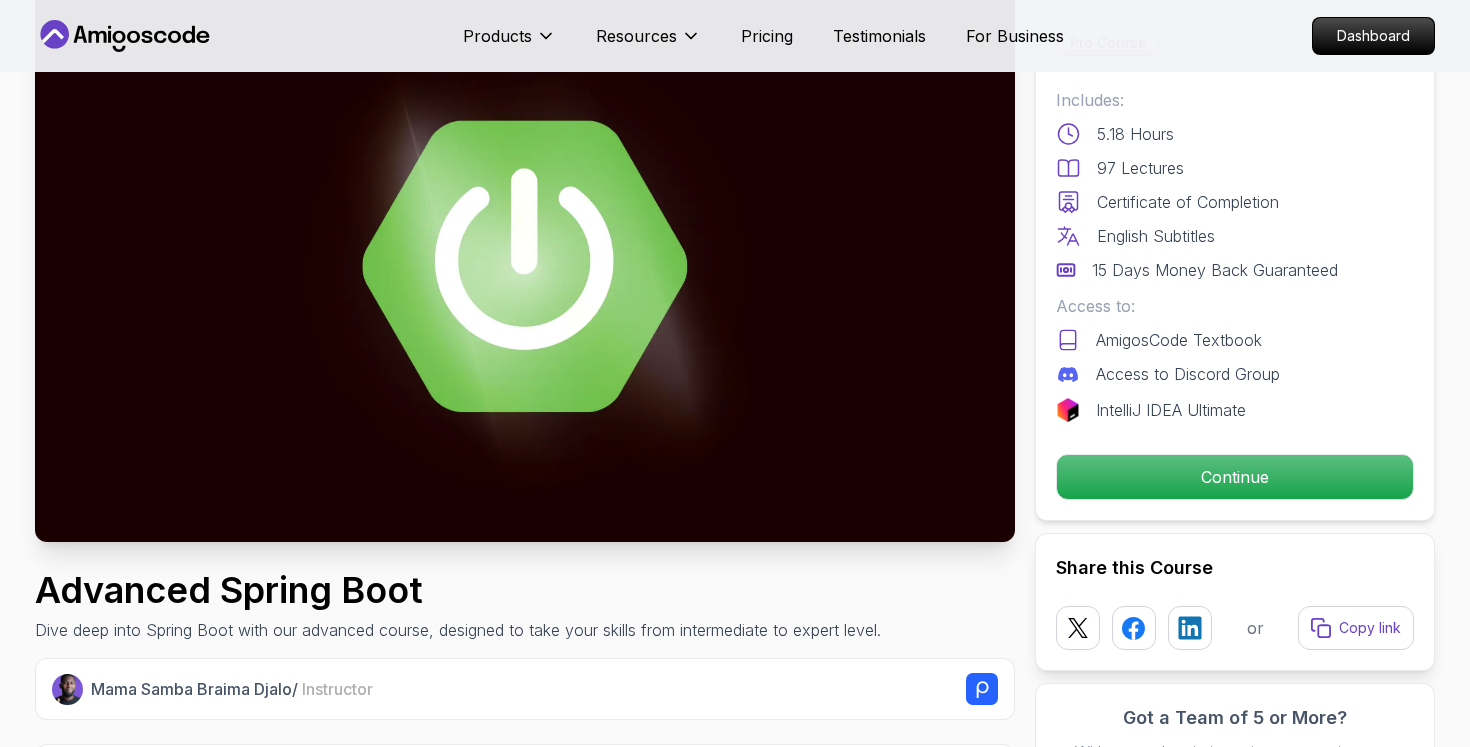 scroll, scrollTop: 131, scrollLeft: 0, axis: vertical 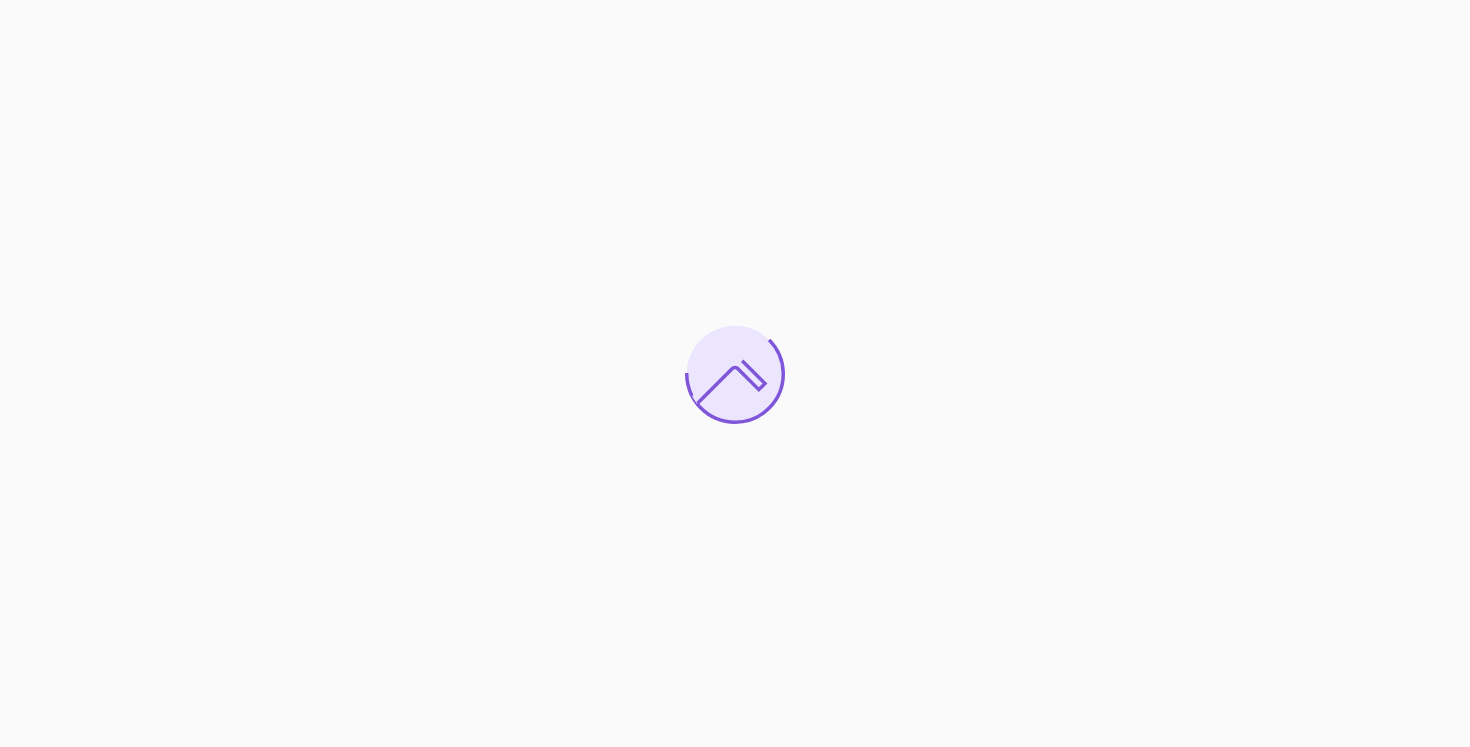 click at bounding box center (735, 373) 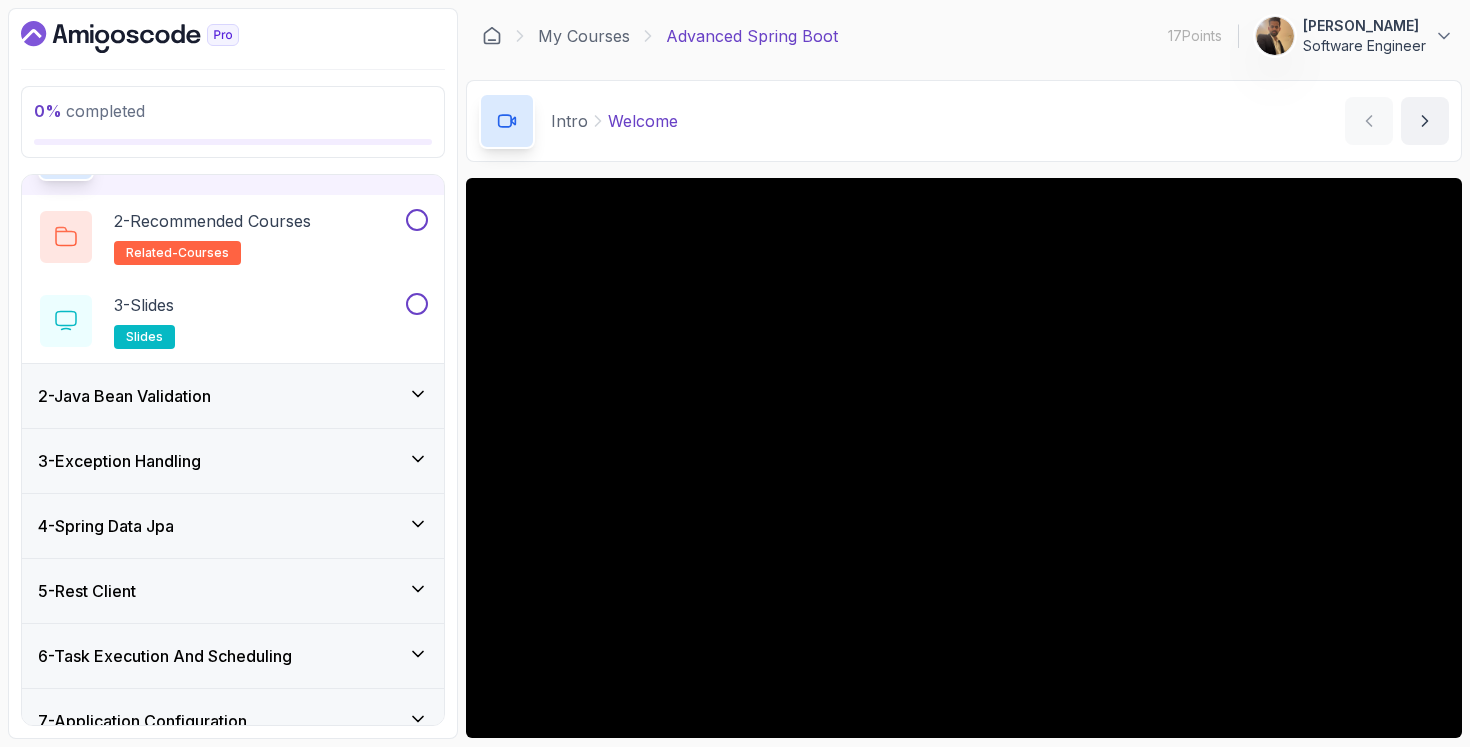 scroll, scrollTop: 90, scrollLeft: 0, axis: vertical 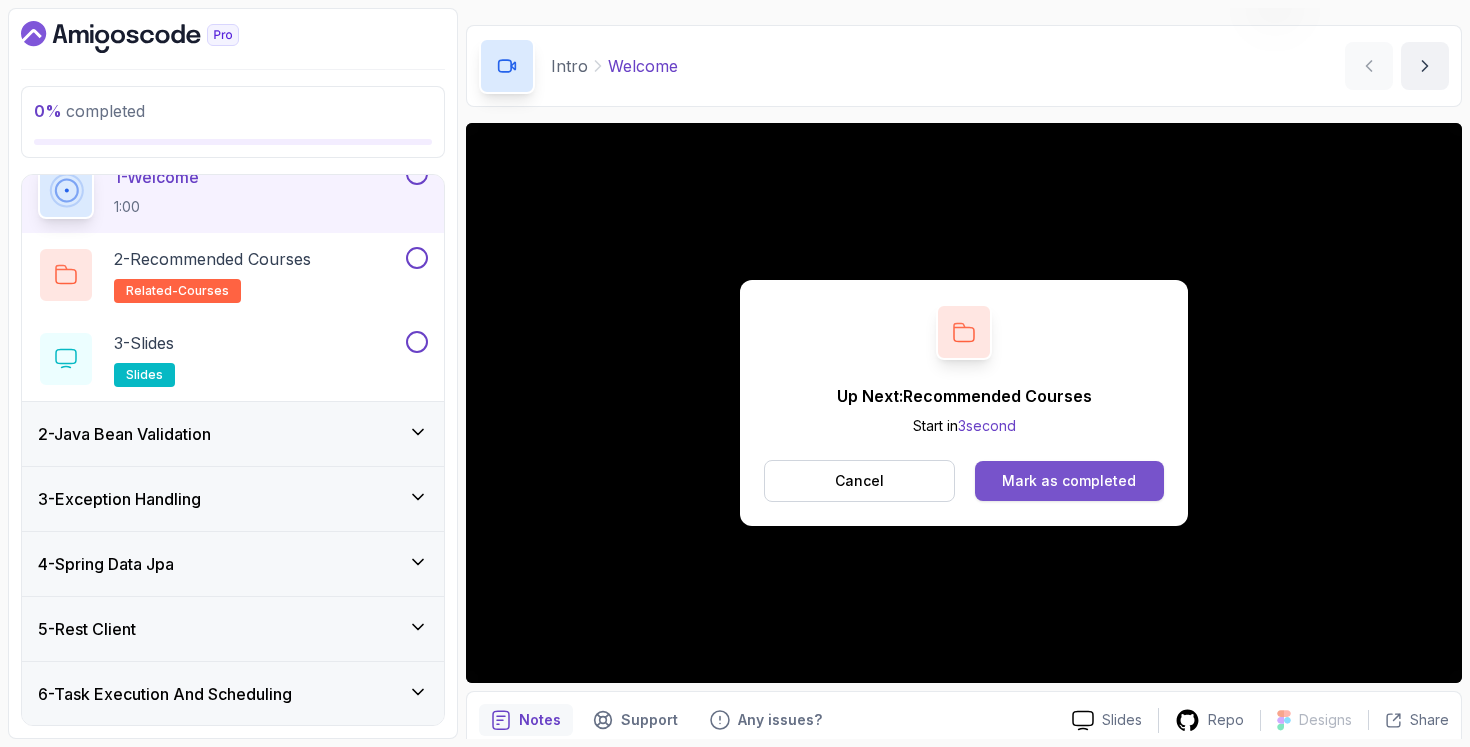 click on "Mark as completed" at bounding box center (1069, 481) 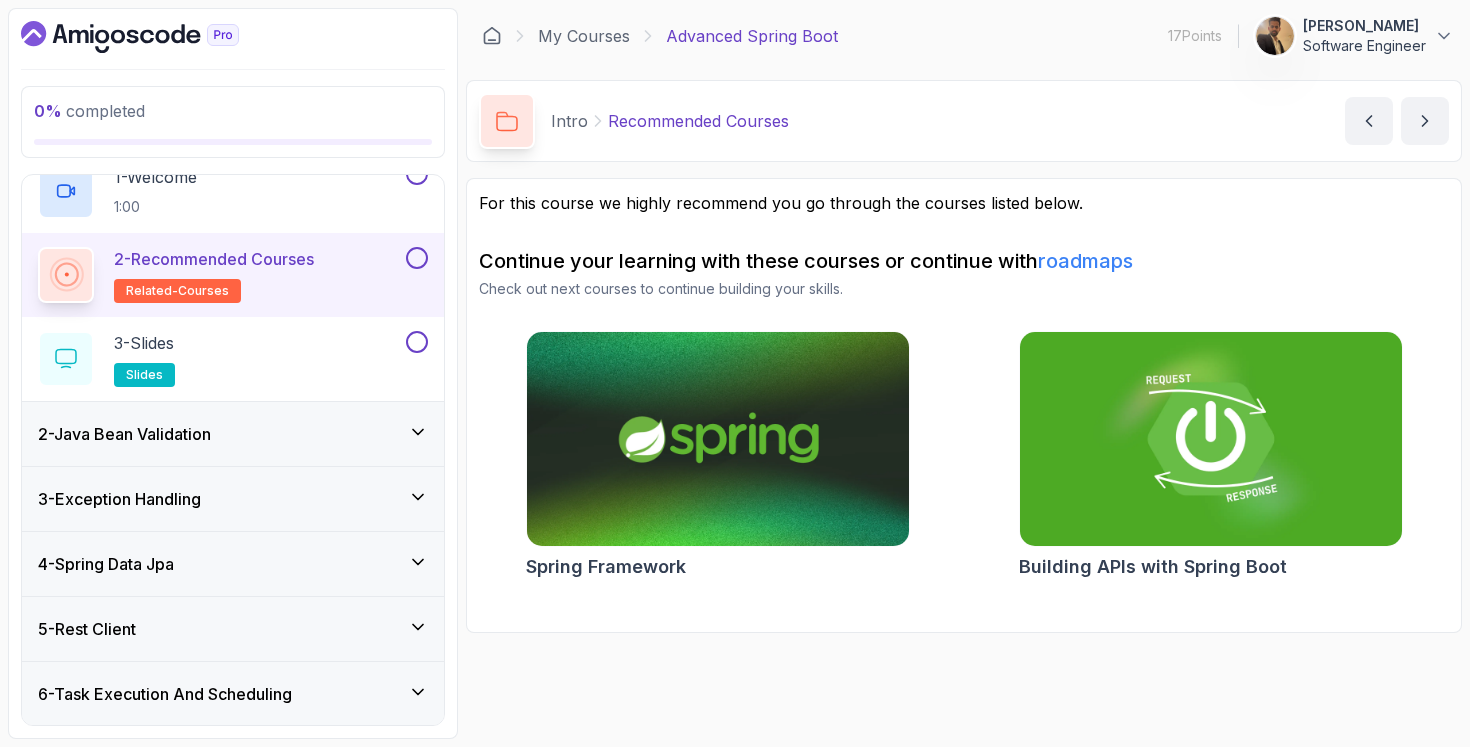 scroll, scrollTop: 0, scrollLeft: 0, axis: both 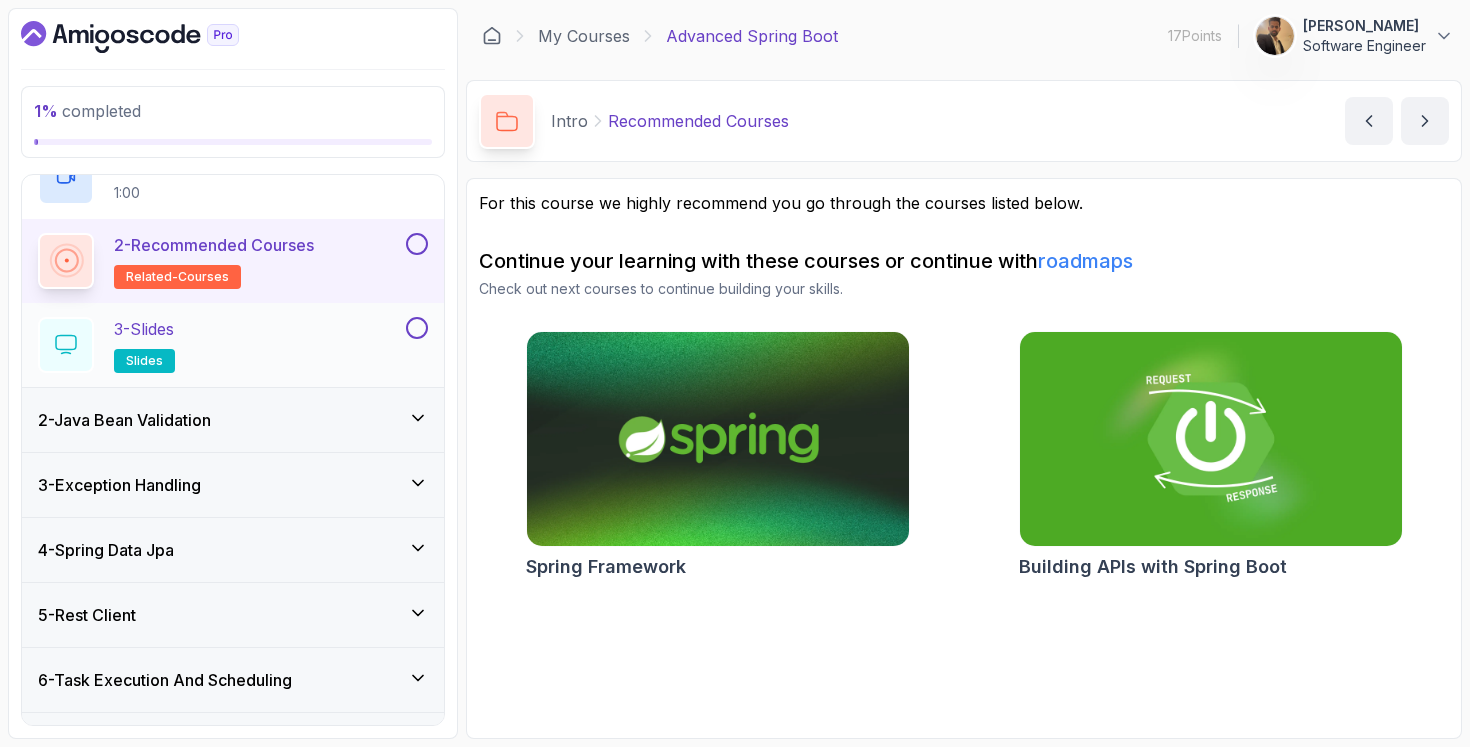 click on "3  -  Slides slides" at bounding box center (220, 345) 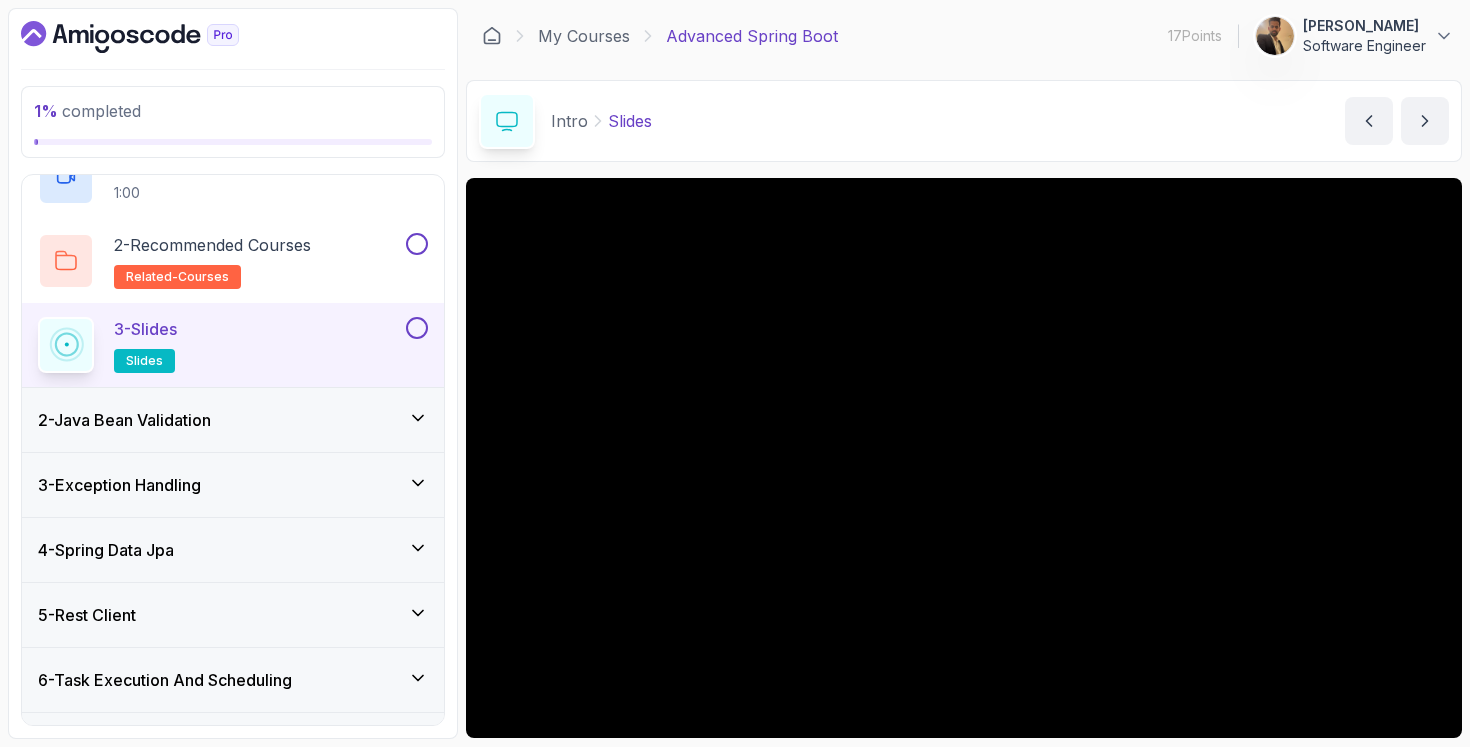 type 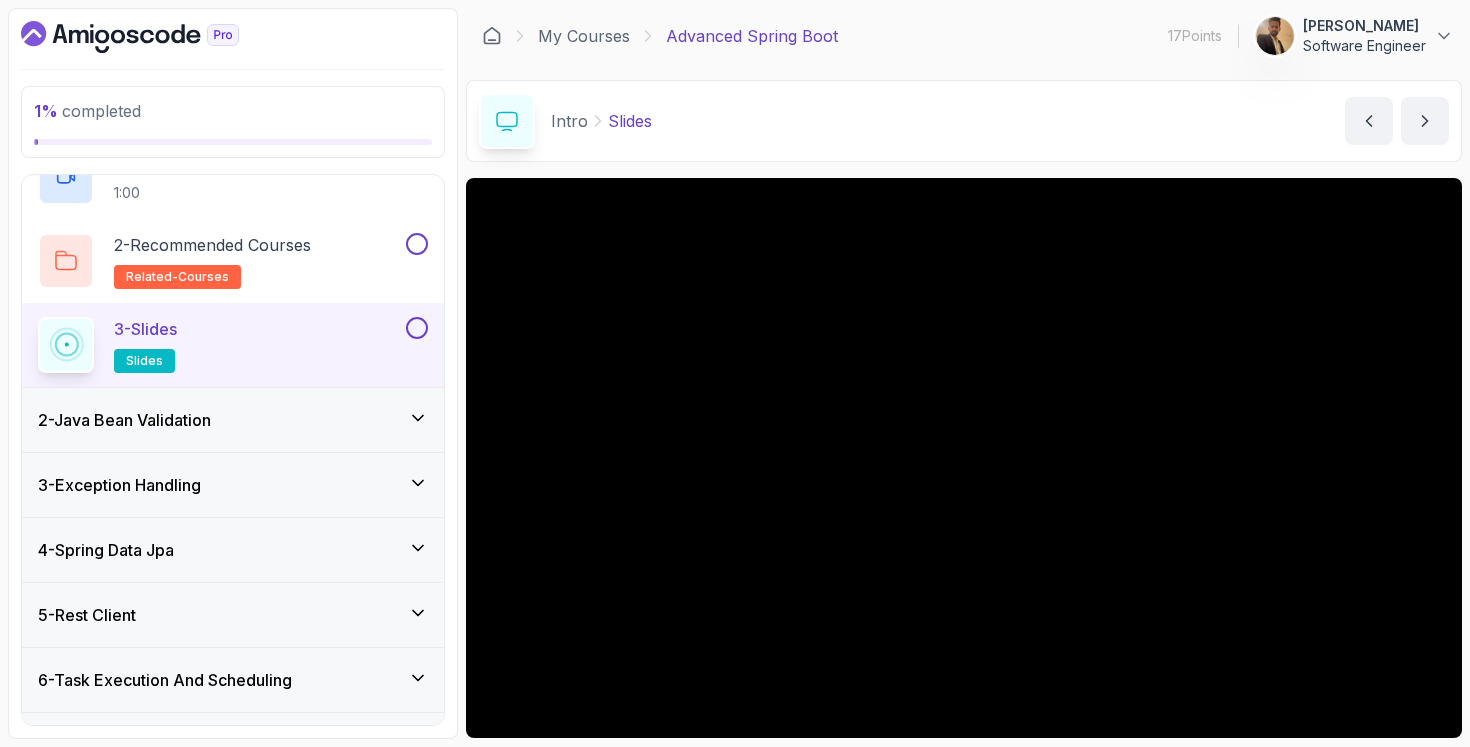 click 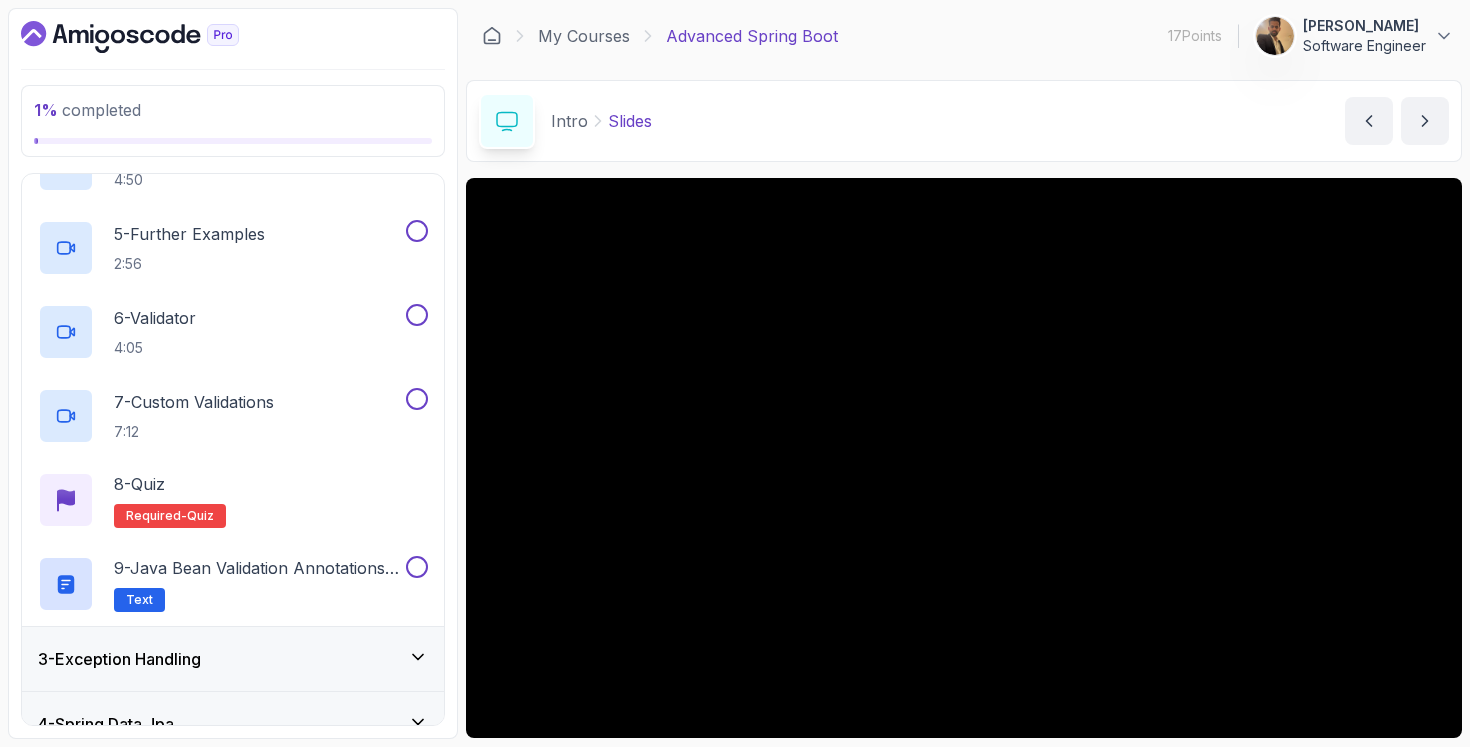 scroll, scrollTop: 438, scrollLeft: 0, axis: vertical 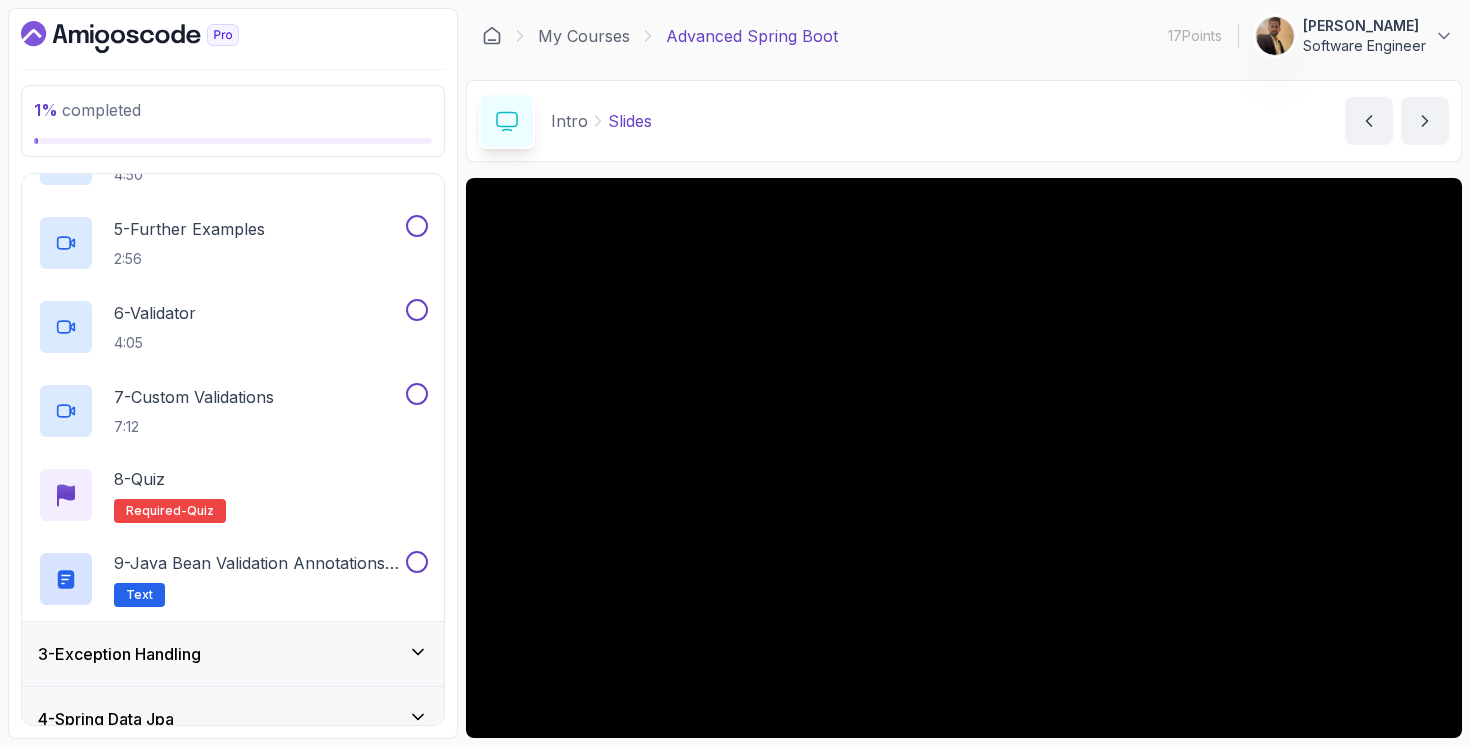 click on "3  -  Exception Handling" at bounding box center (233, 654) 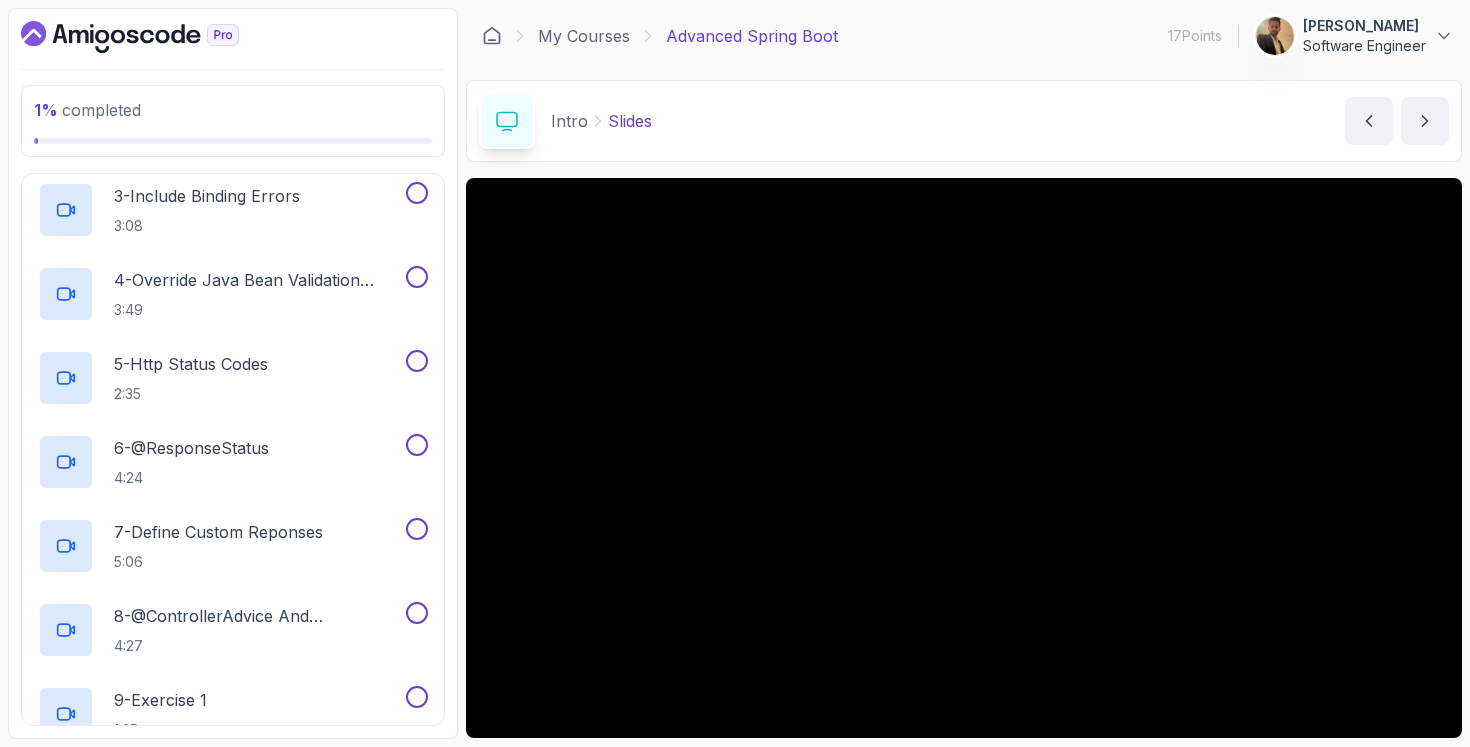 scroll, scrollTop: 0, scrollLeft: 0, axis: both 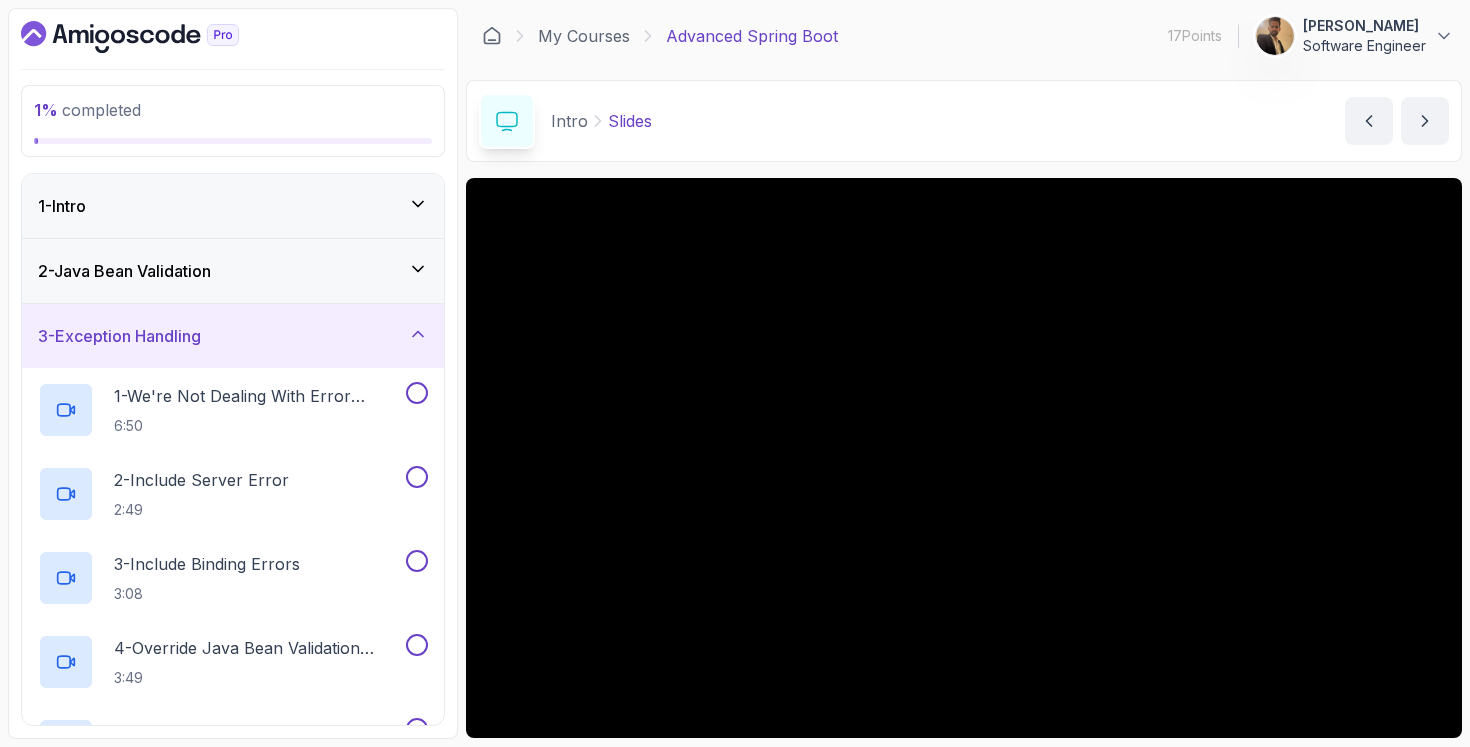 click 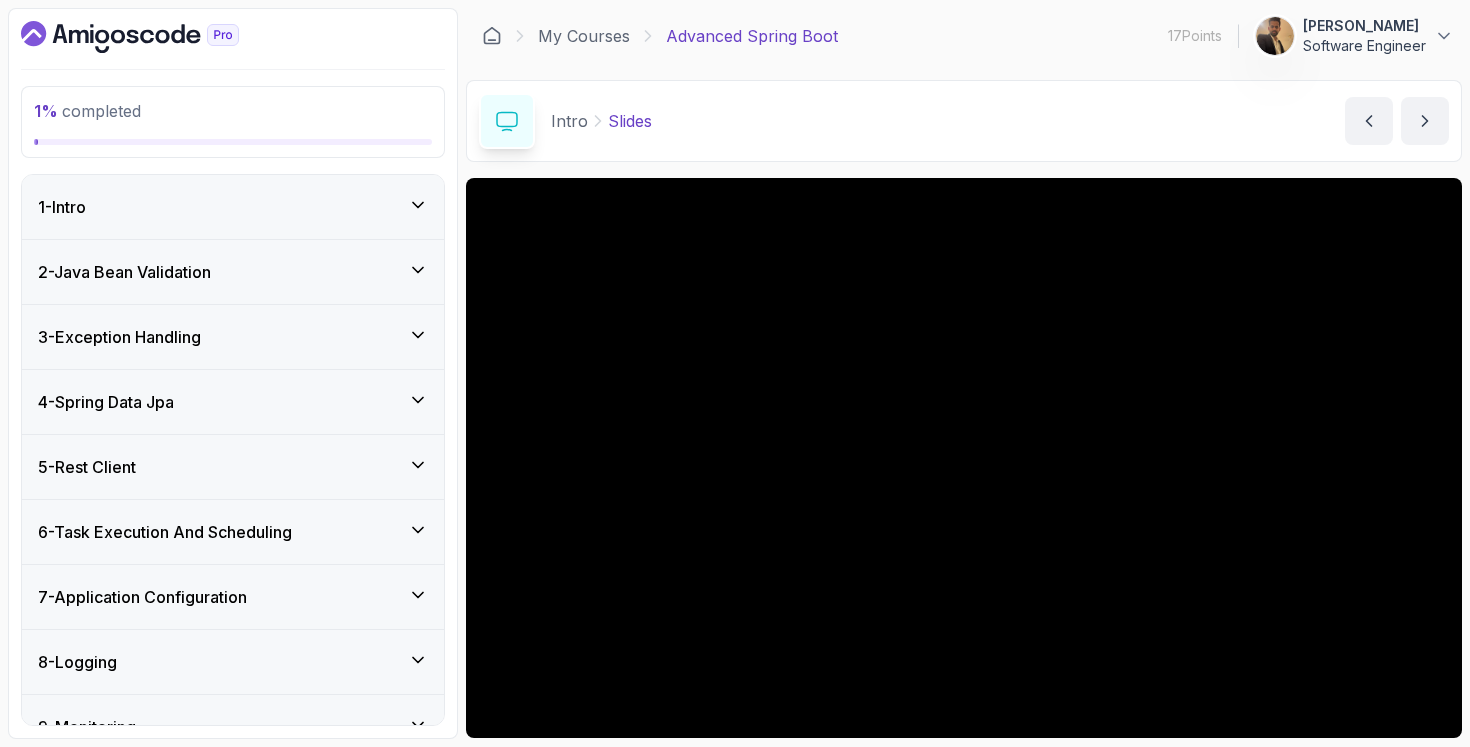 click on "6  -  Task Execution And Scheduling" at bounding box center (233, 532) 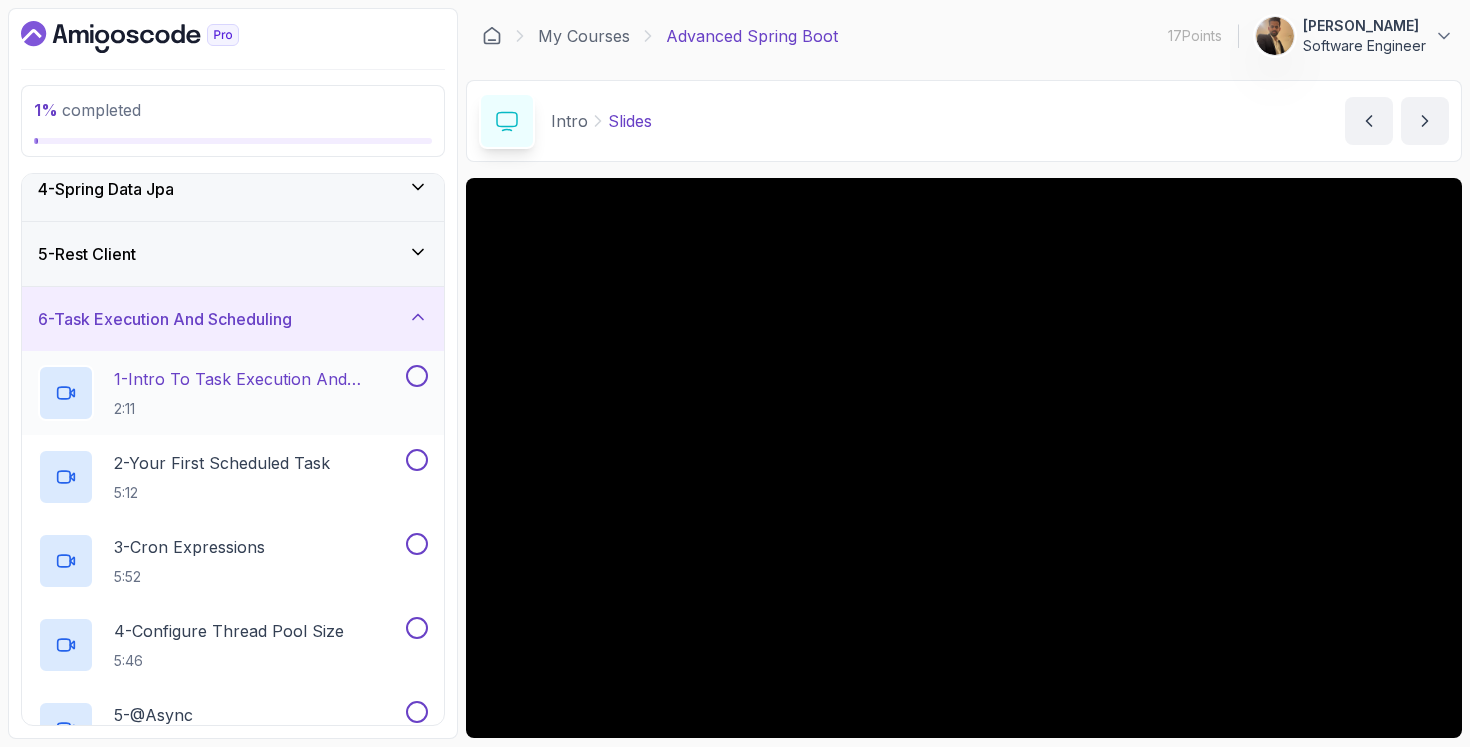 scroll, scrollTop: 204, scrollLeft: 0, axis: vertical 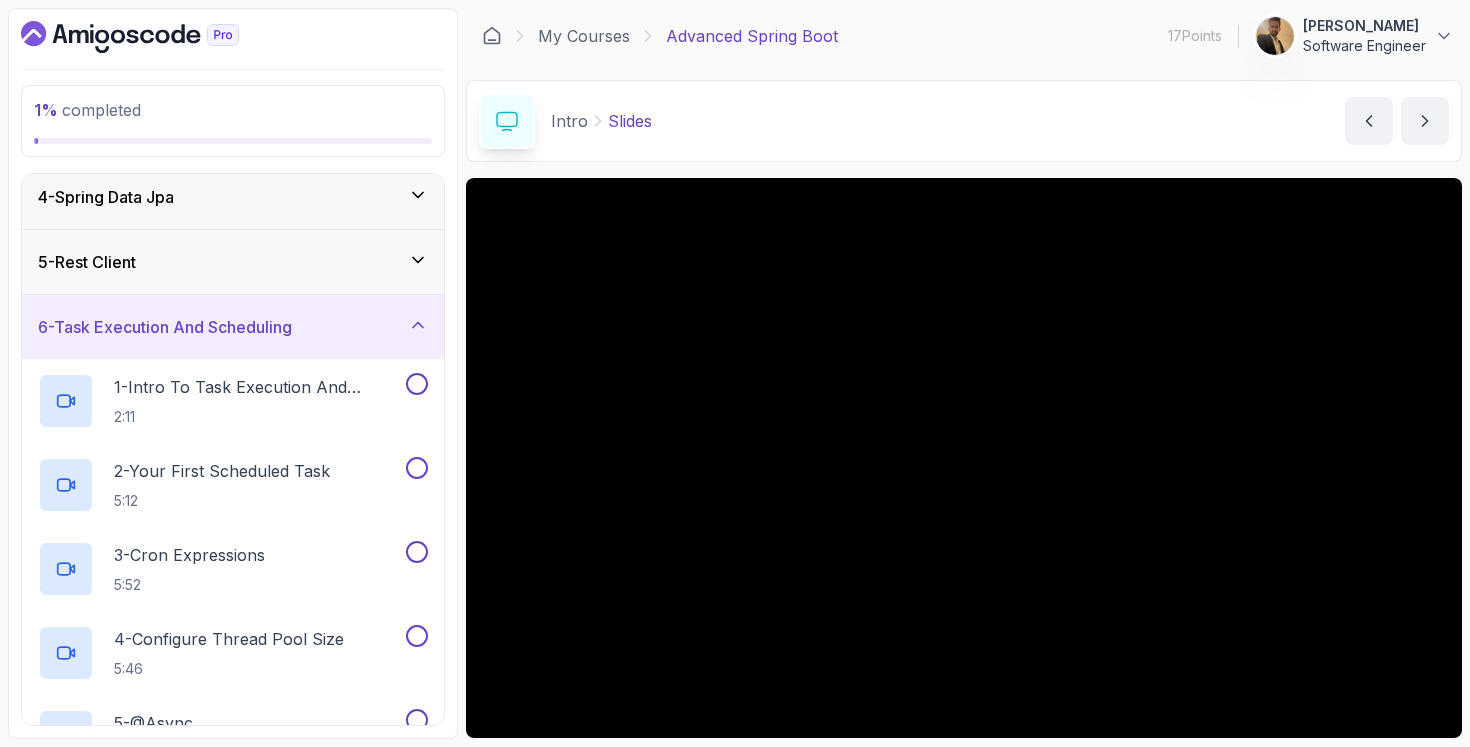 click 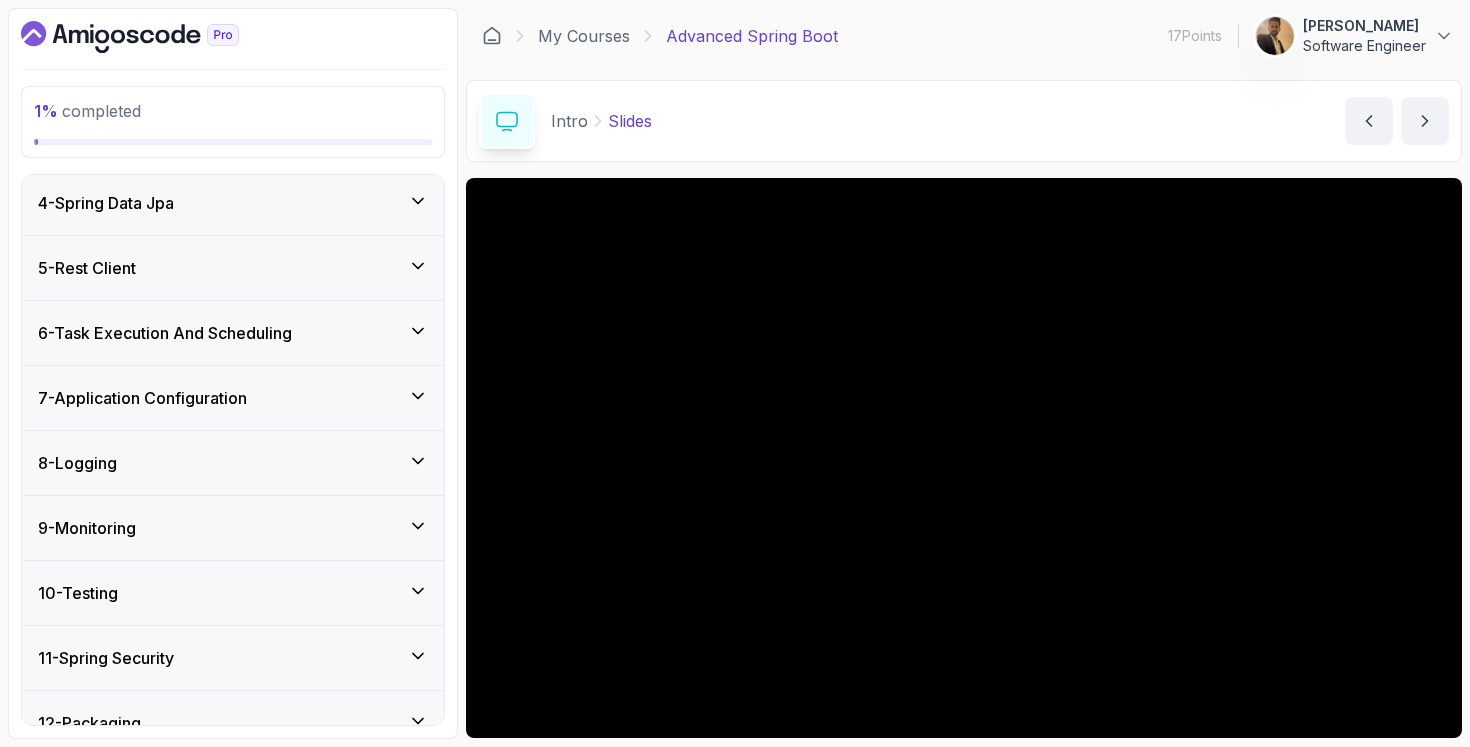 scroll, scrollTop: 293, scrollLeft: 0, axis: vertical 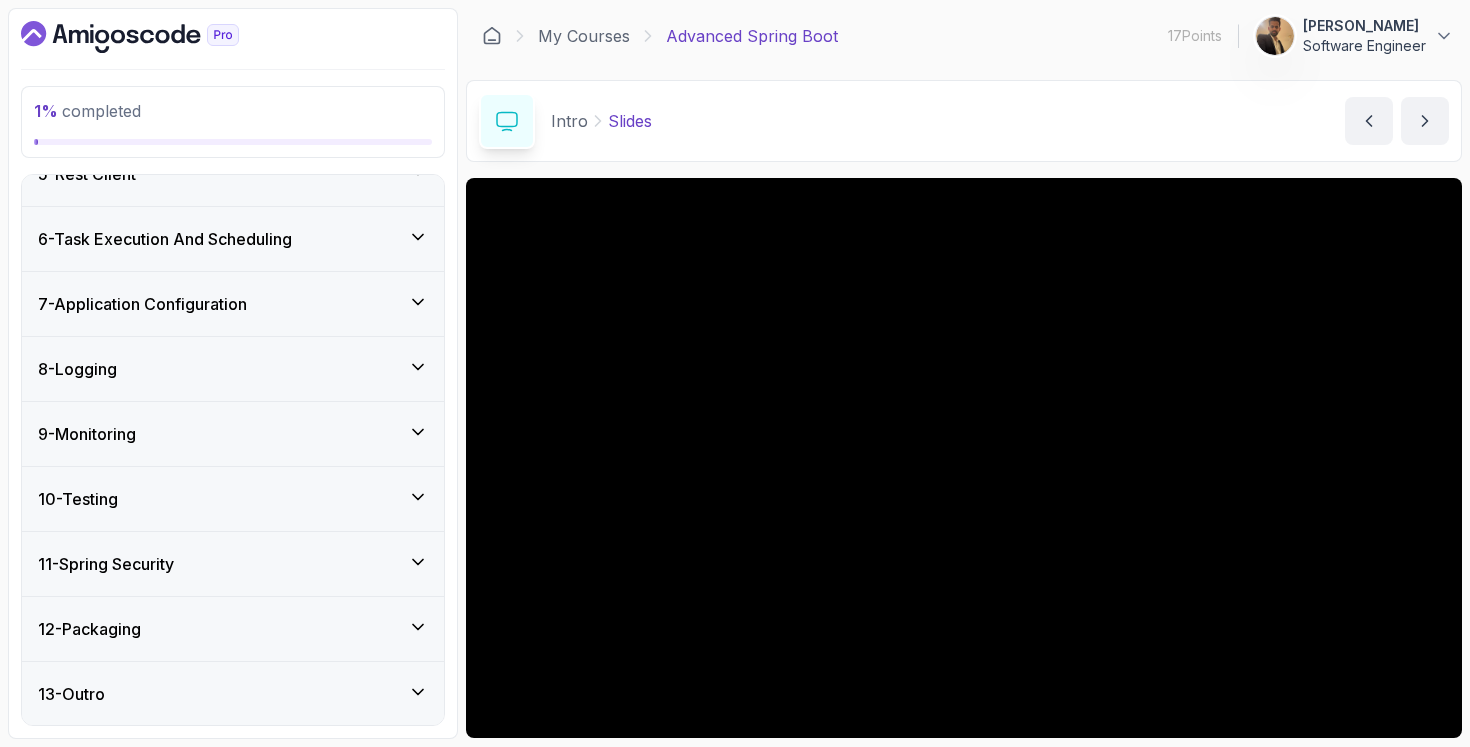 click on "9  -  Monitoring" at bounding box center (233, 434) 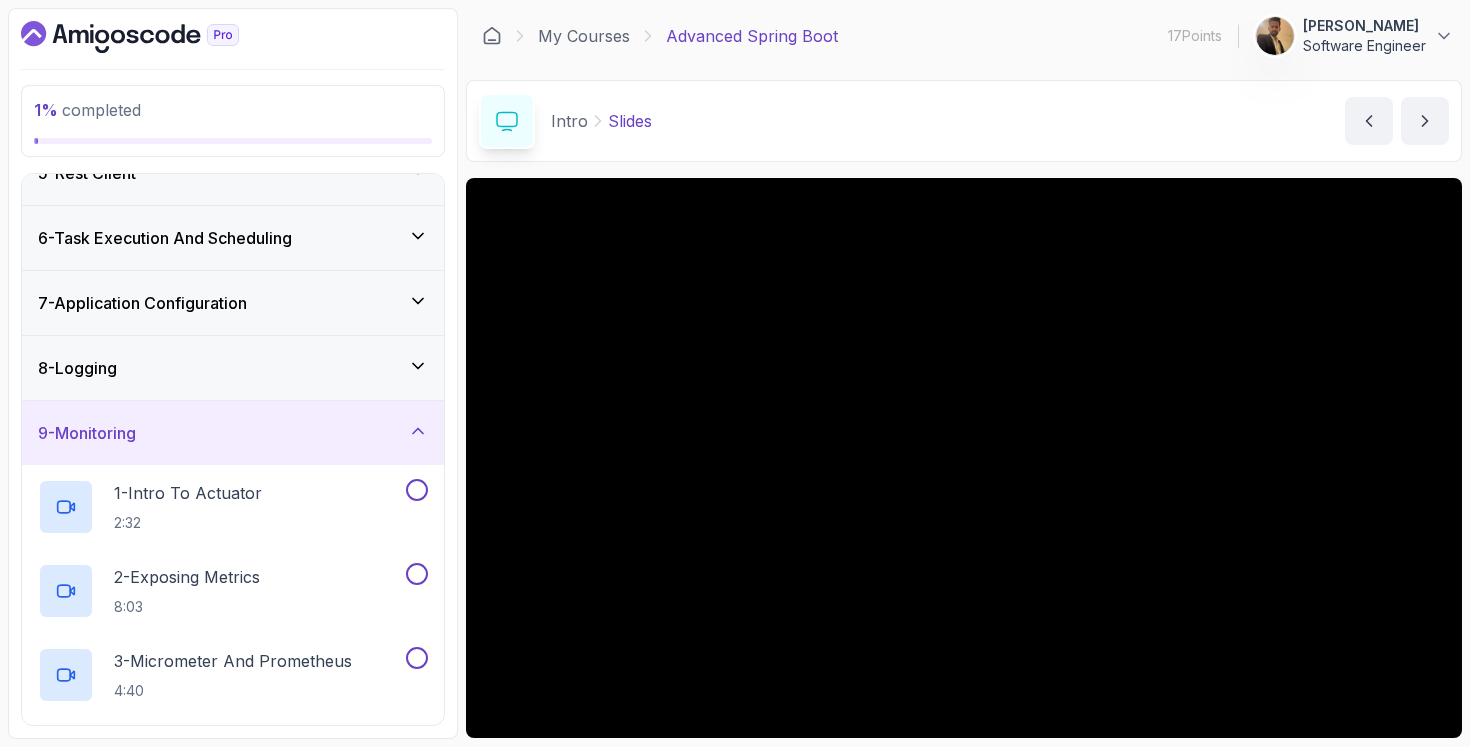 click 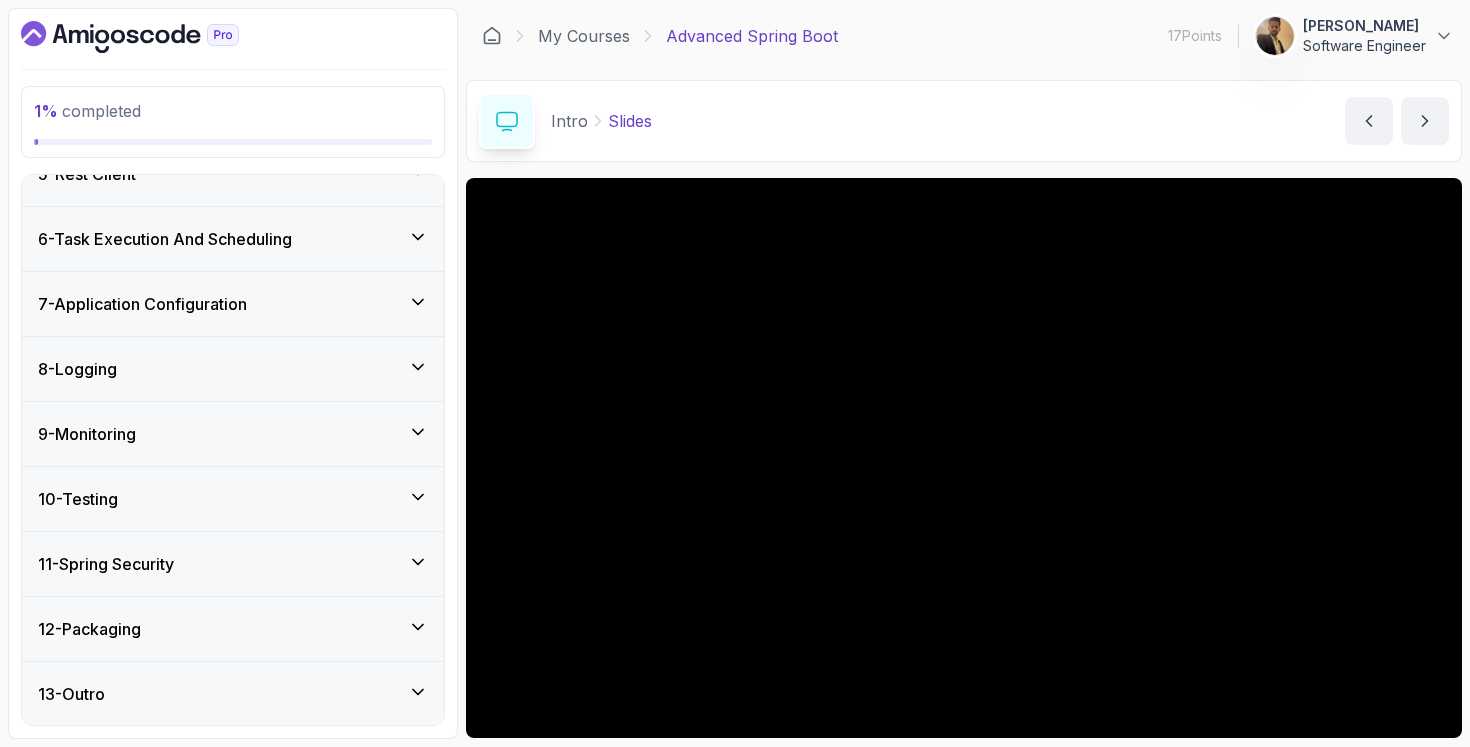 click on "7  -  Application Configuration" at bounding box center [233, 304] 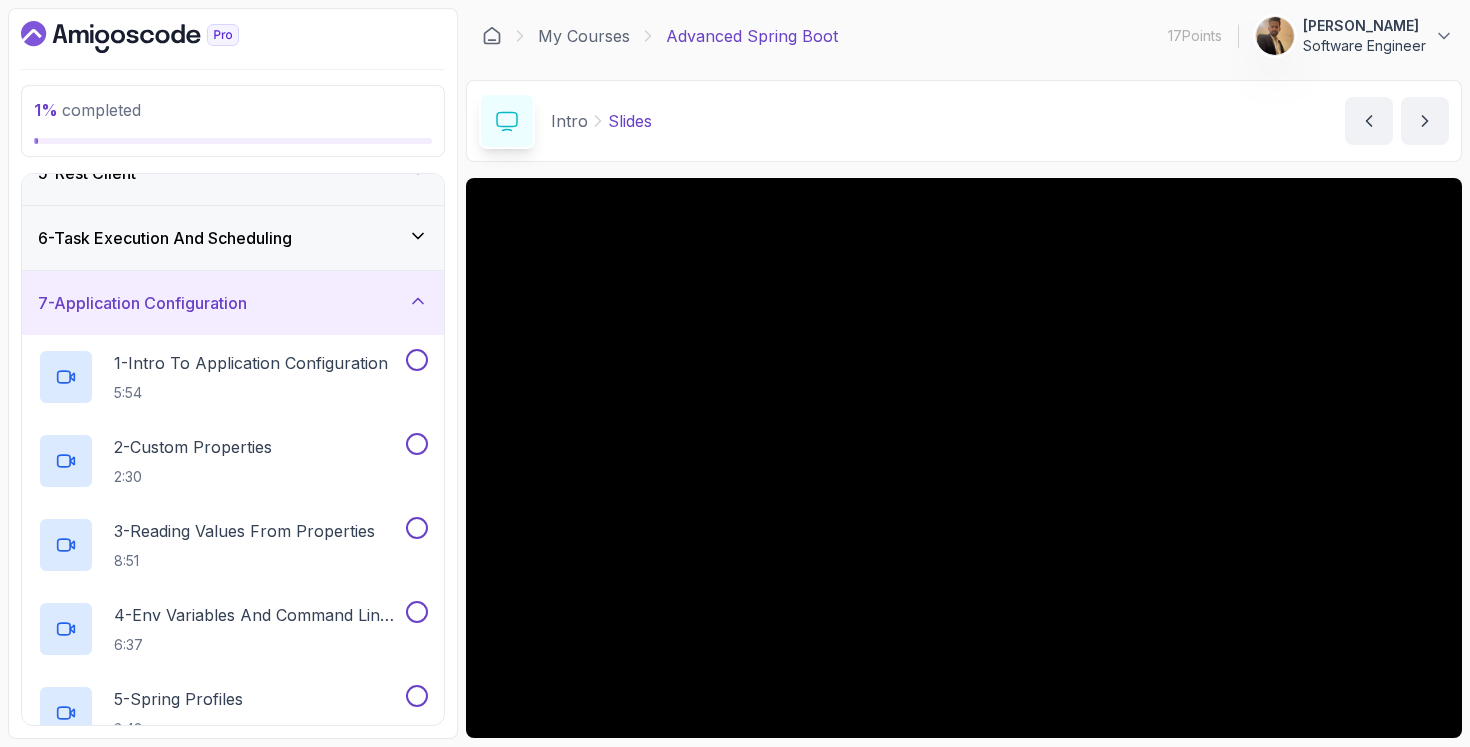 click on "7  -  Application Configuration" at bounding box center (233, 303) 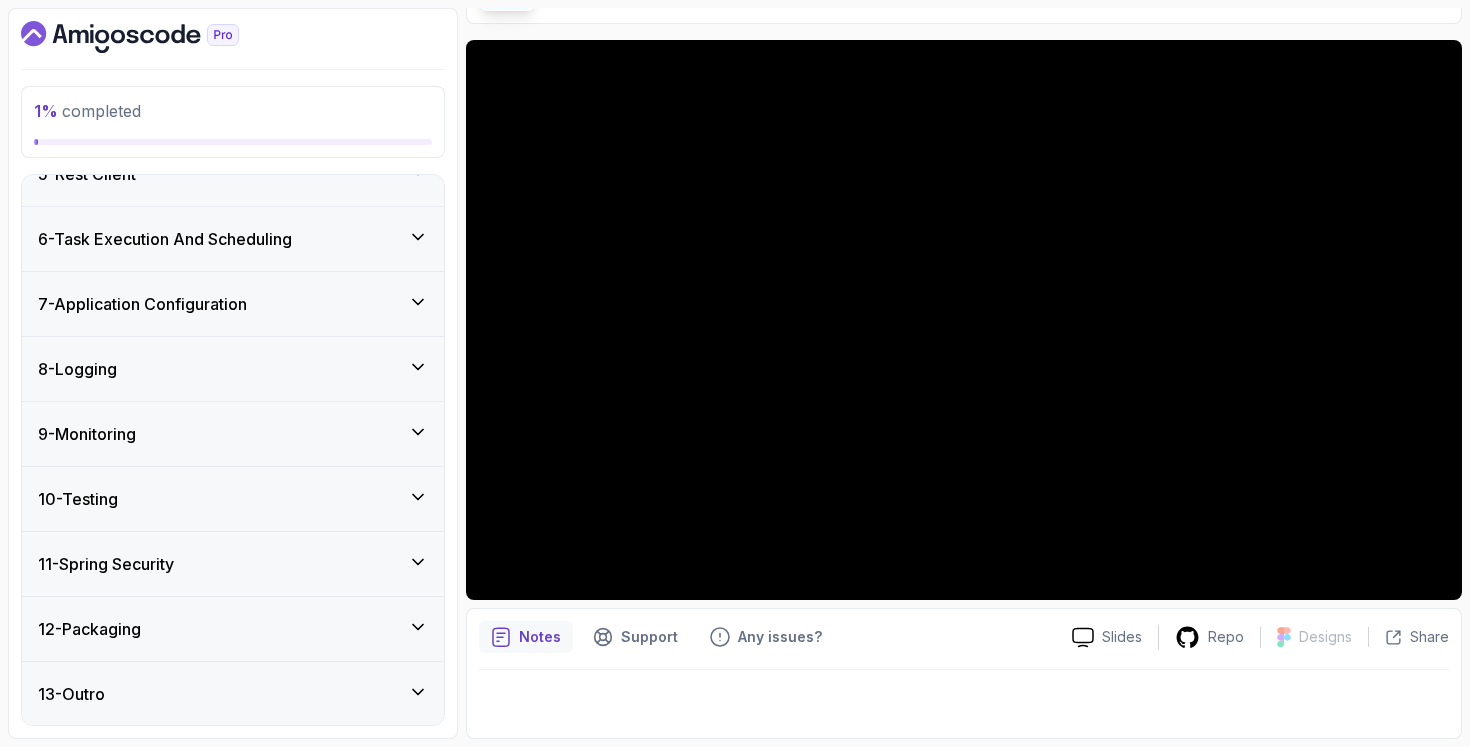 scroll, scrollTop: 0, scrollLeft: 0, axis: both 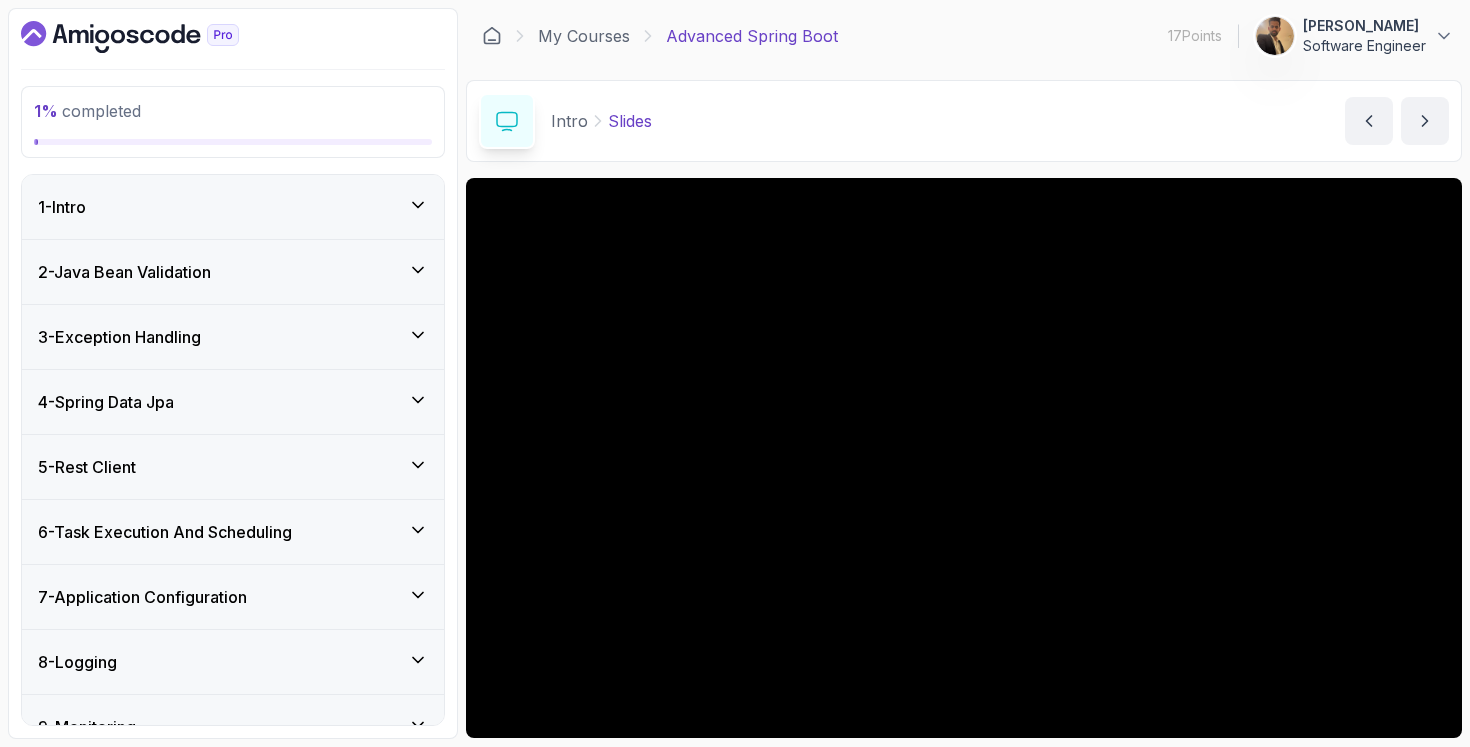 click on "1  -  Intro" at bounding box center [233, 207] 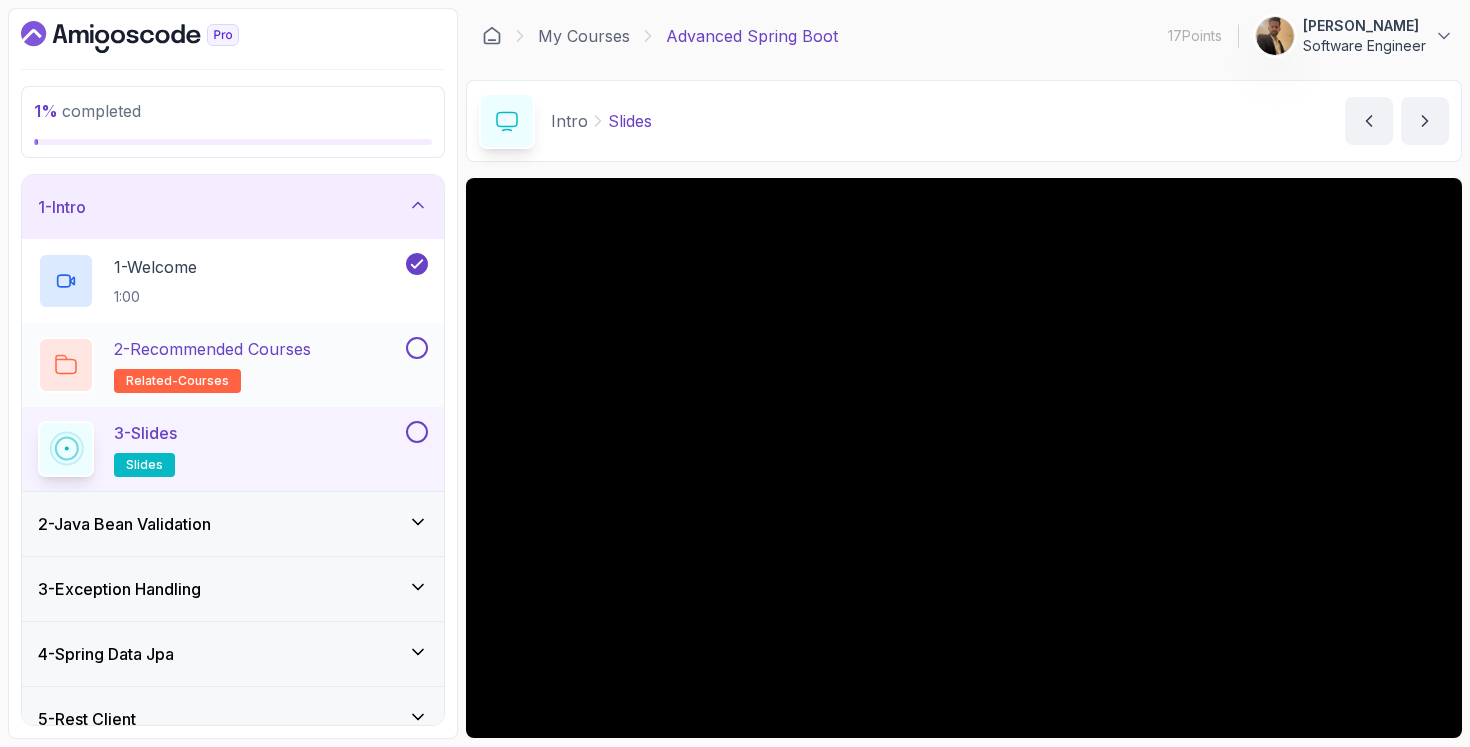 click at bounding box center (417, 348) 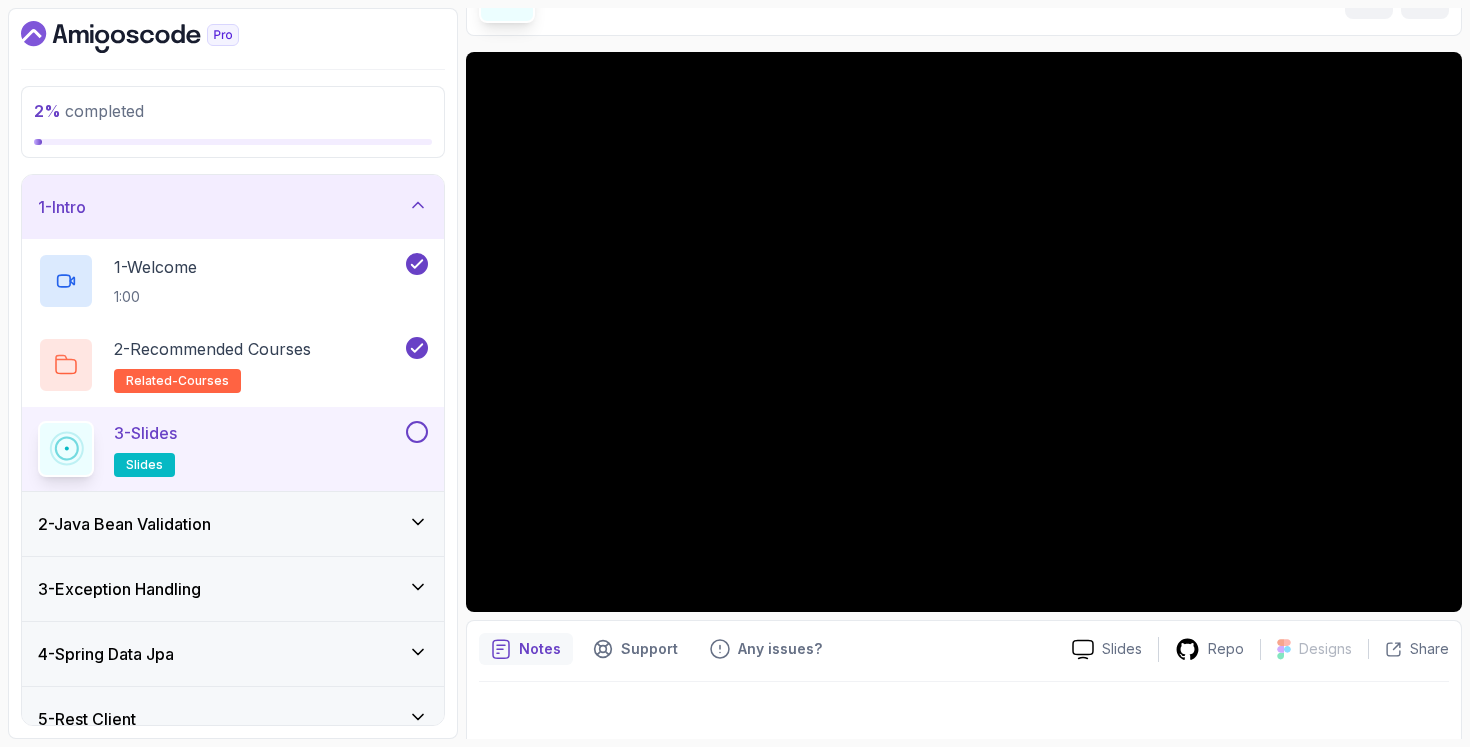 scroll, scrollTop: 138, scrollLeft: 0, axis: vertical 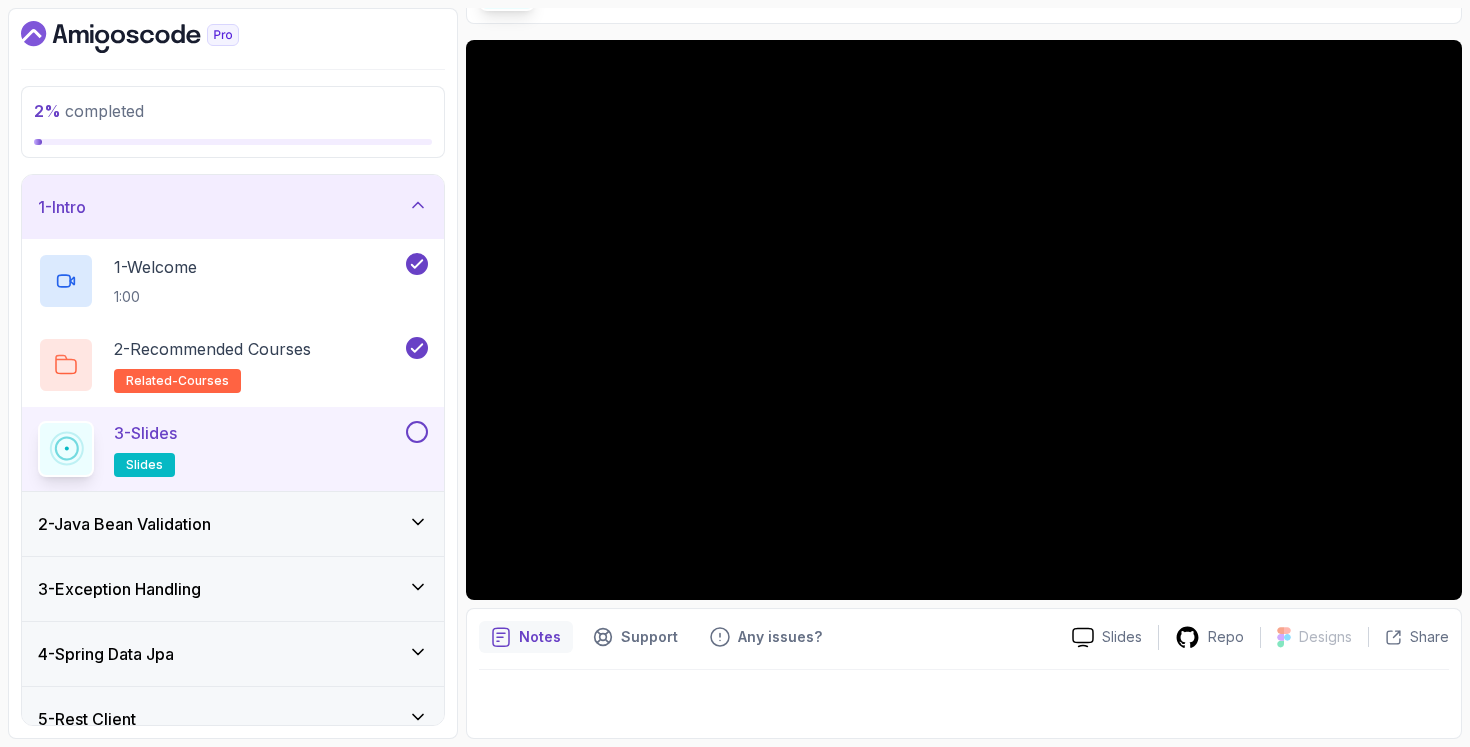 click on "2  -  Java Bean Validation" at bounding box center (233, 524) 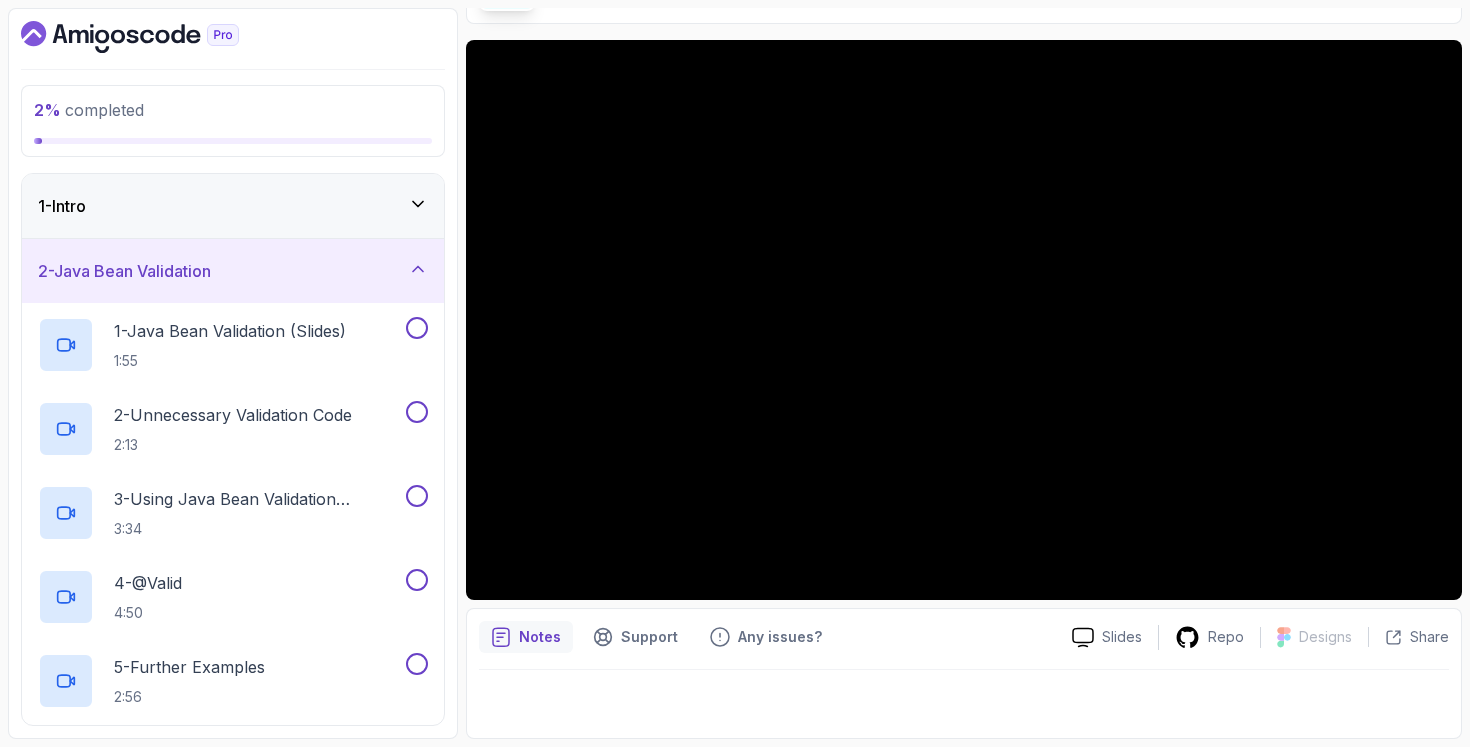click on "2  -  Java Bean Validation" at bounding box center (233, 271) 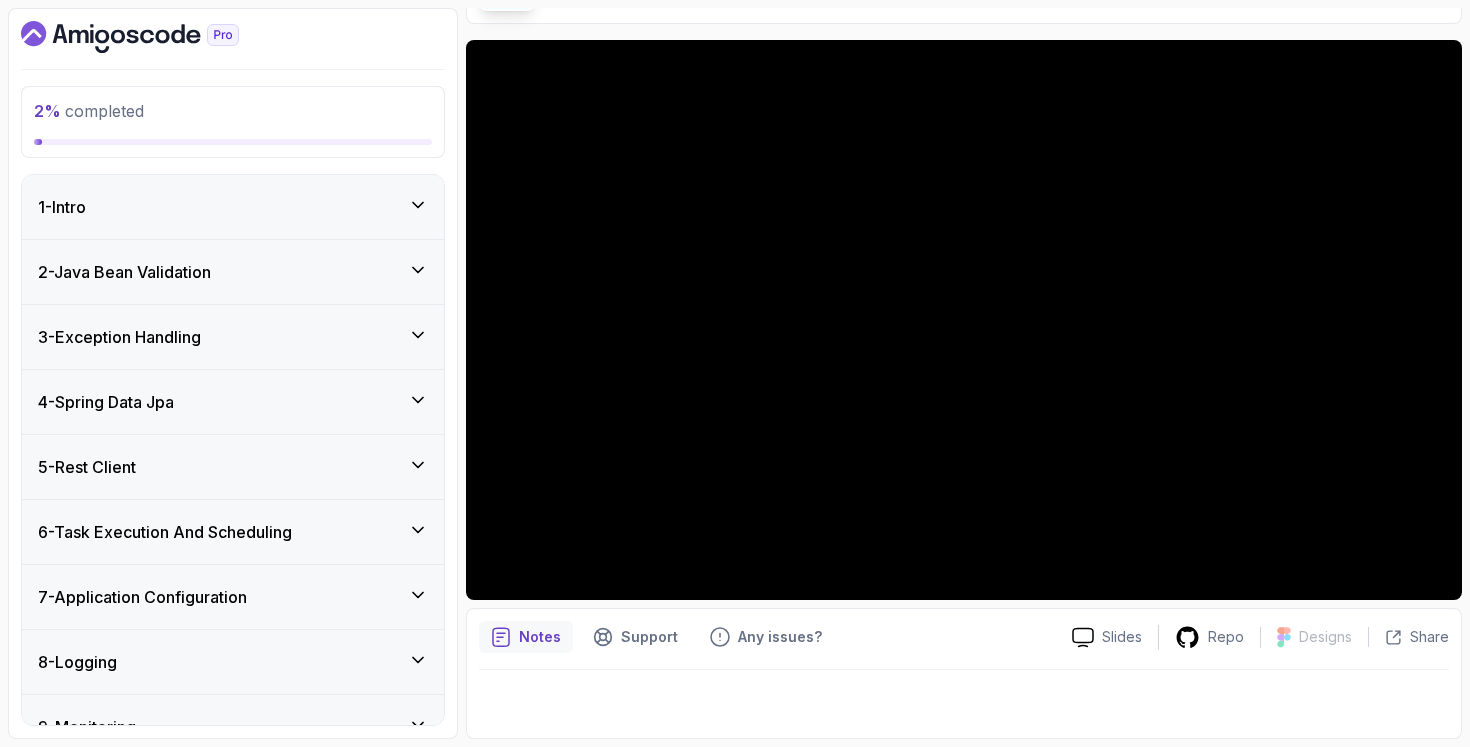 click on "2  -  Java Bean Validation" at bounding box center (233, 272) 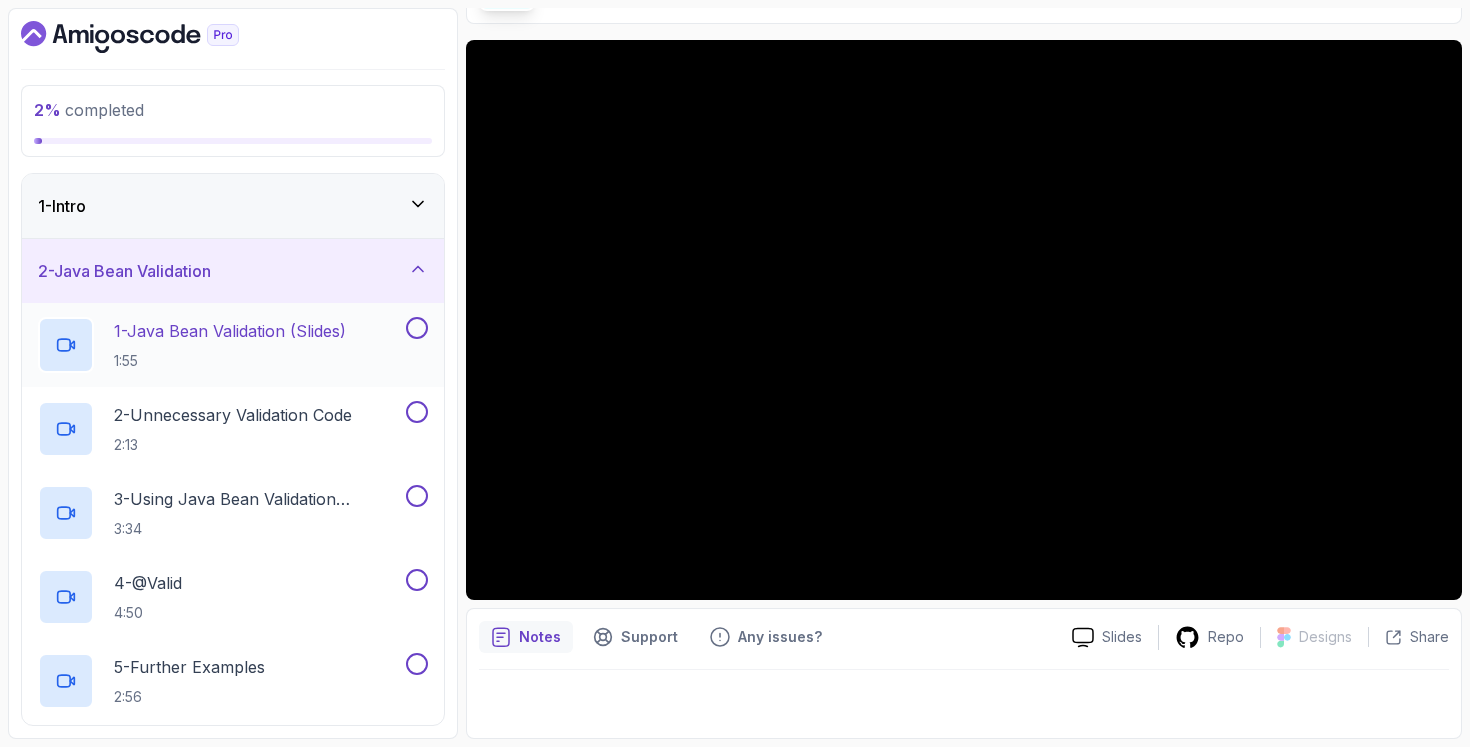 click at bounding box center [417, 328] 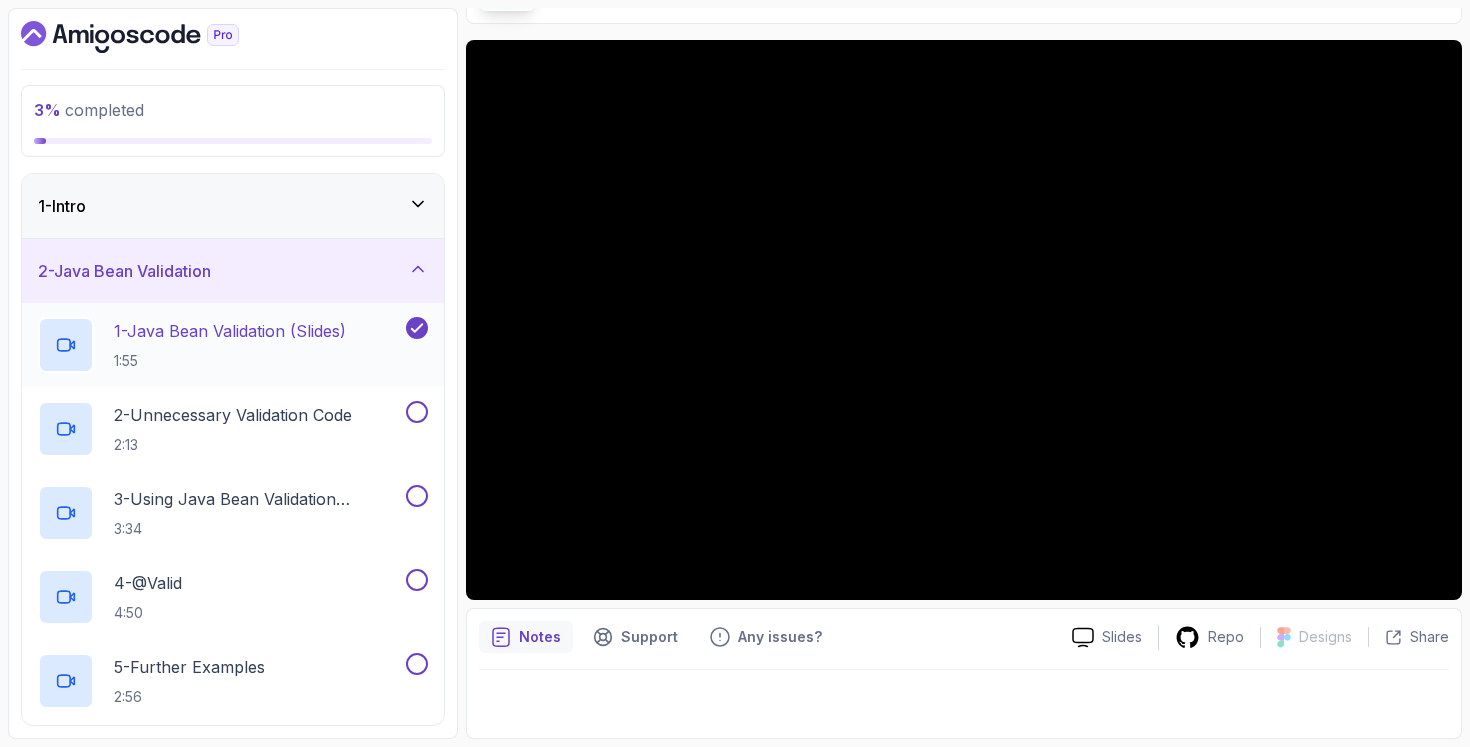 click on "1  -  Java Bean Validation (Slides) 1:55" at bounding box center [220, 345] 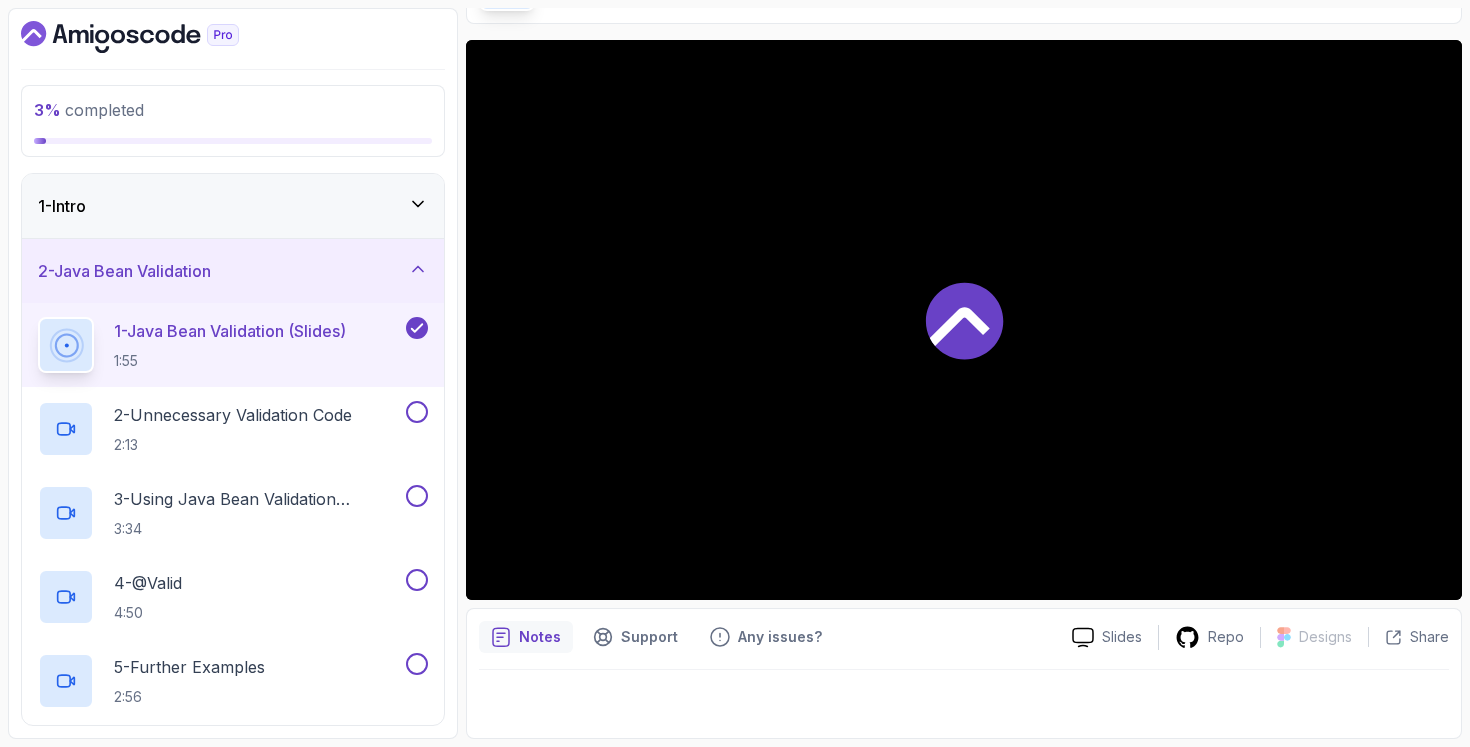 click on "1  -  Java Bean Validation (Slides) 1:55" at bounding box center (230, 345) 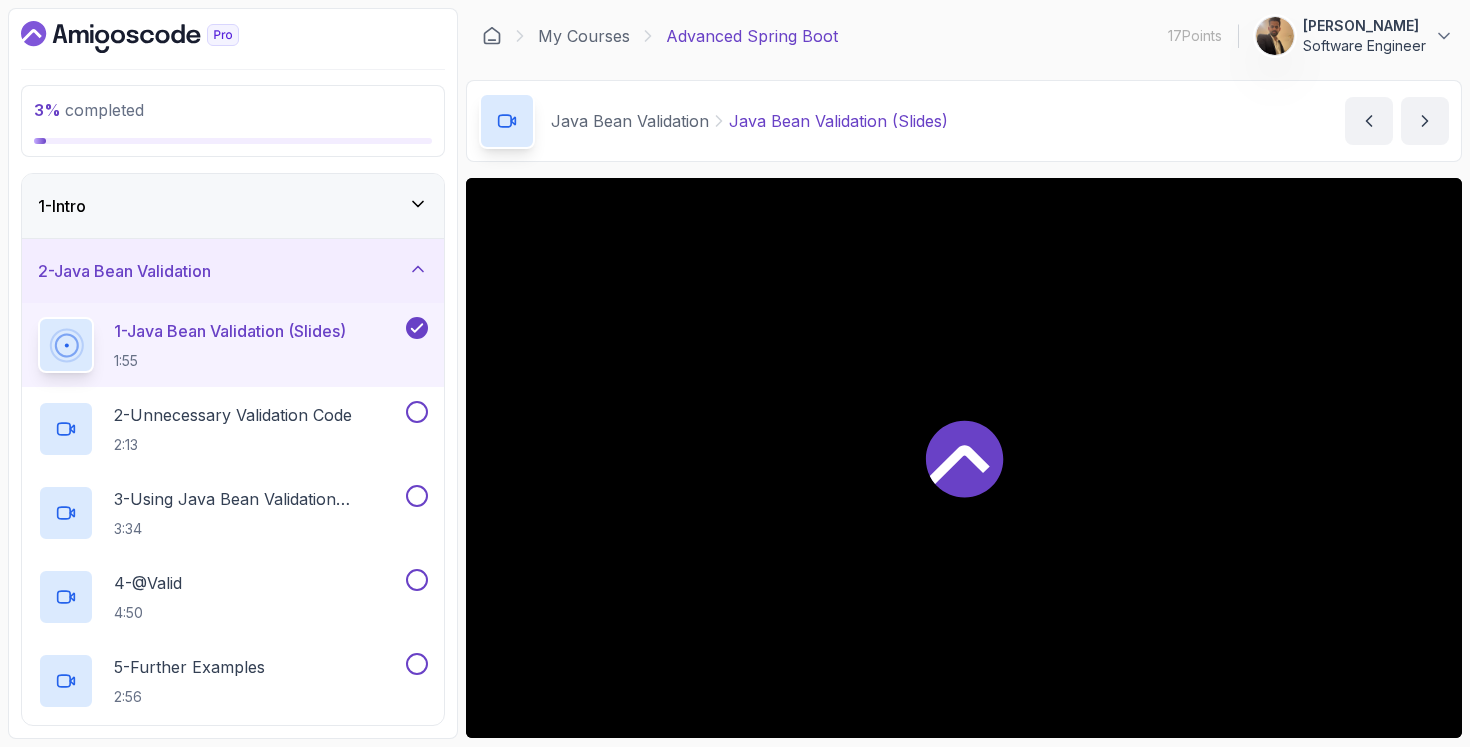 scroll, scrollTop: 3, scrollLeft: 0, axis: vertical 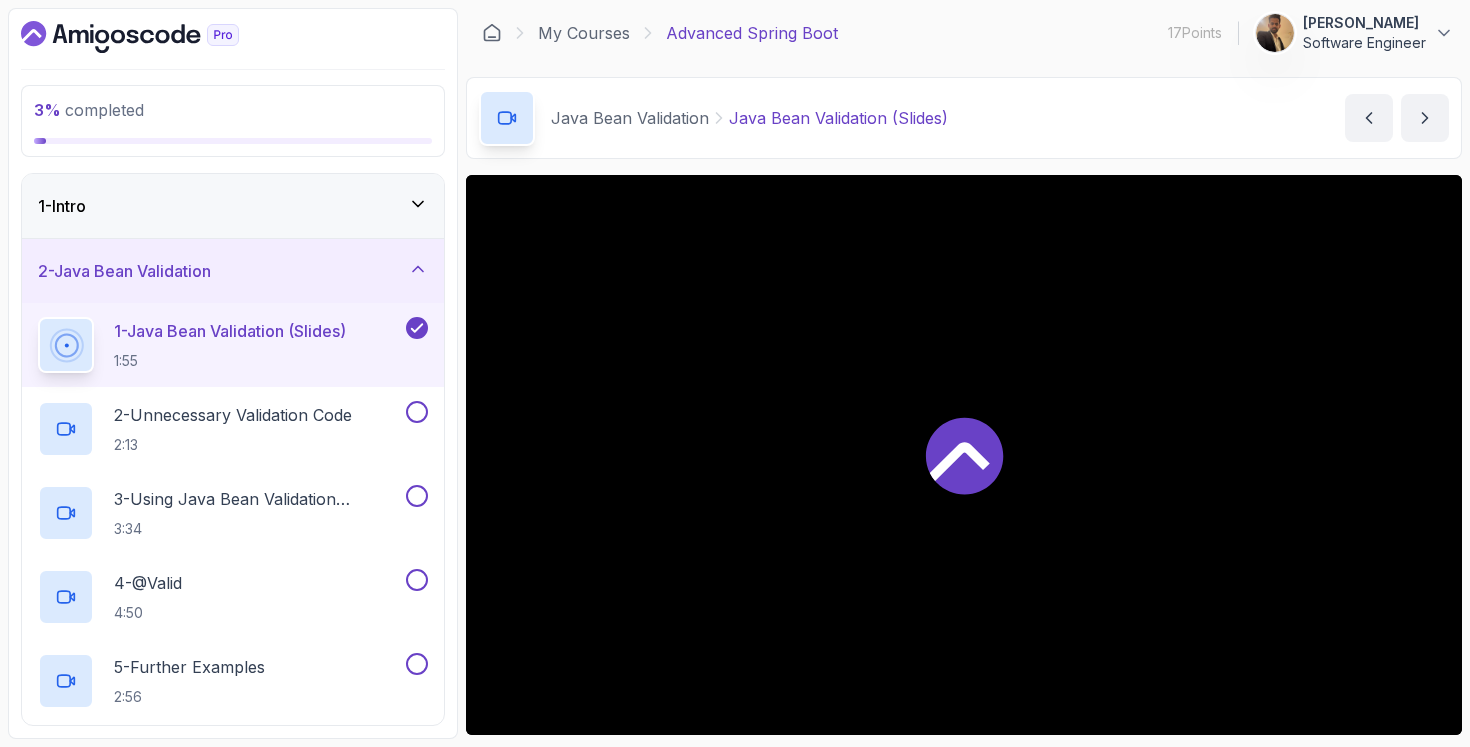 click on "1  -  Intro" at bounding box center [233, 206] 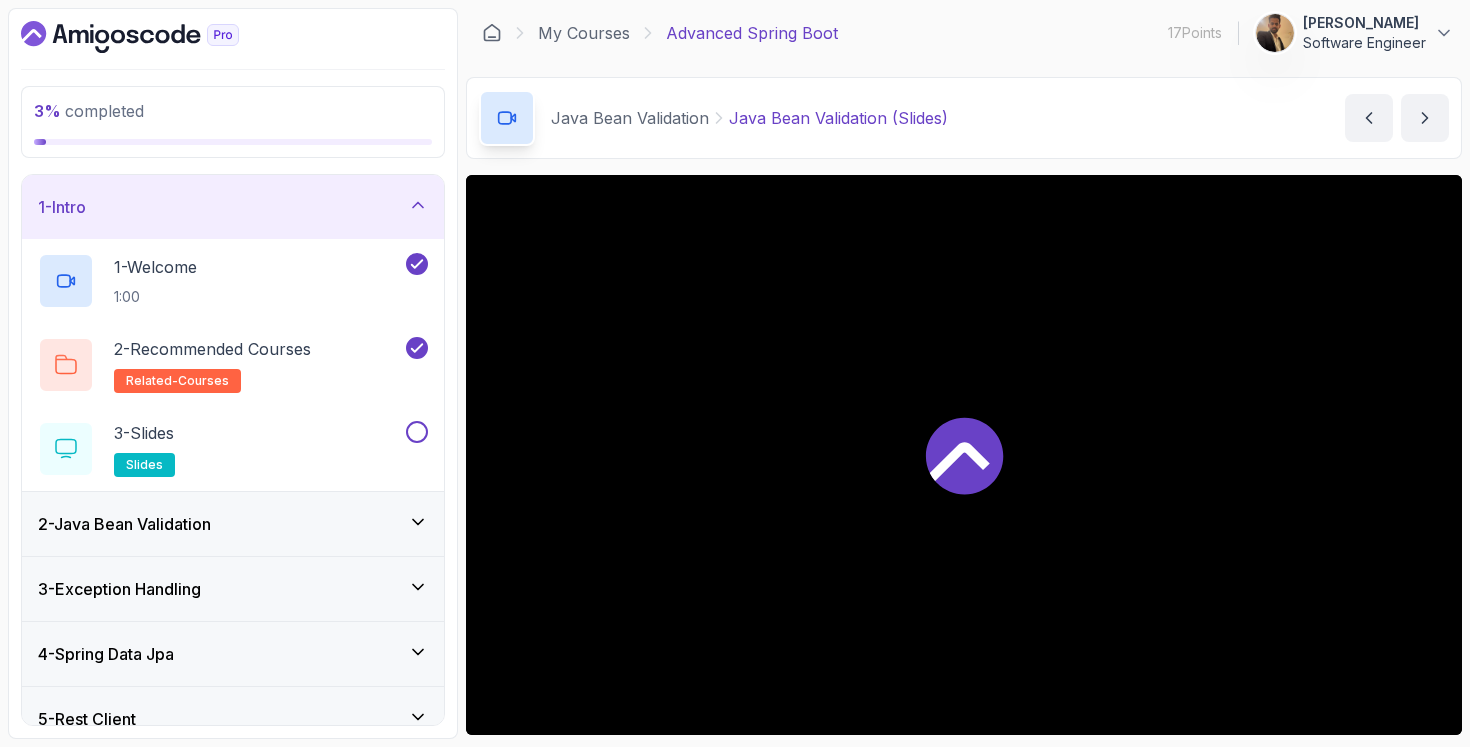 click 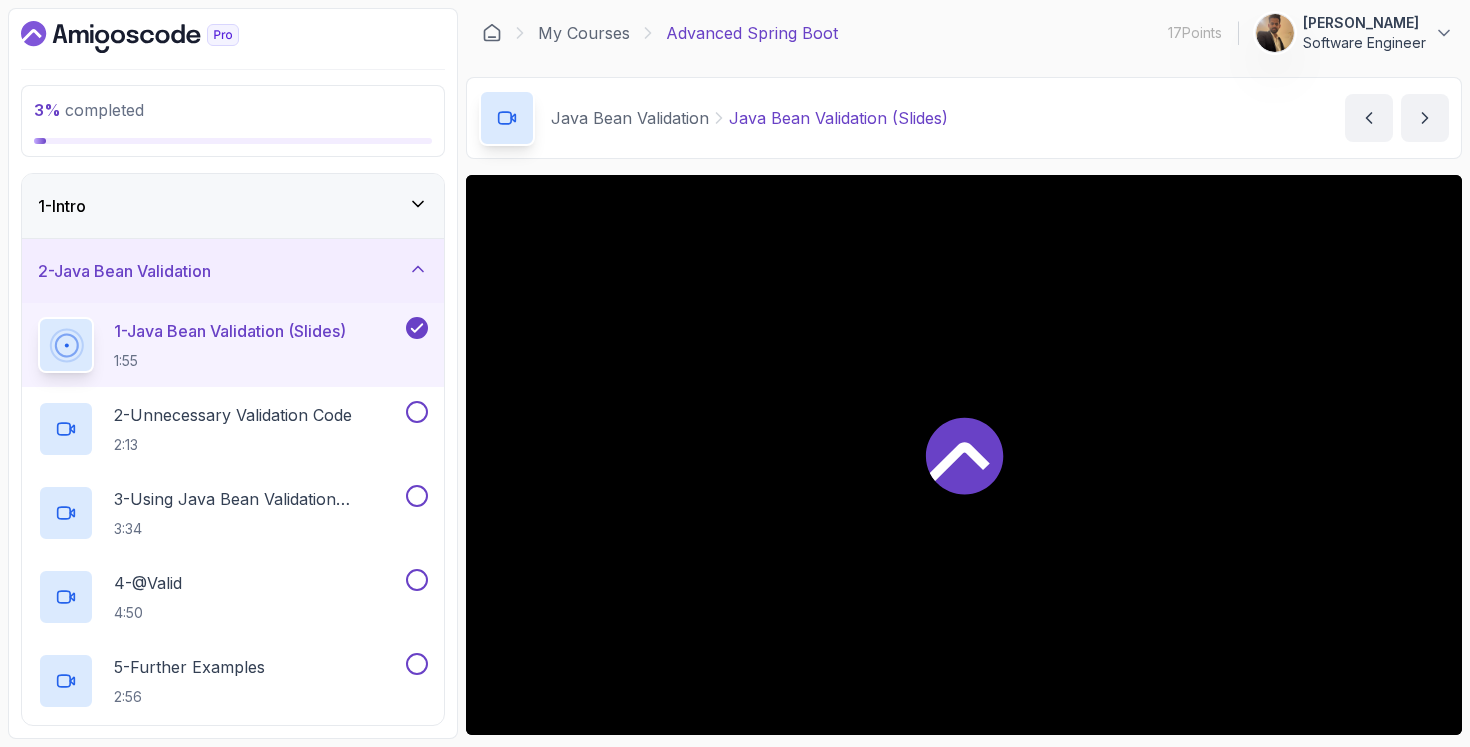 click at bounding box center (66, 345) 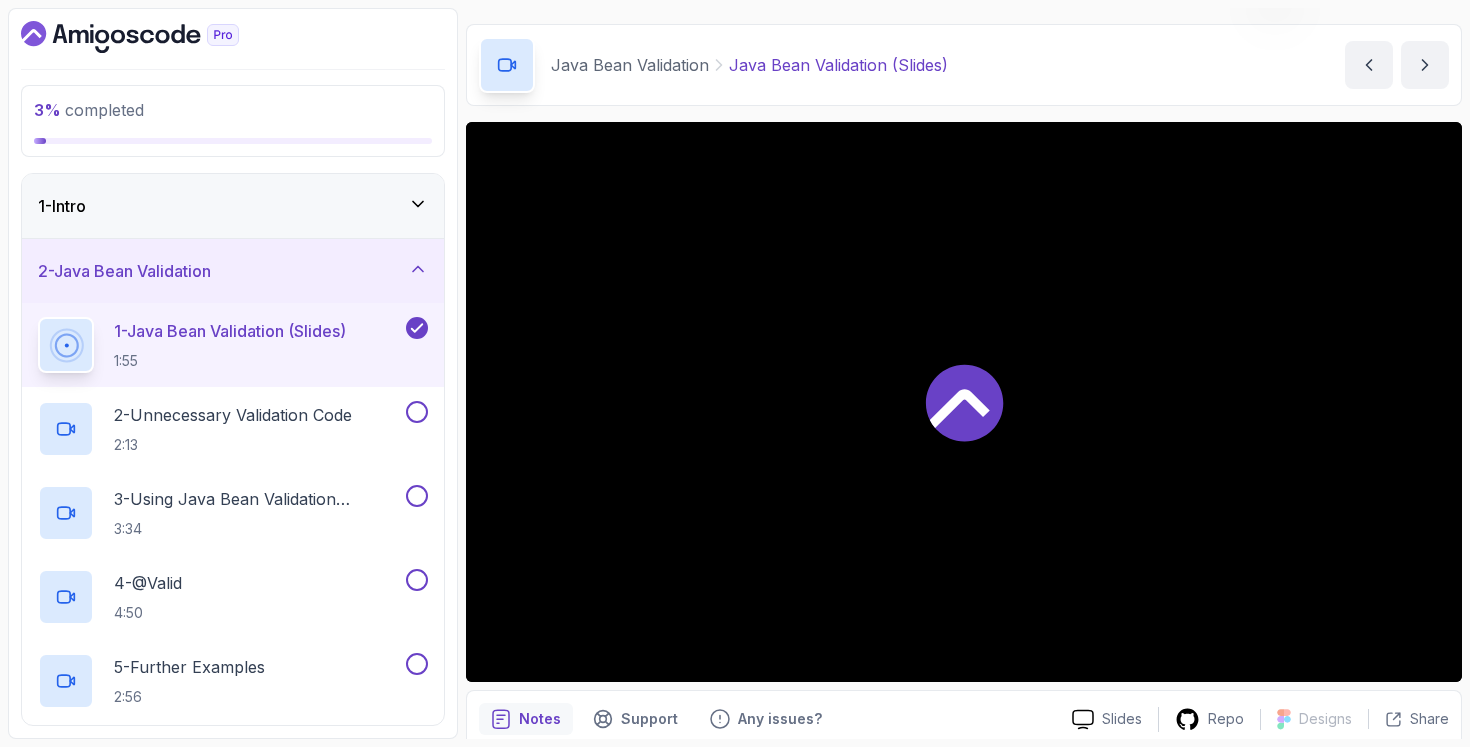 scroll, scrollTop: 138, scrollLeft: 0, axis: vertical 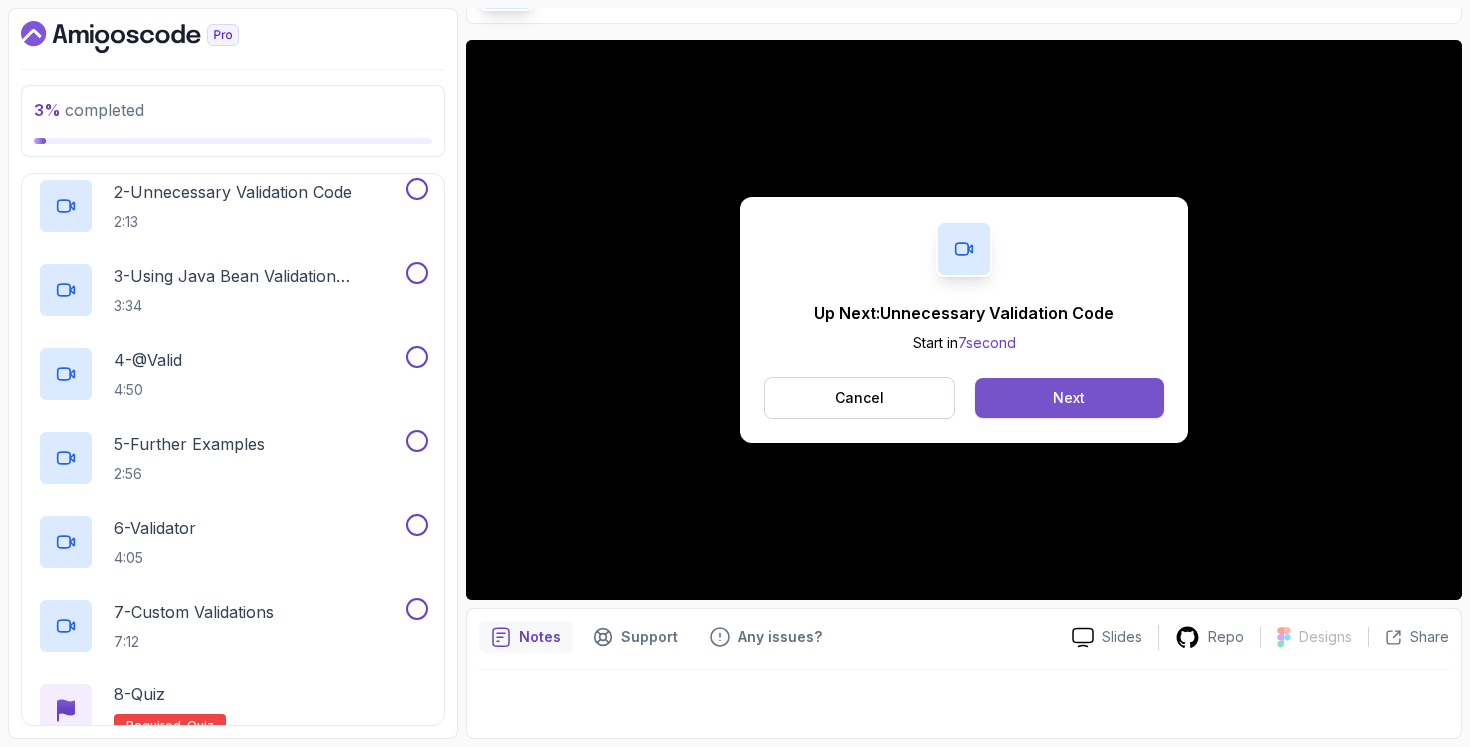 click on "Next" at bounding box center [1069, 398] 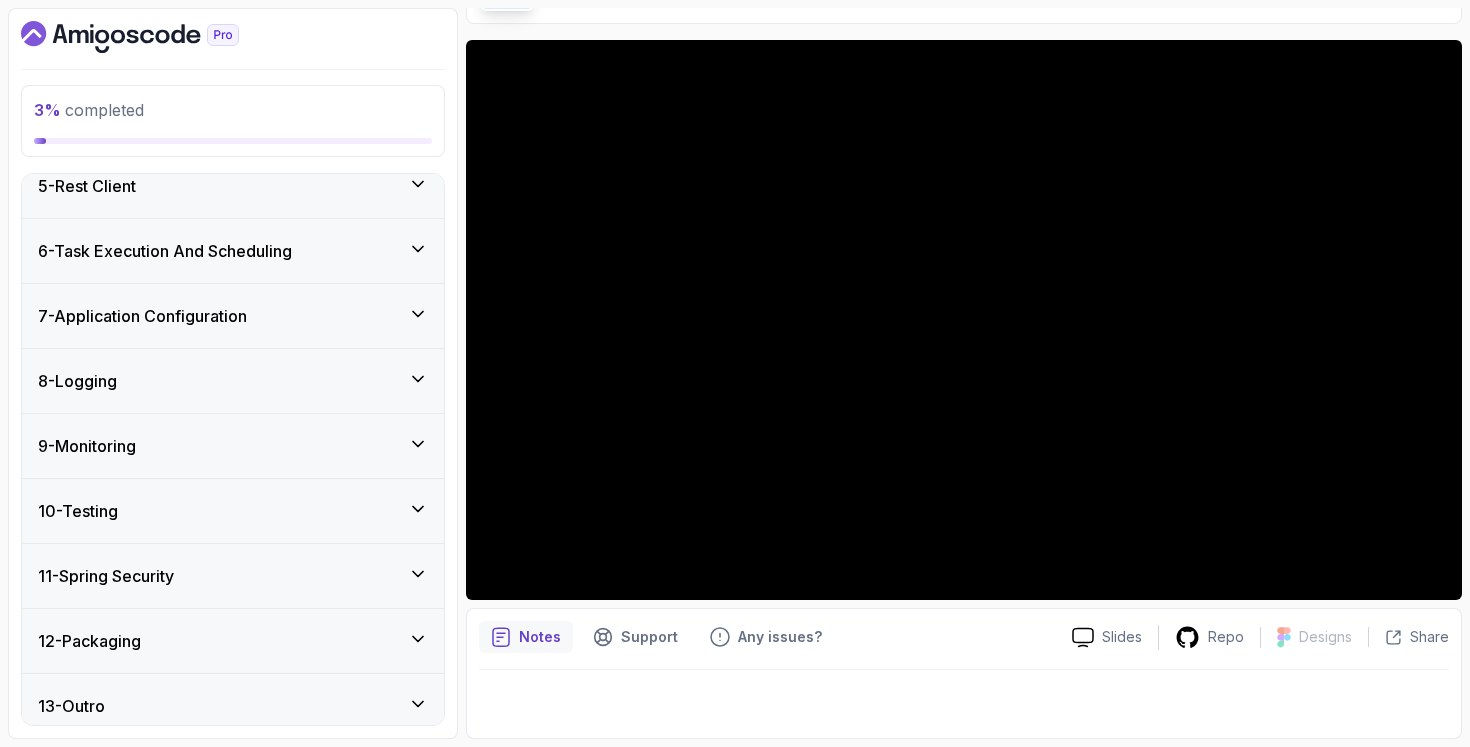 scroll, scrollTop: 1049, scrollLeft: 0, axis: vertical 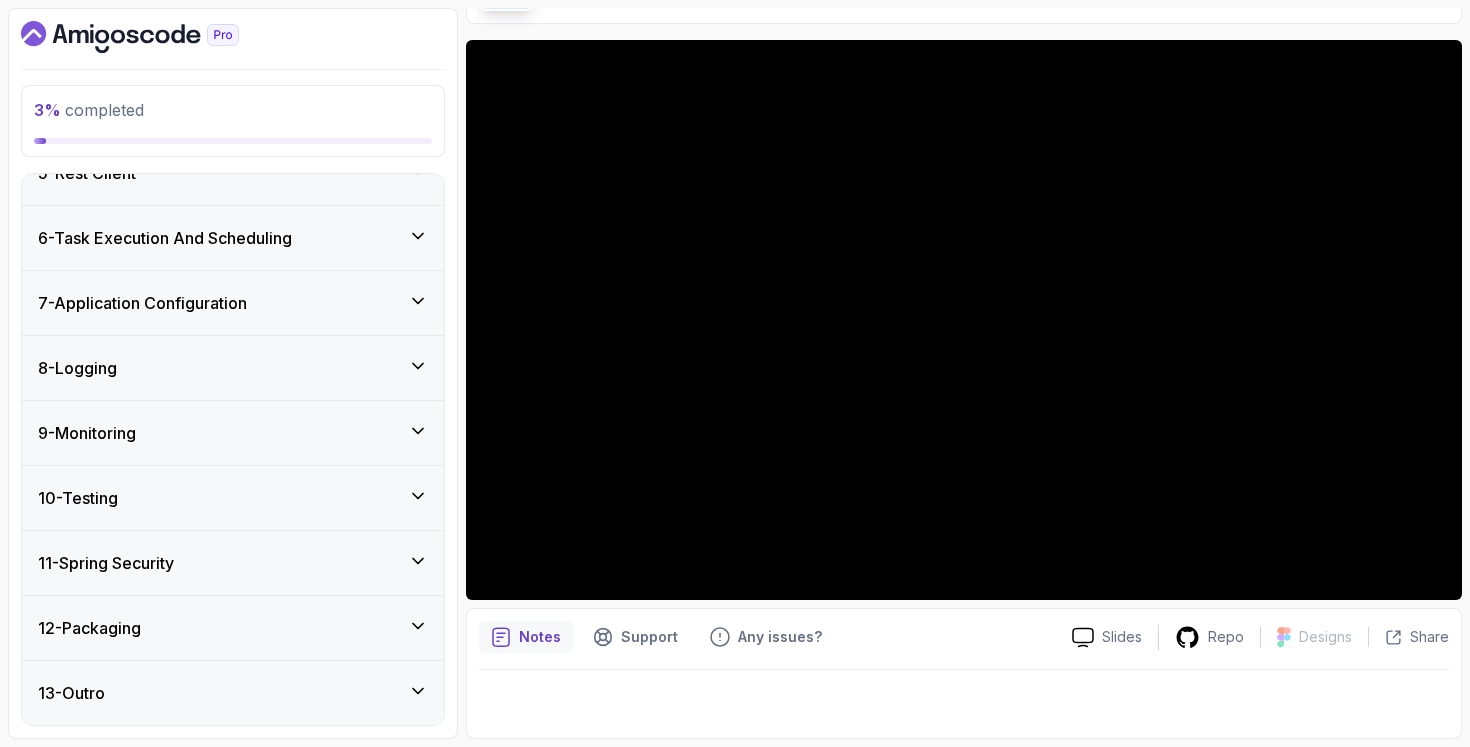click on "8  -  Logging" at bounding box center (233, 368) 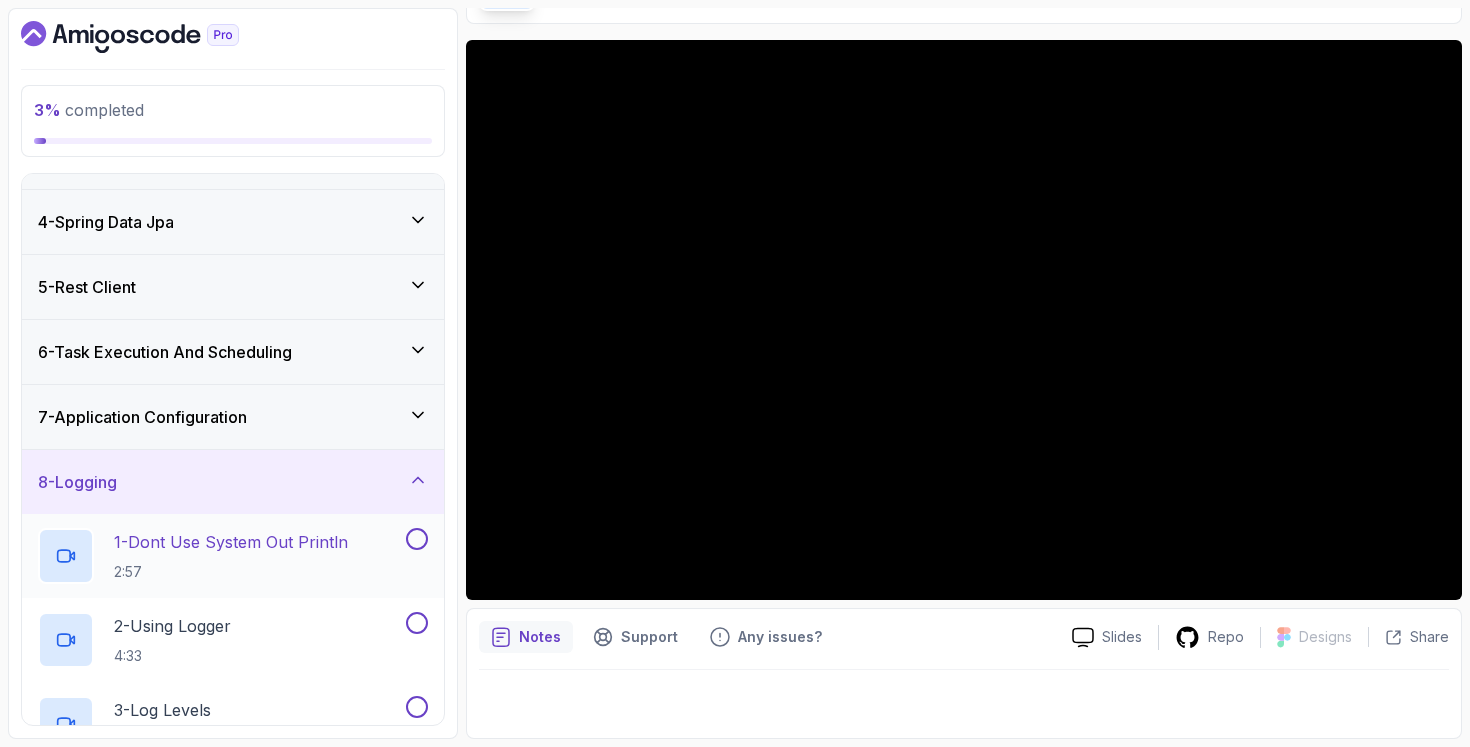 scroll, scrollTop: 0, scrollLeft: 0, axis: both 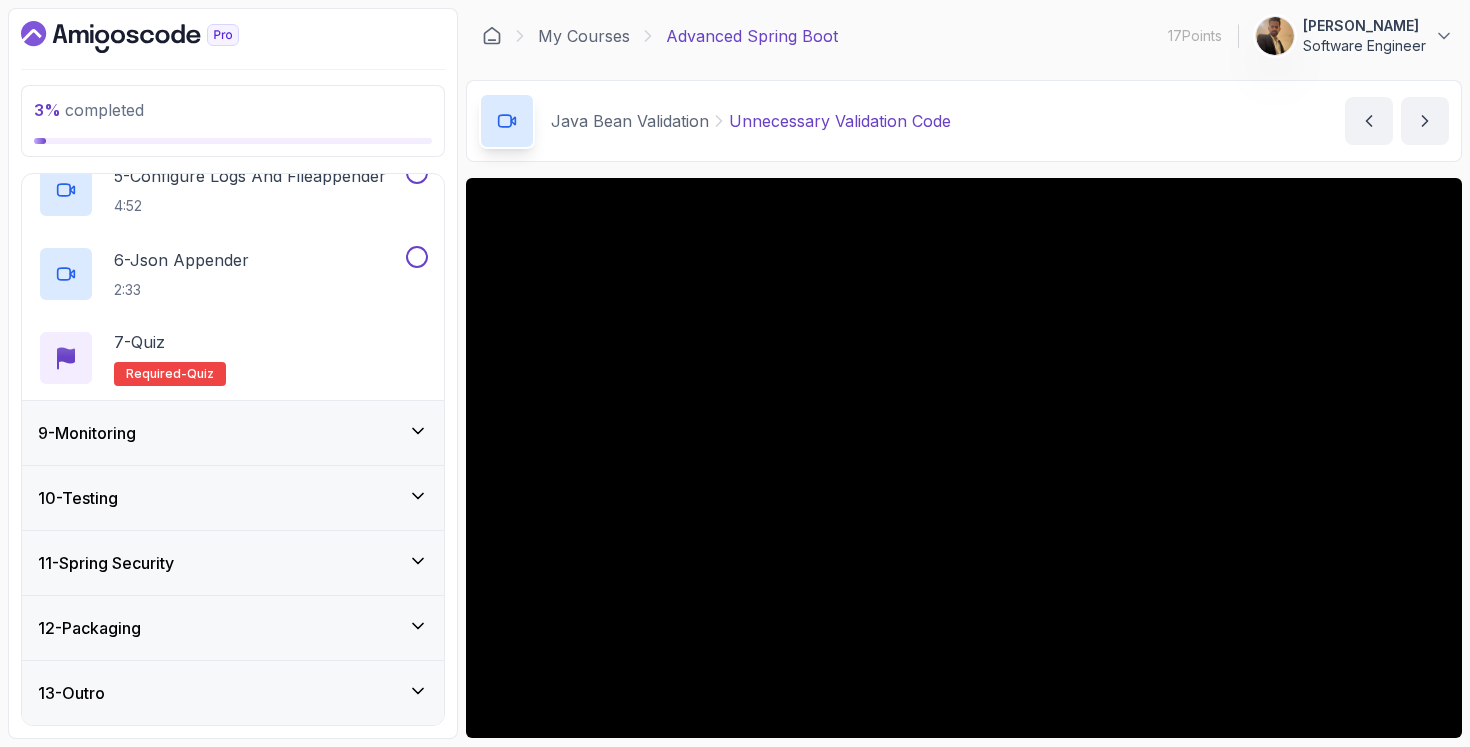 click on "12  -  Packaging" at bounding box center [233, 628] 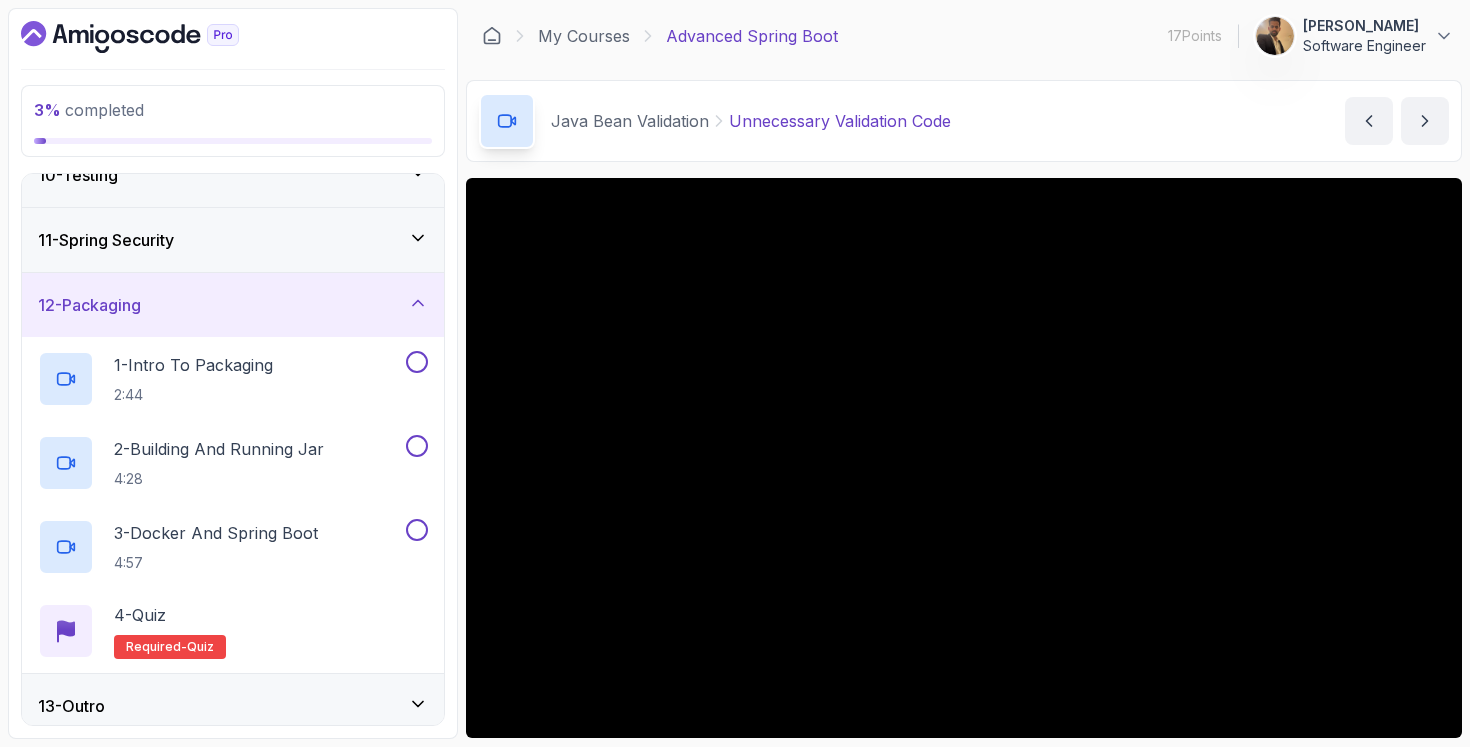 scroll, scrollTop: 629, scrollLeft: 0, axis: vertical 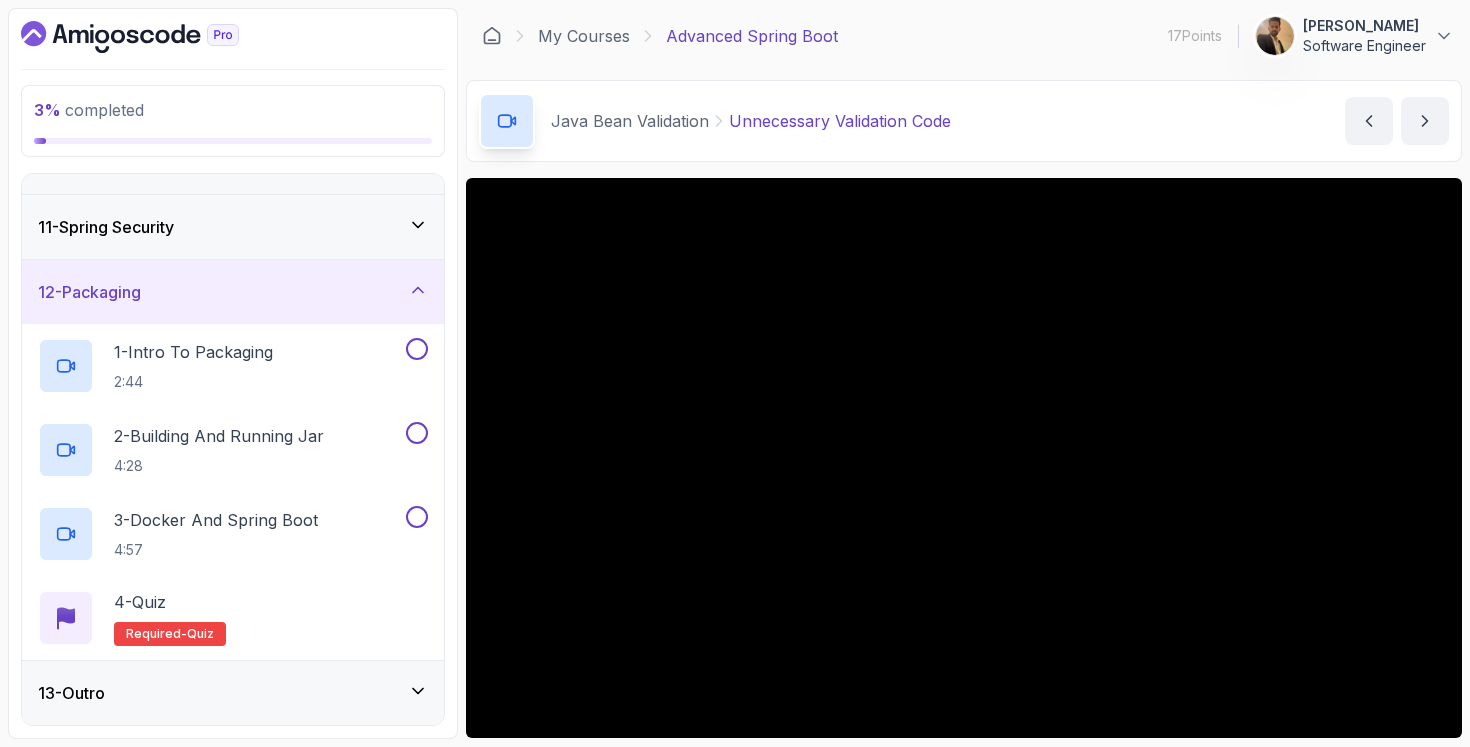 click 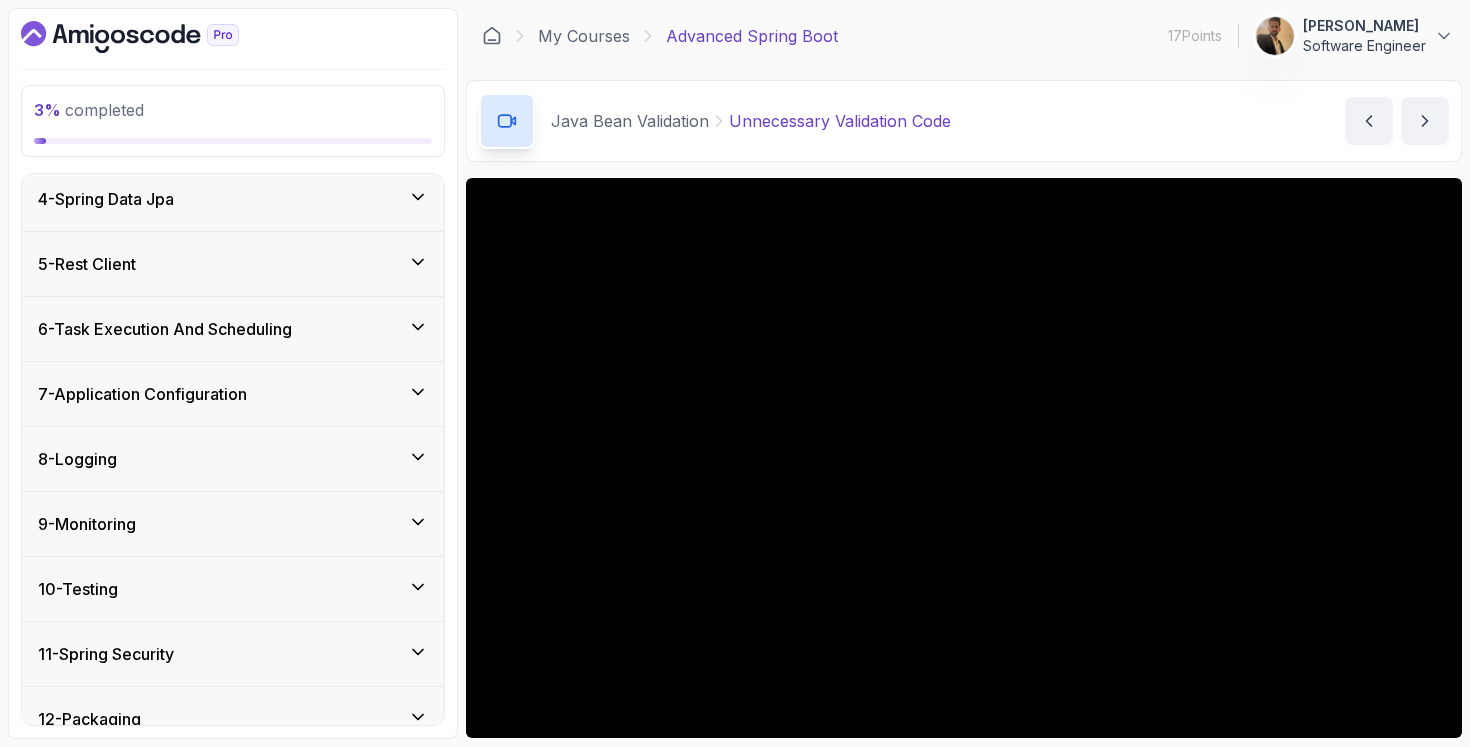 scroll, scrollTop: 0, scrollLeft: 0, axis: both 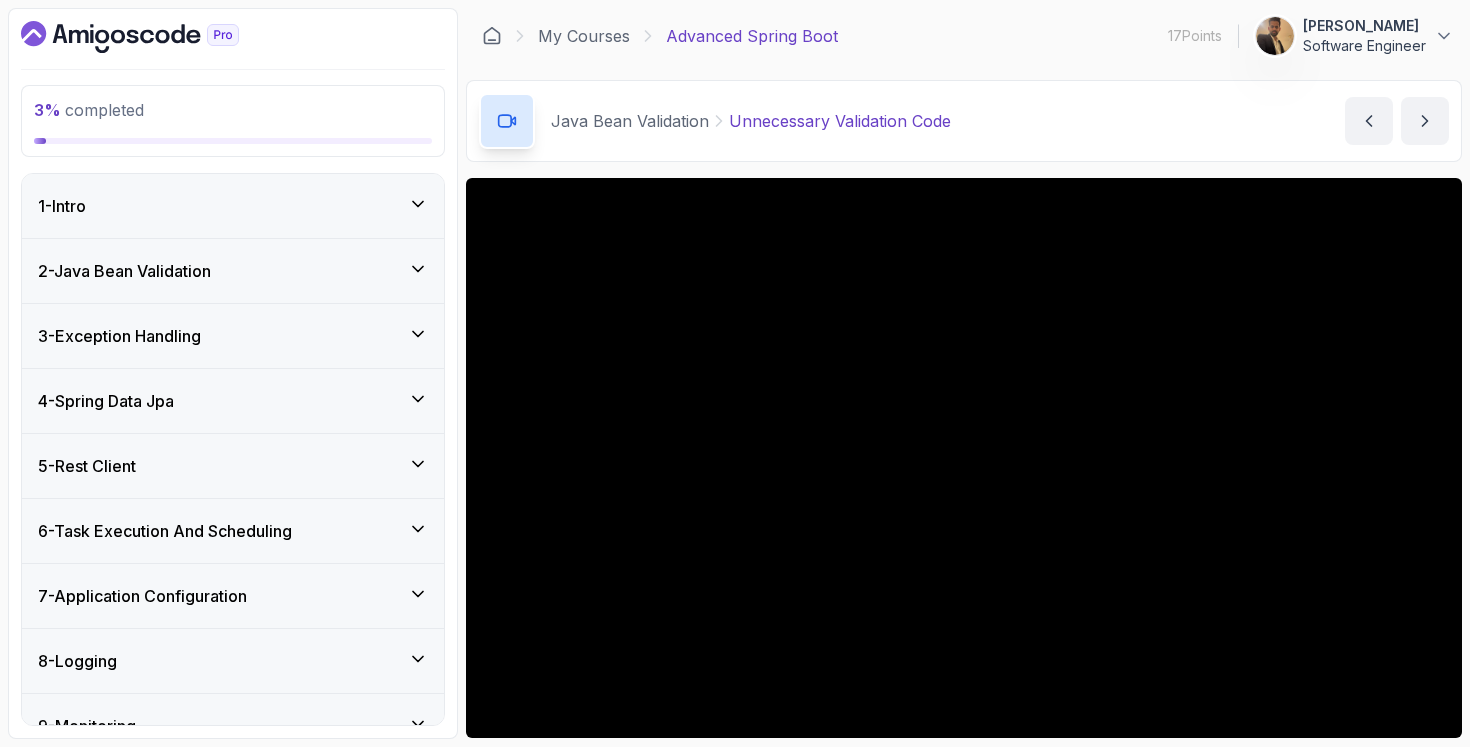 click on "1  -  Intro" at bounding box center (233, 206) 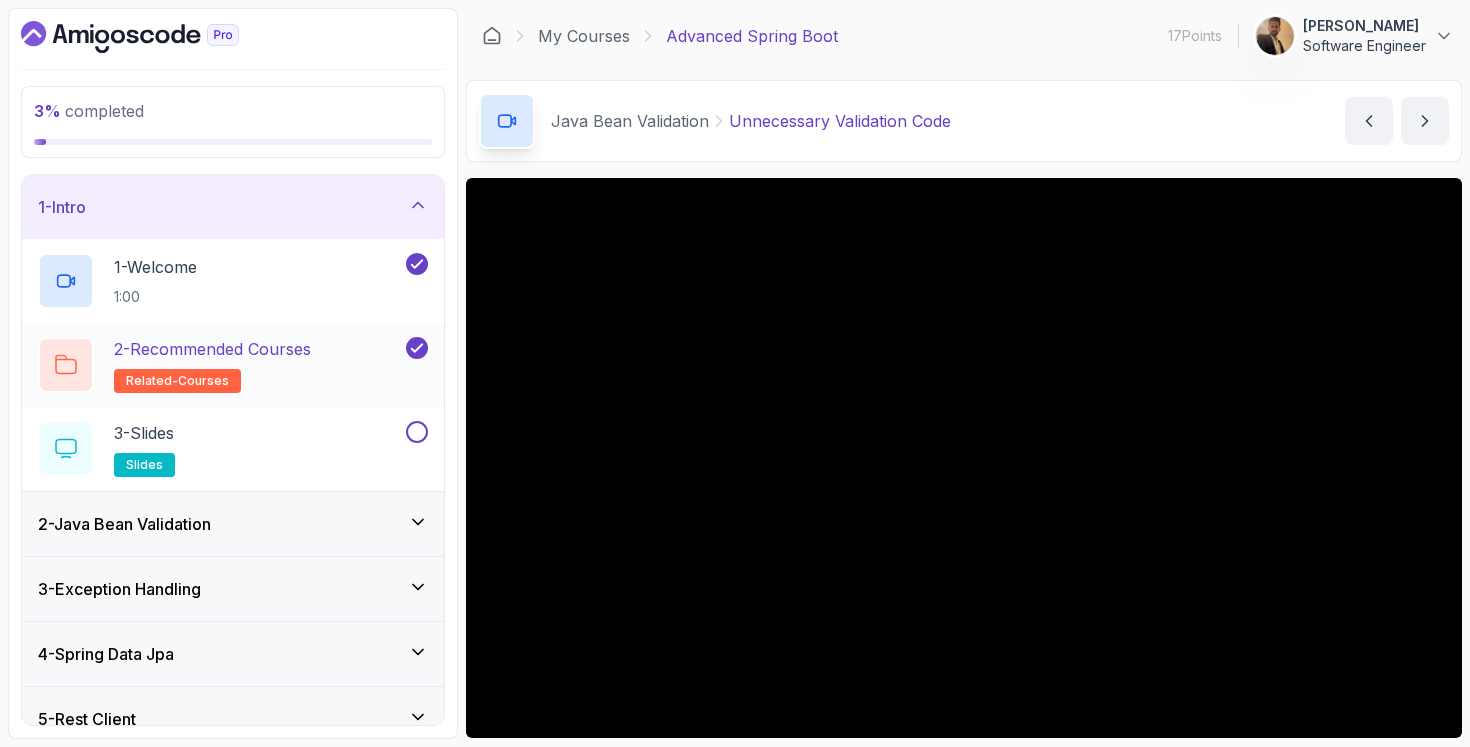 click on "2  -  Recommended Courses related-courses" at bounding box center (233, 365) 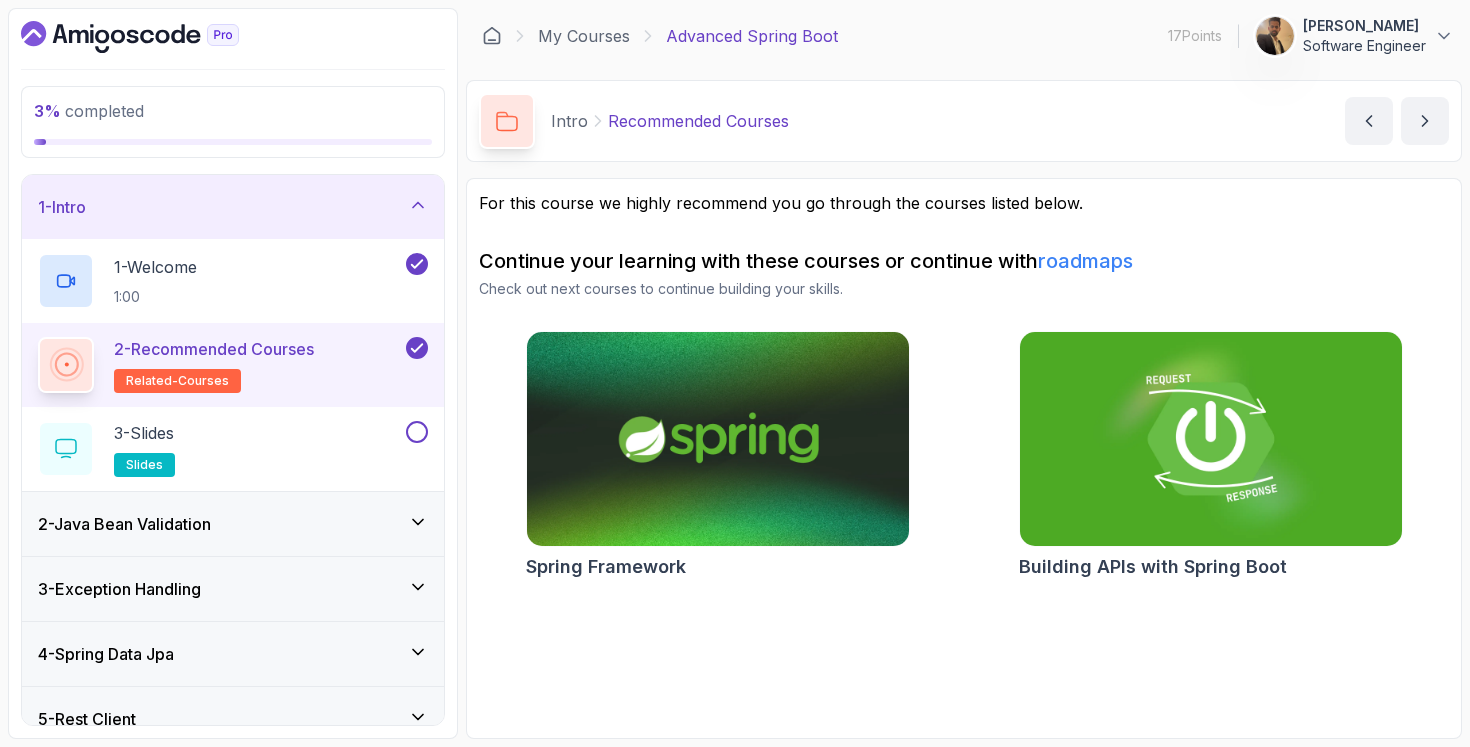 click on "roadmaps" at bounding box center (1085, 261) 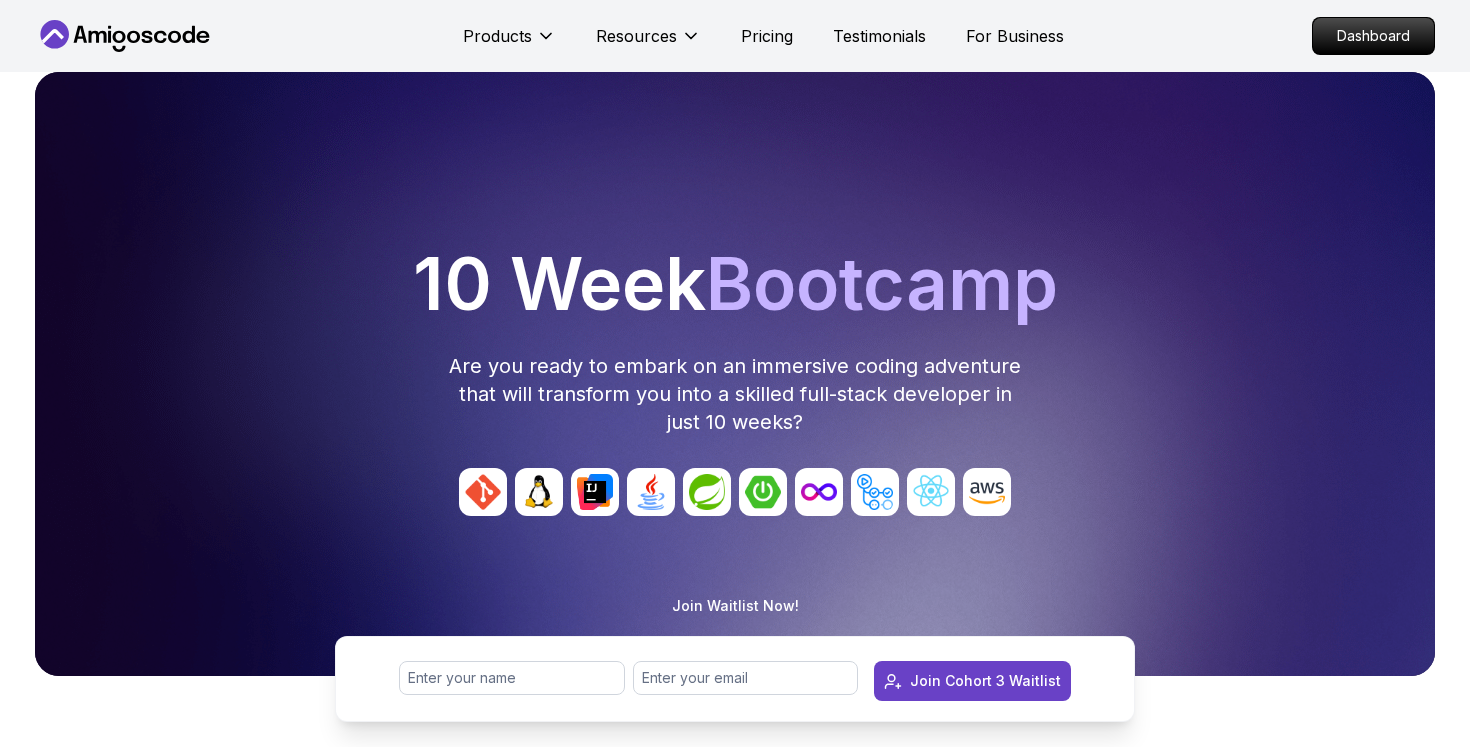 scroll, scrollTop: 0, scrollLeft: 0, axis: both 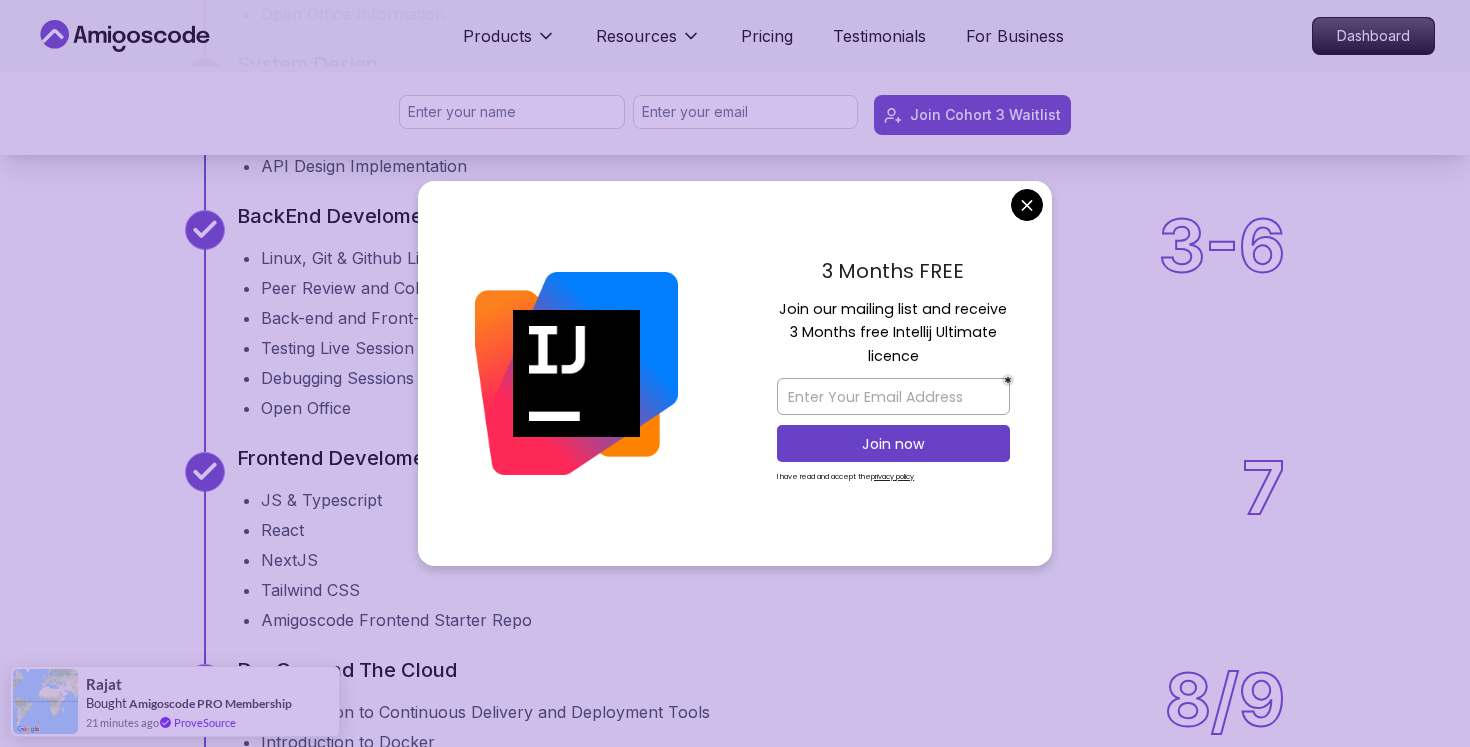 click on "Products Resources Pricing Testimonials For Business Dashboard Products Resources Pricing Testimonials For Business Dashboard Join Cohort 3 Waitlist 10 Week  Bootcamp Are you ready to embark on an immersive coding adventure that will transform you into a skilled full-stack developer in just 10 weeks? Join Waitlist Now! Join Cohort 3 Waitlist Join Cohort 3 Waitlist What's inside? Amigoscode 10 Weeks Bootcamp   Discover more details about the bootcamp 10 Weeks Curriculum   Discover a detailed curriculum that guides you through key concepts and practical tasks. 01 Brainstorming Ideas / Understanding the Agile Process / Product Requirement Document Welcome Team Formation Projects Brainstorming Session Agile & Product Requirement Document (PRD) Live Session Open Office Information 01 02 System Design Database Design Entity Relationship Diagram (ERD) Live Session Database Design Implementation API Design Implementation 02 3-6 BackEnd Develoment Linux, Git & Github Live Session Peer Review and Collaboration 3-6 7 7" at bounding box center [735, 2469] 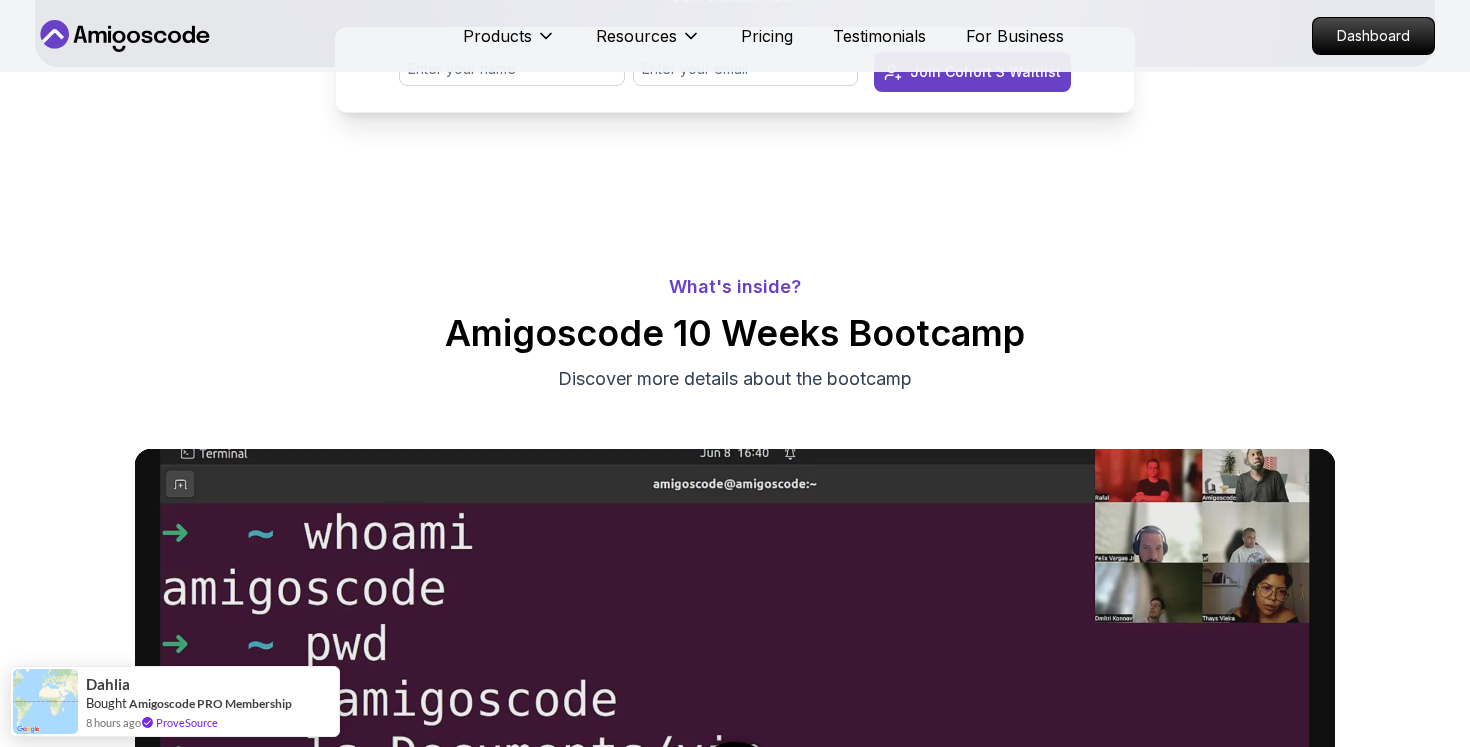 scroll, scrollTop: 0, scrollLeft: 0, axis: both 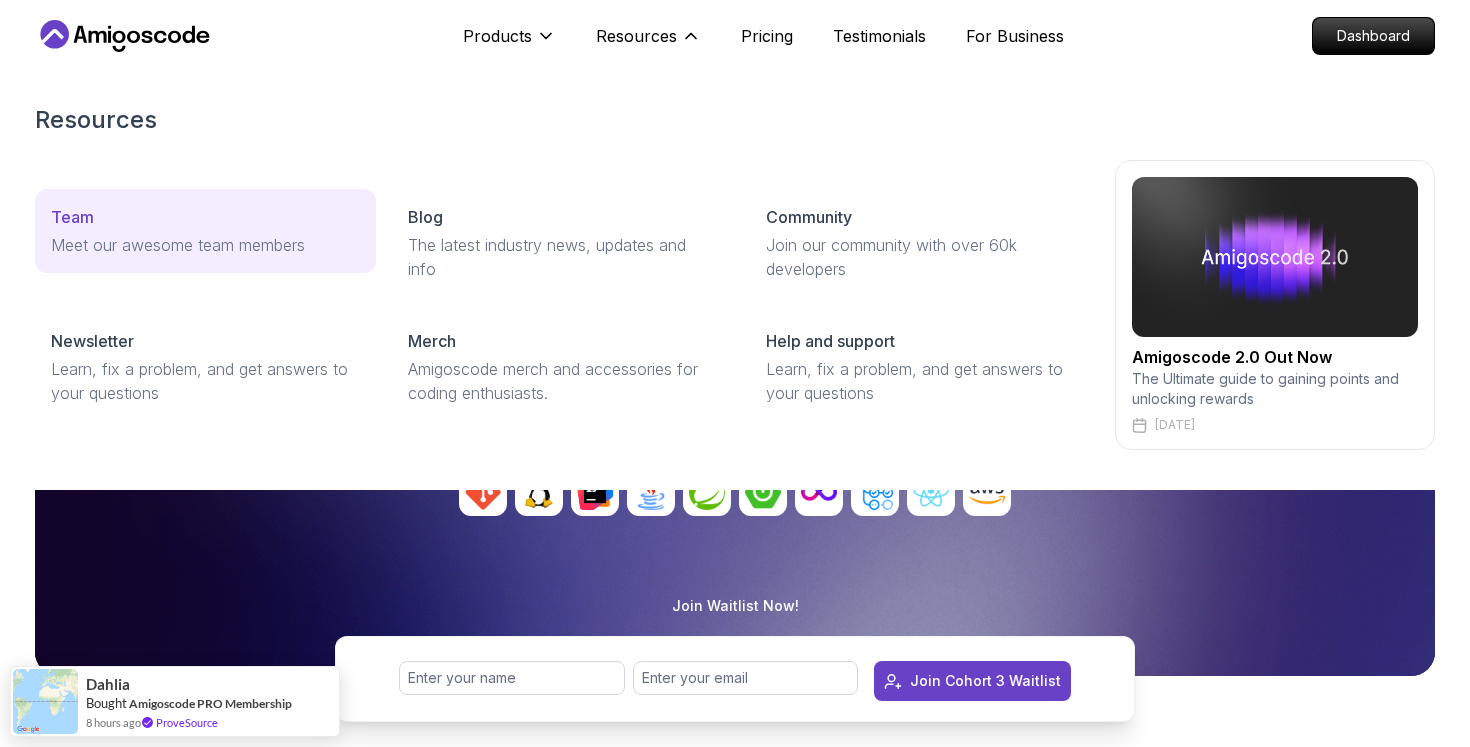 click on "Meet our awesome team members" at bounding box center [205, 245] 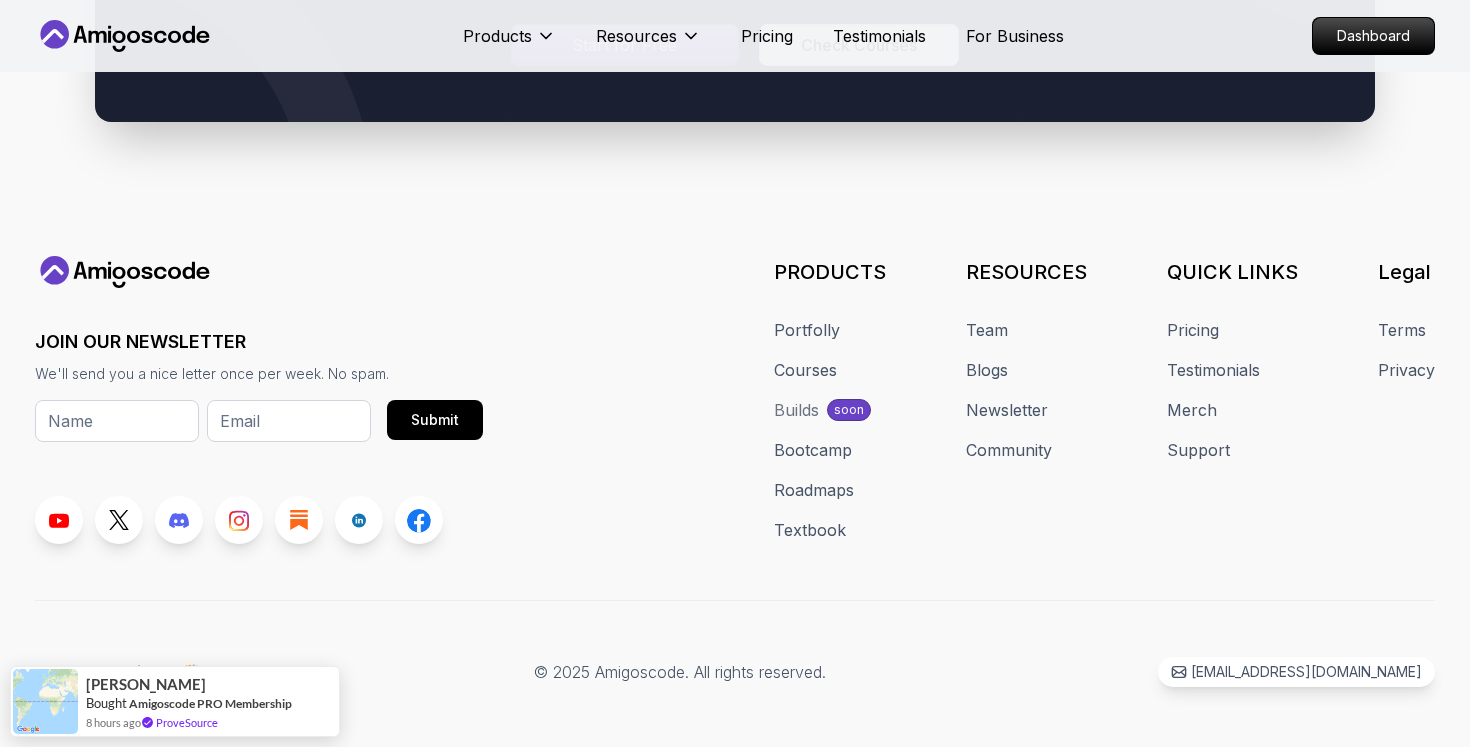 scroll, scrollTop: 1096, scrollLeft: 0, axis: vertical 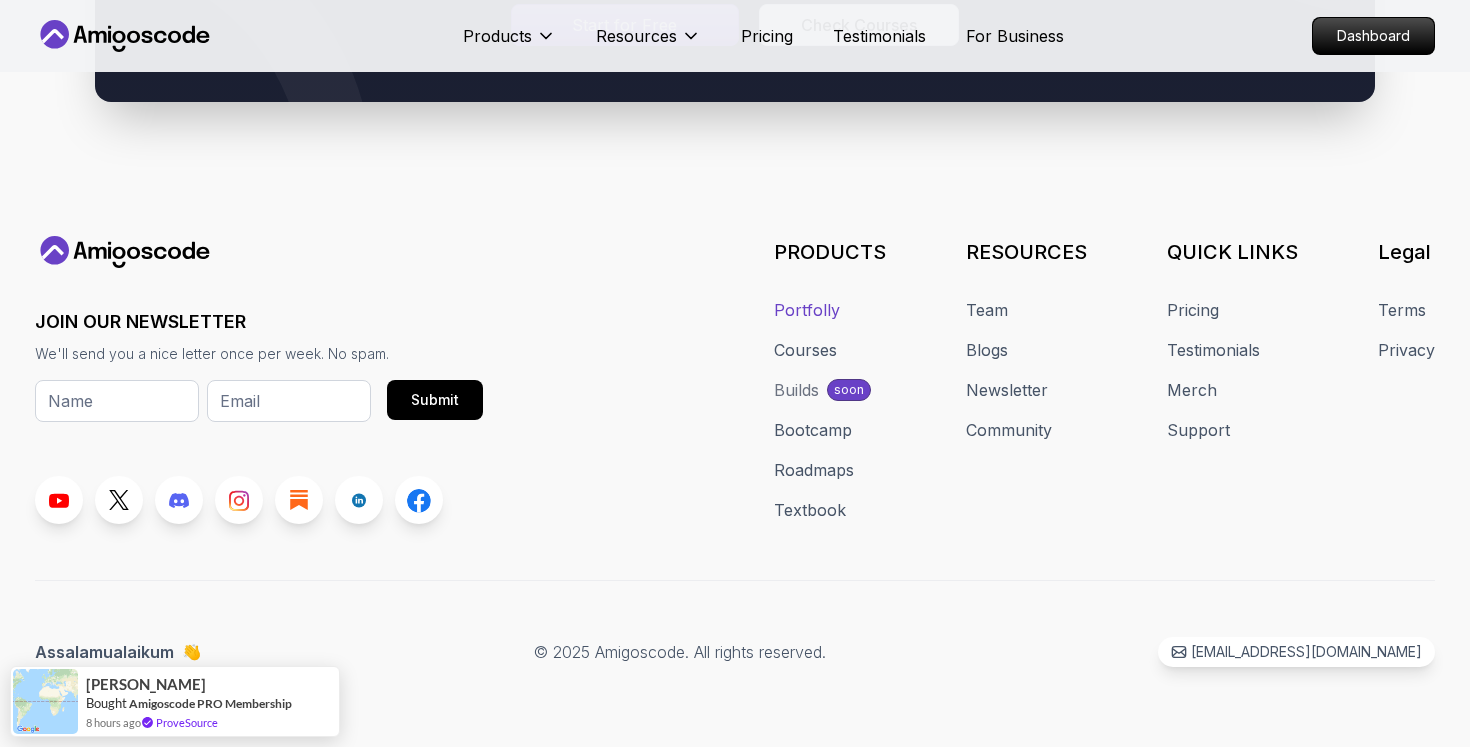 click on "Portfolly" at bounding box center (807, 310) 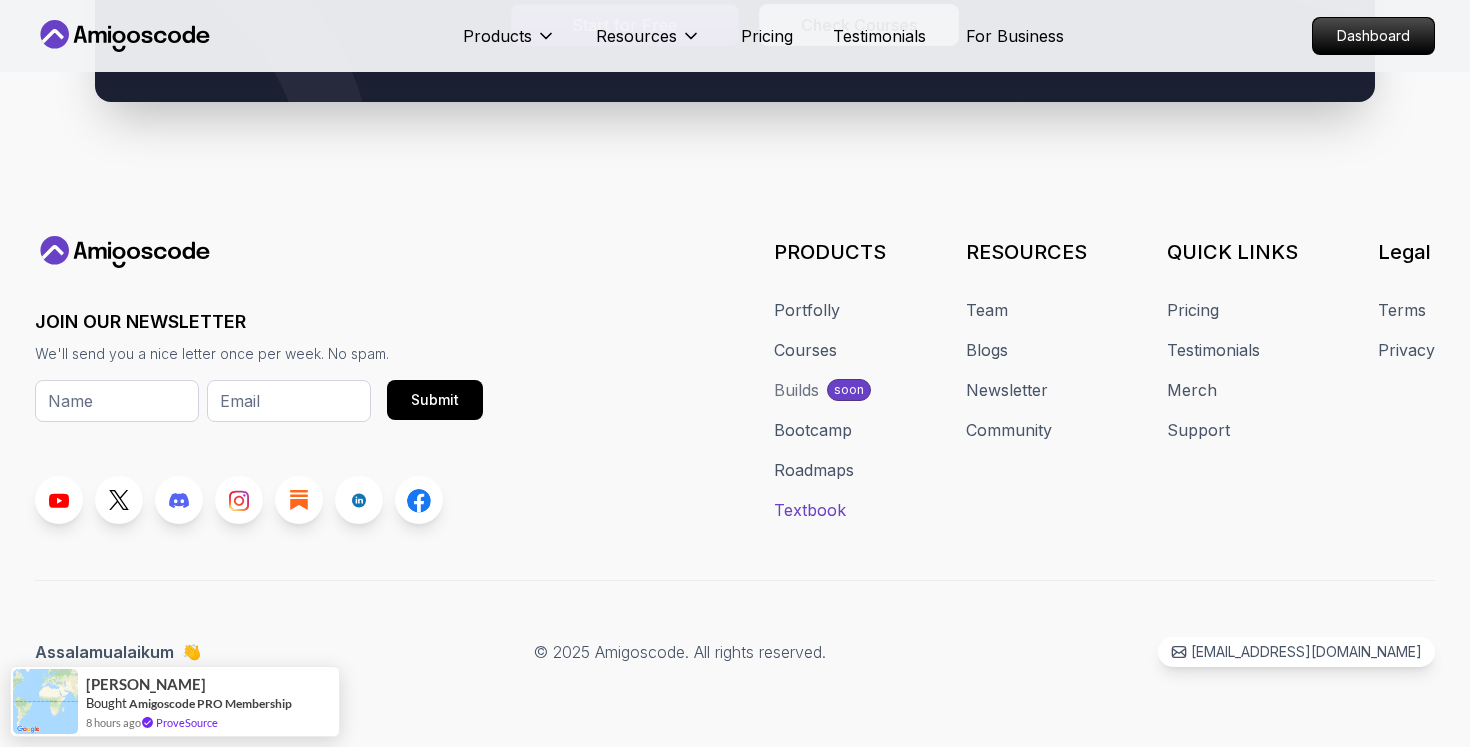 click on "Textbook" at bounding box center [810, 510] 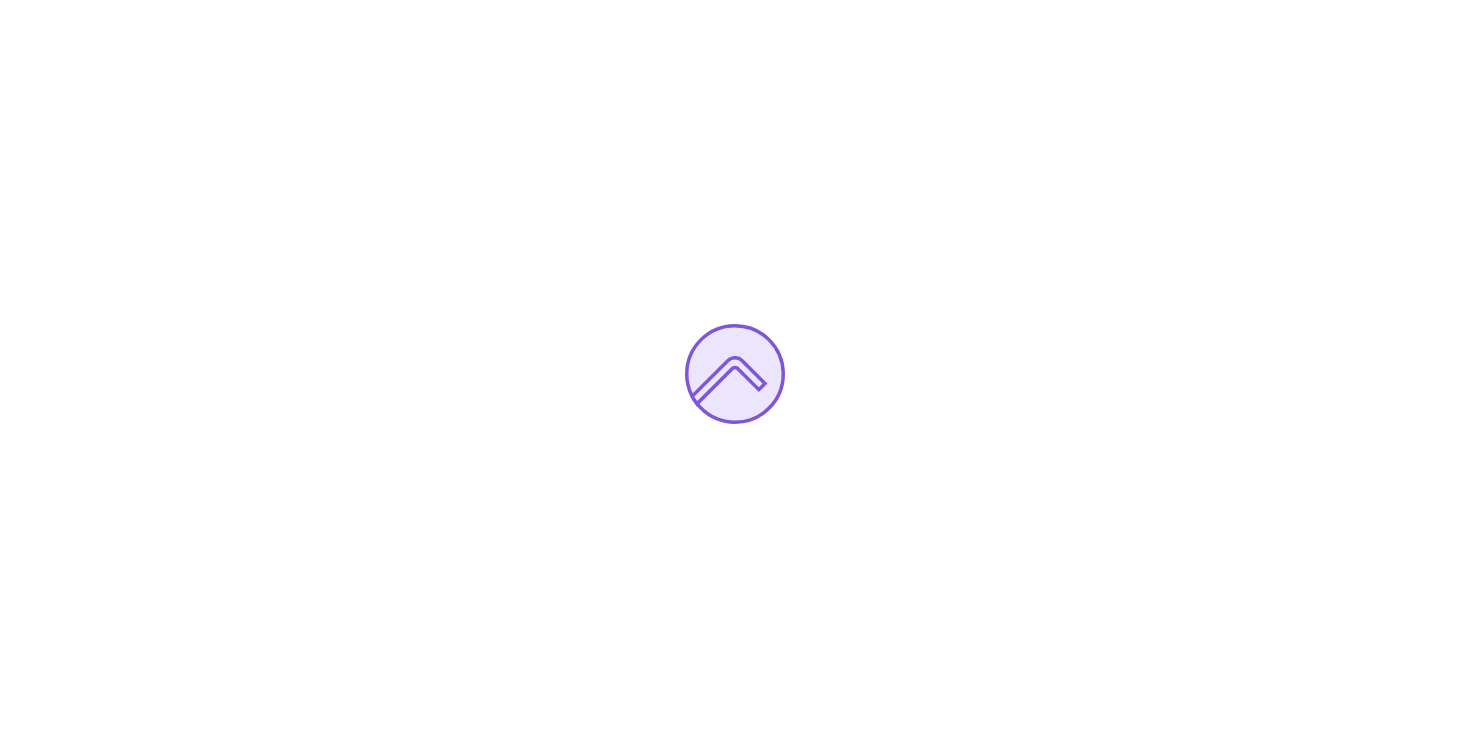 scroll, scrollTop: 0, scrollLeft: 0, axis: both 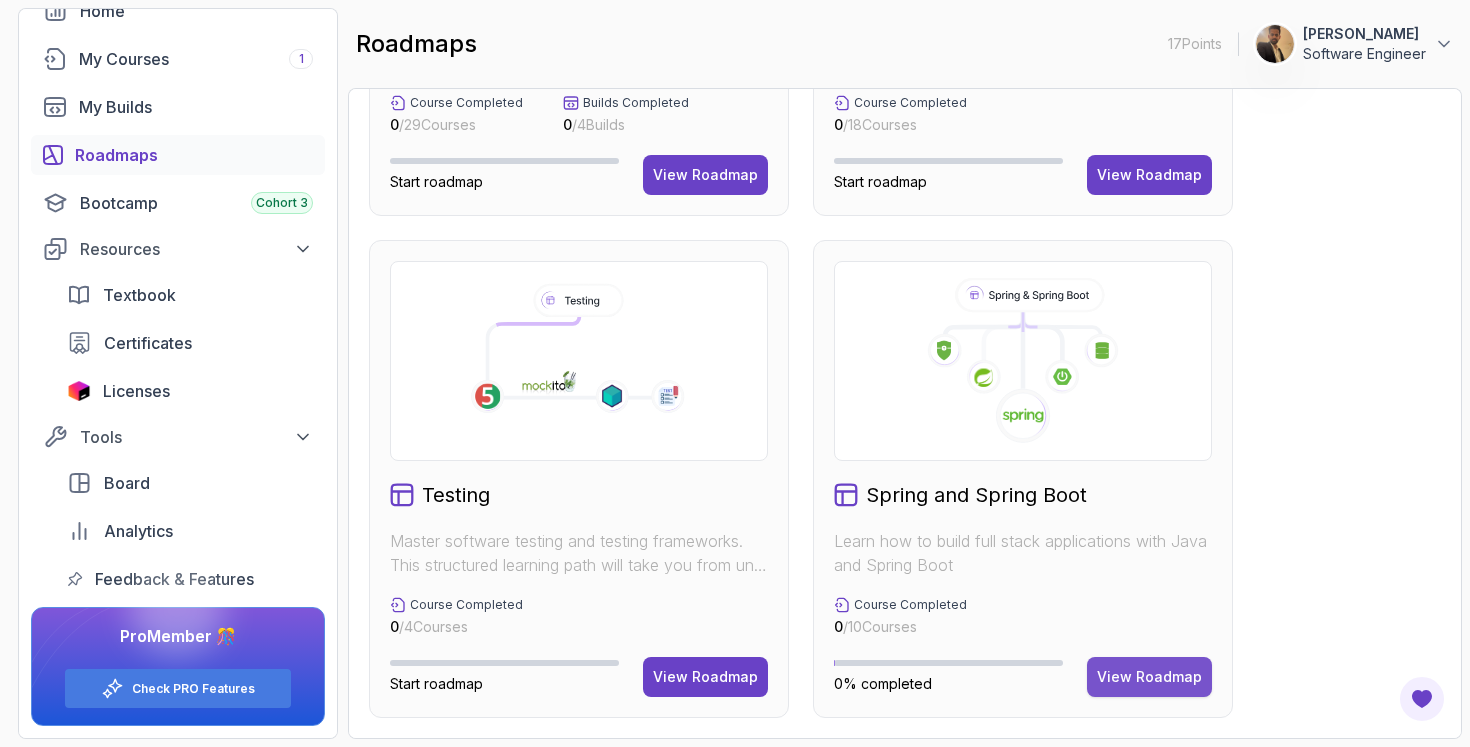 click on "View Roadmap" at bounding box center [1149, 677] 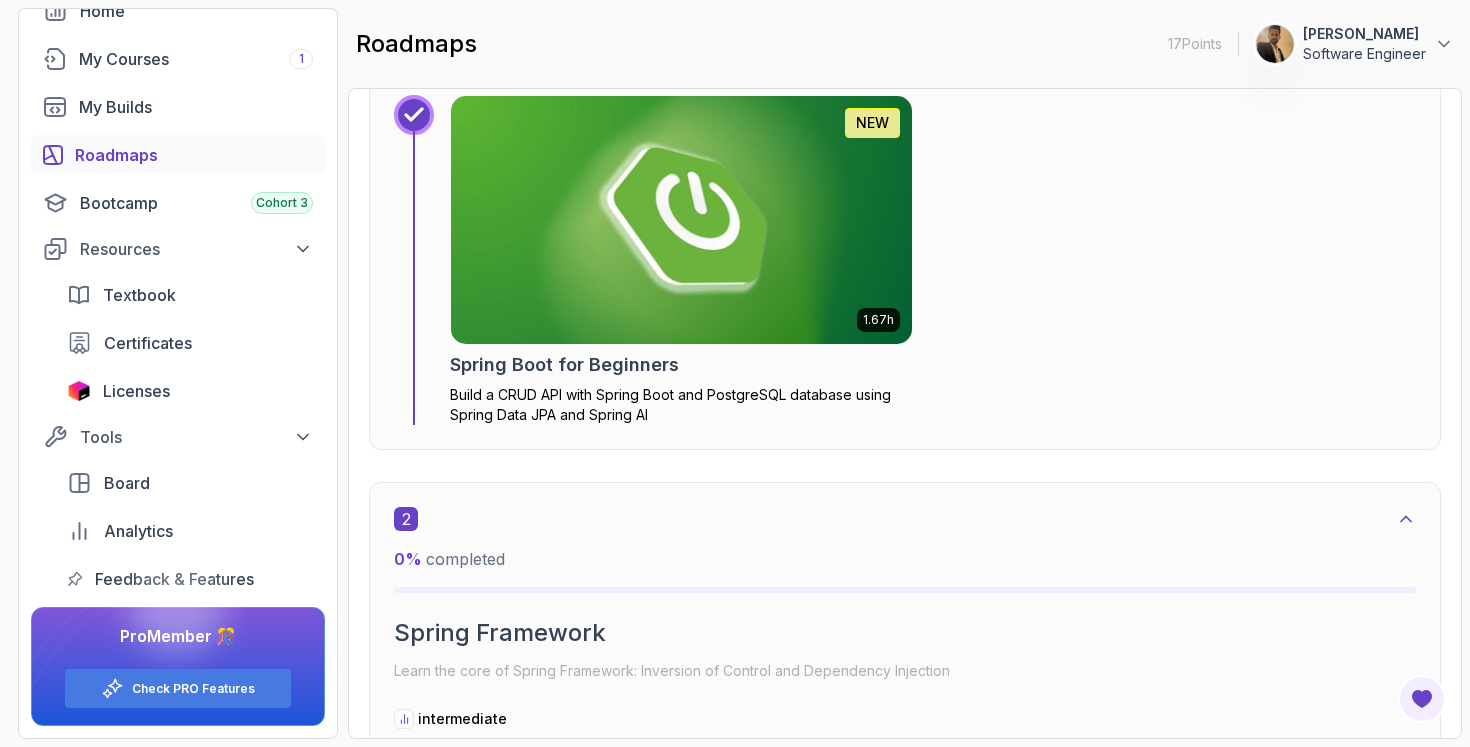 scroll, scrollTop: 994, scrollLeft: 0, axis: vertical 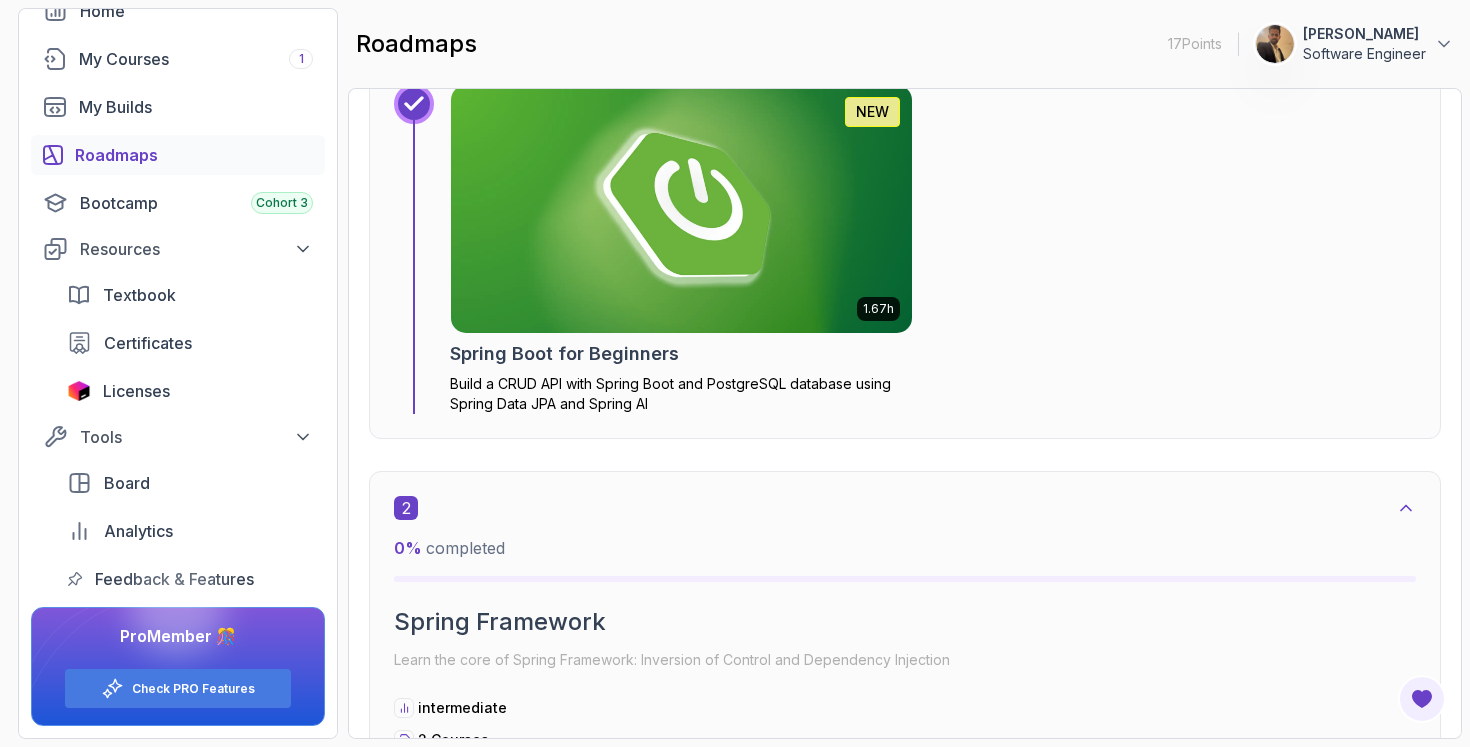 click at bounding box center (681, 209) 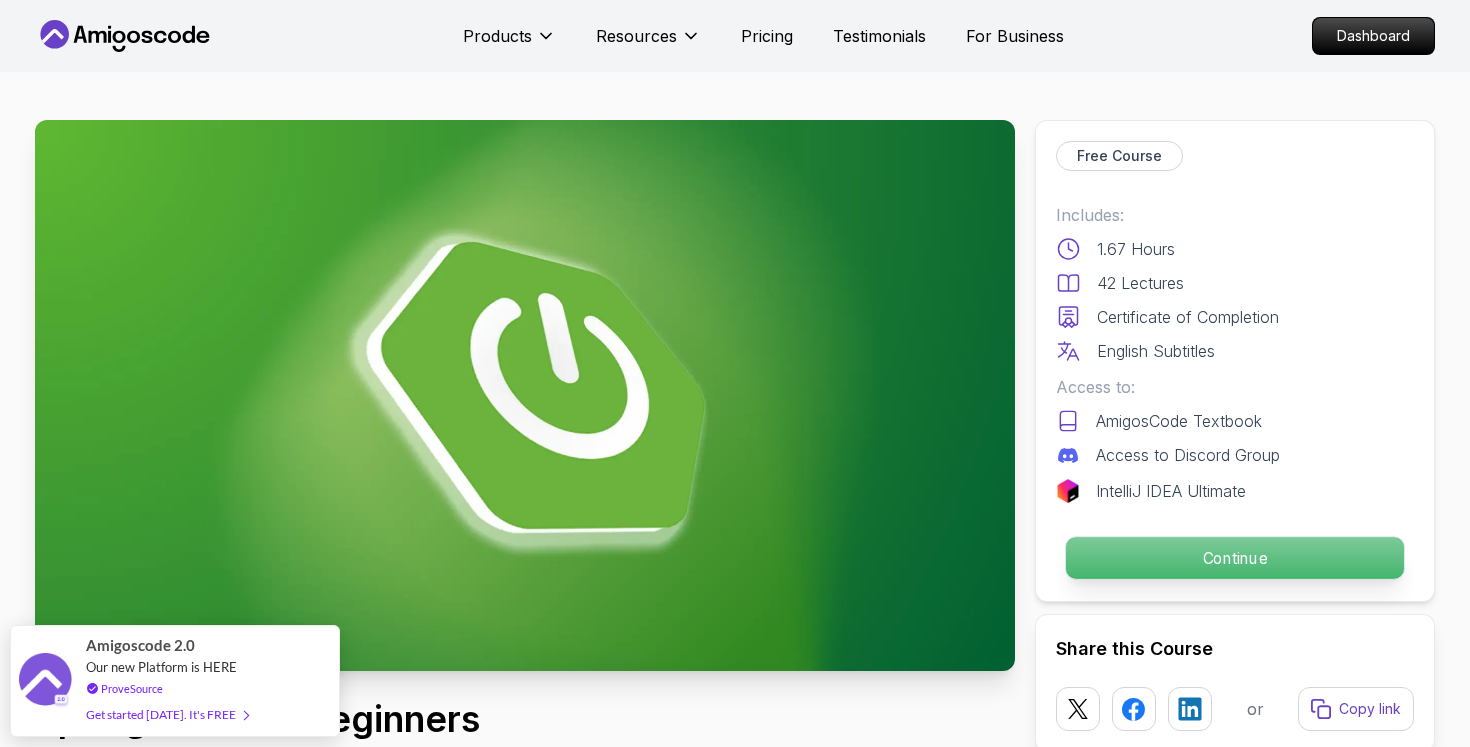 click on "Continue" at bounding box center [1235, 558] 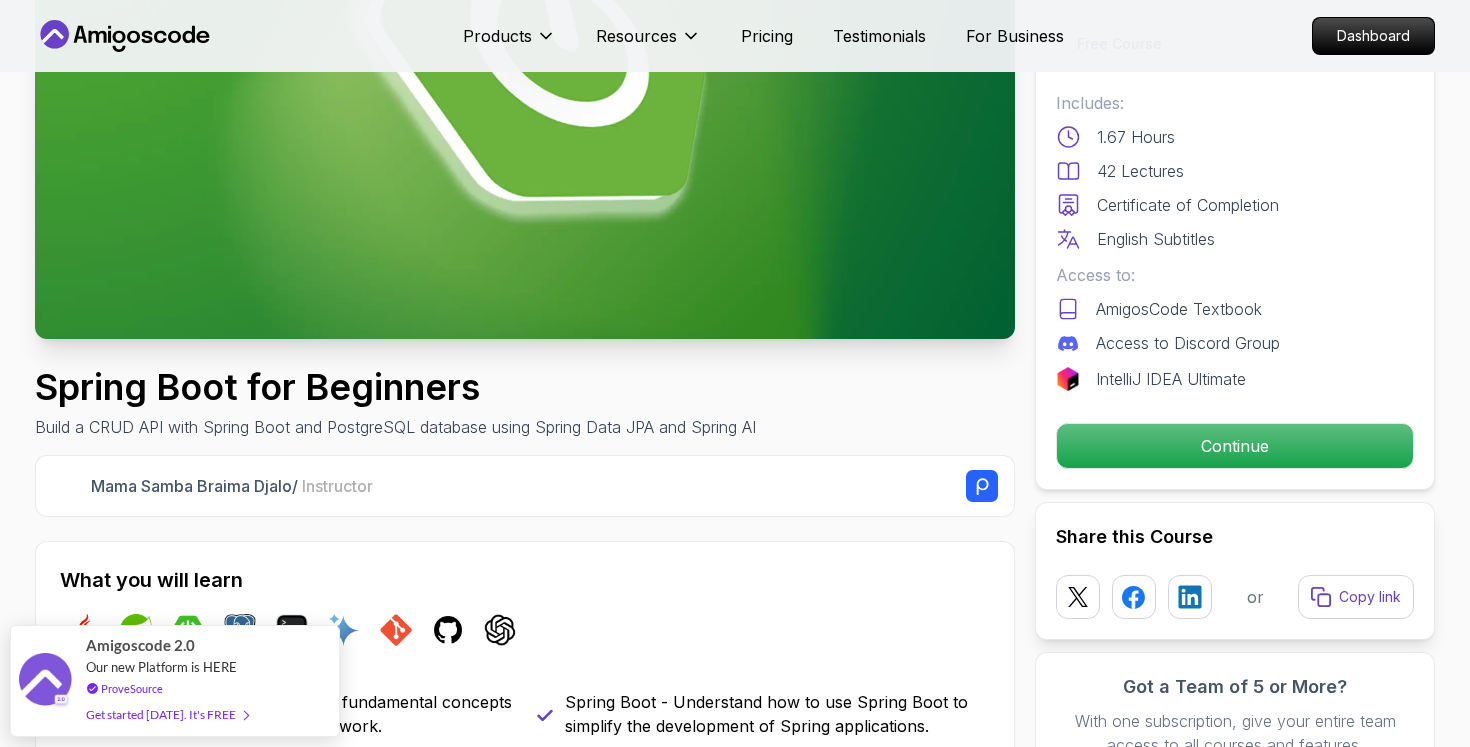 scroll, scrollTop: 335, scrollLeft: 0, axis: vertical 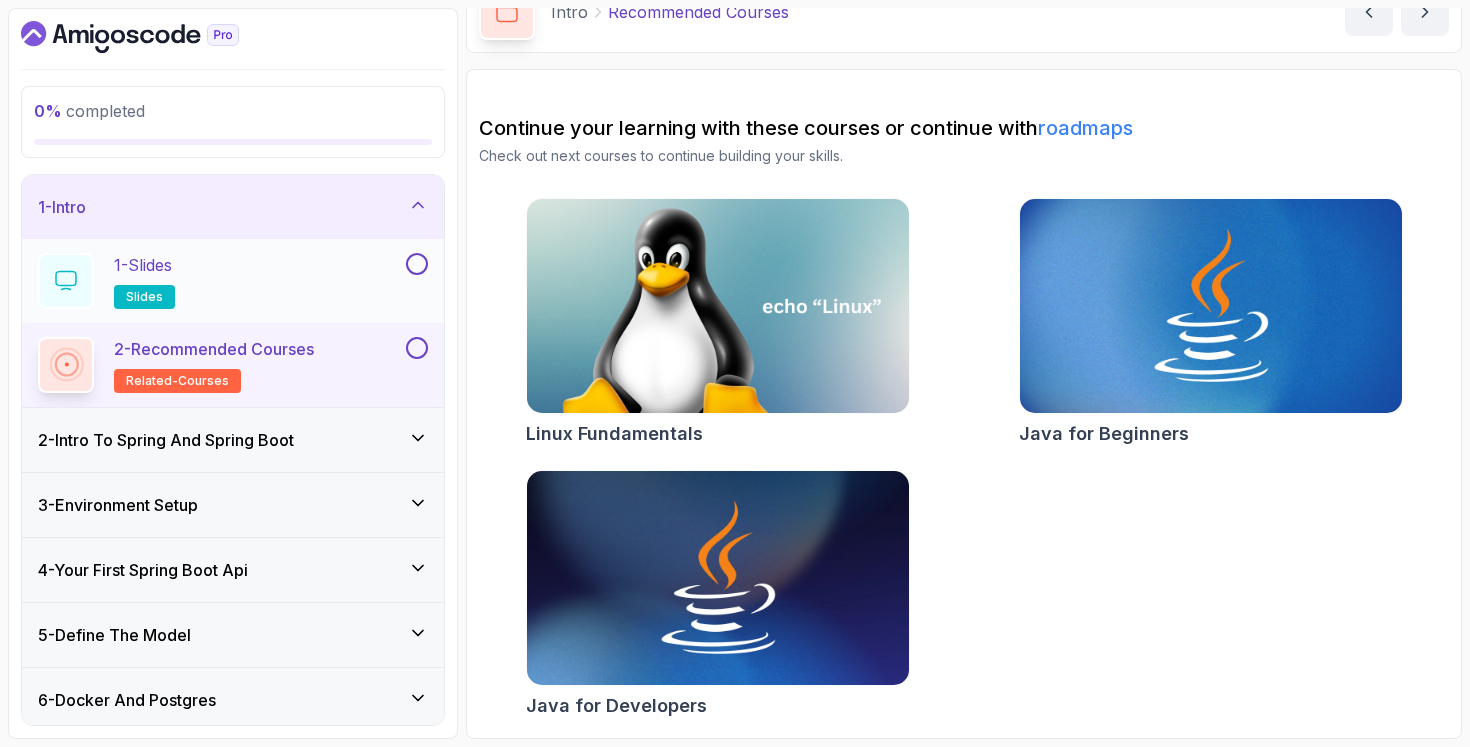 click on "1  -  Slides slides" at bounding box center [220, 281] 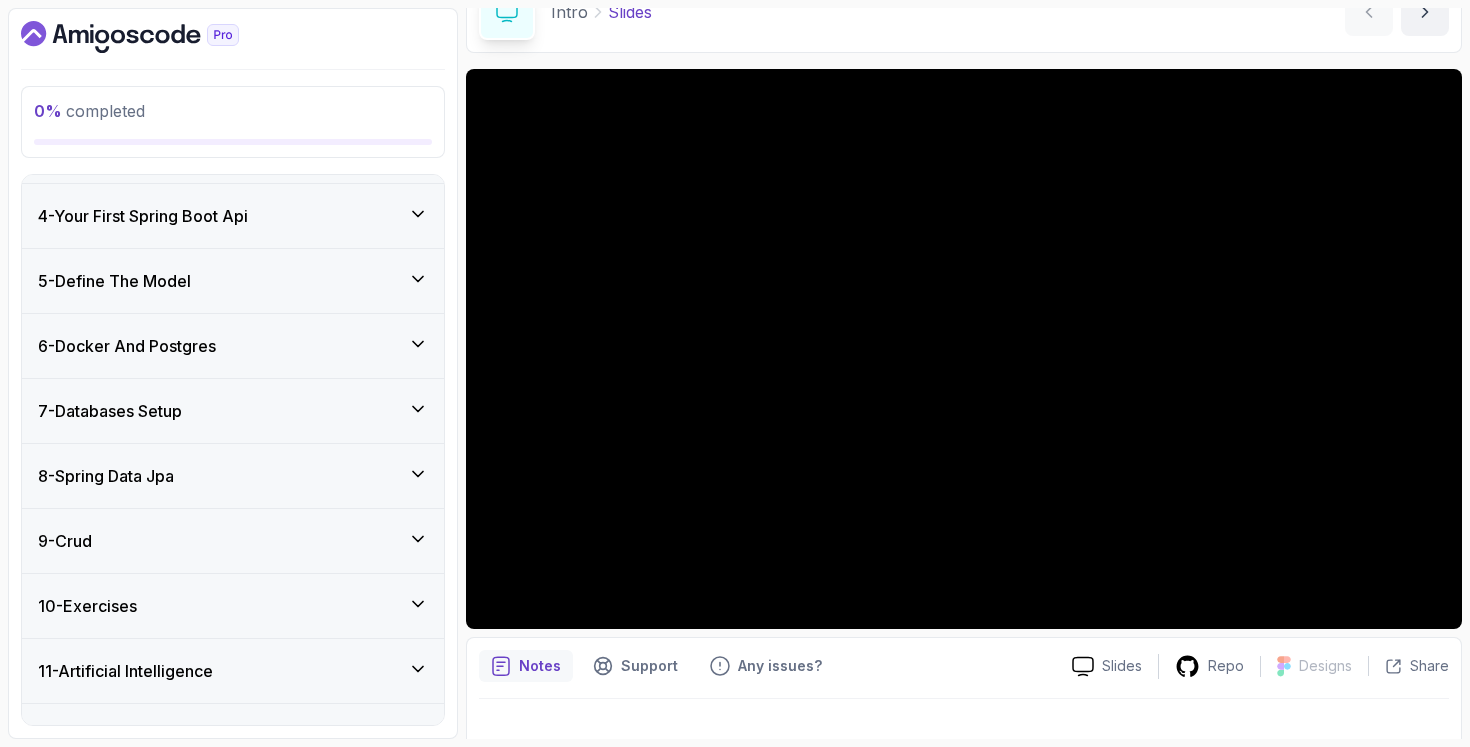 scroll, scrollTop: 396, scrollLeft: 0, axis: vertical 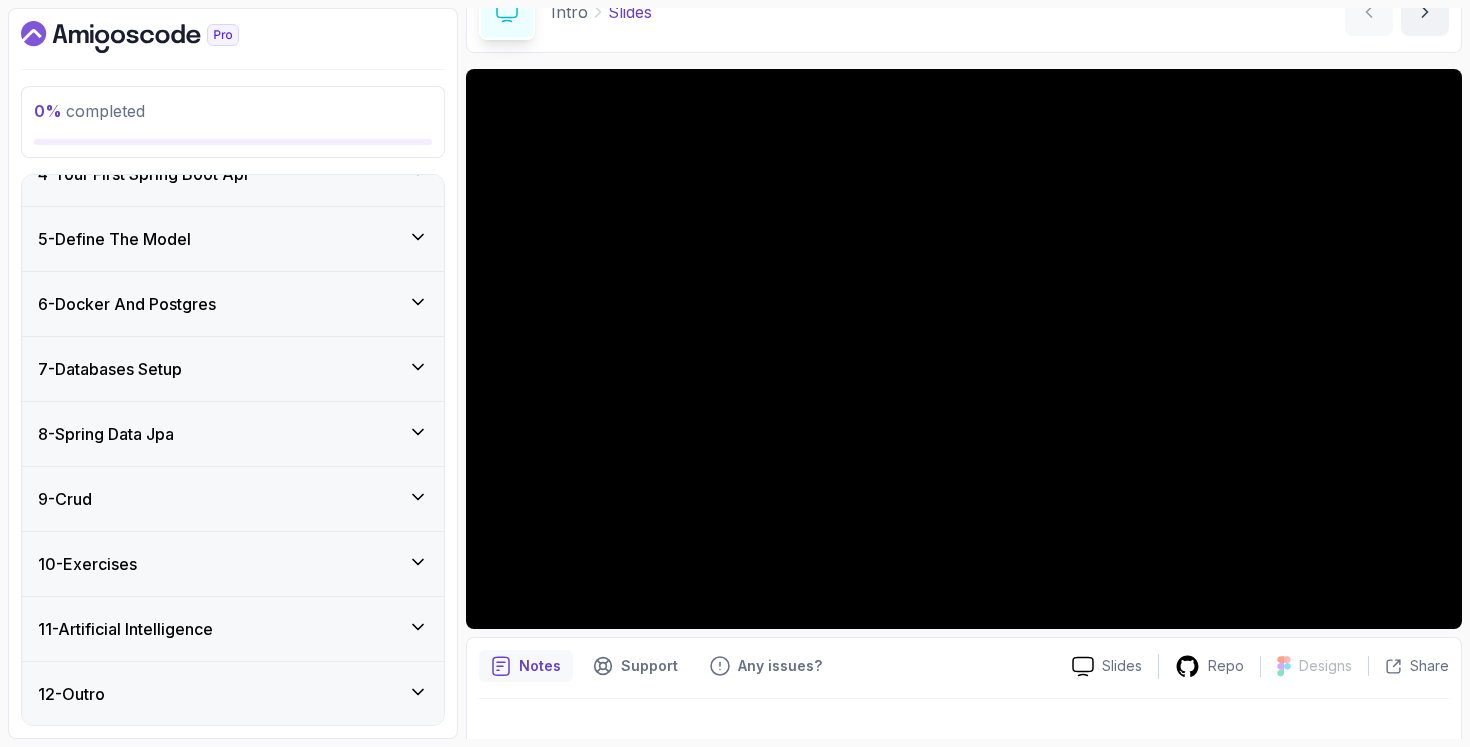 click on "11  -  Artificial Intelligence" at bounding box center [233, 629] 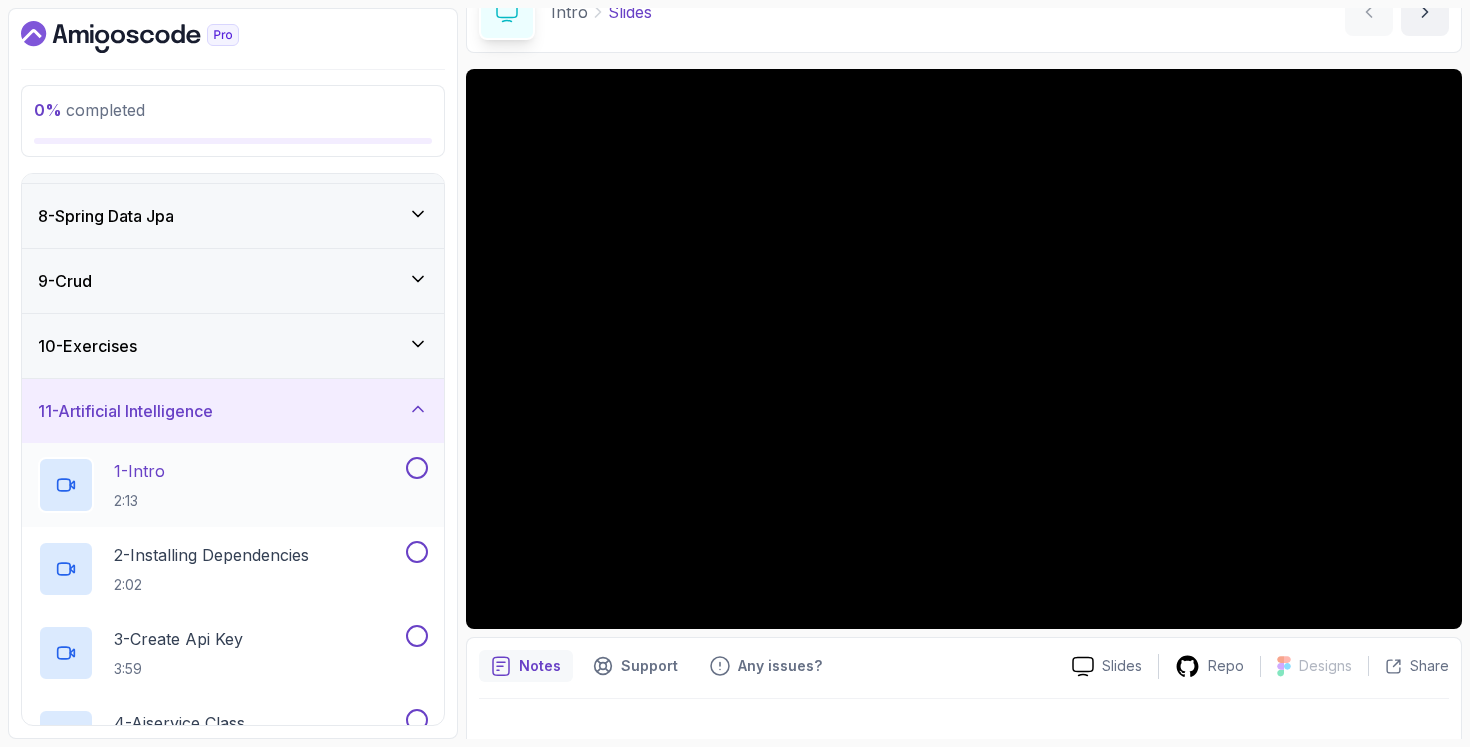 scroll, scrollTop: 447, scrollLeft: 0, axis: vertical 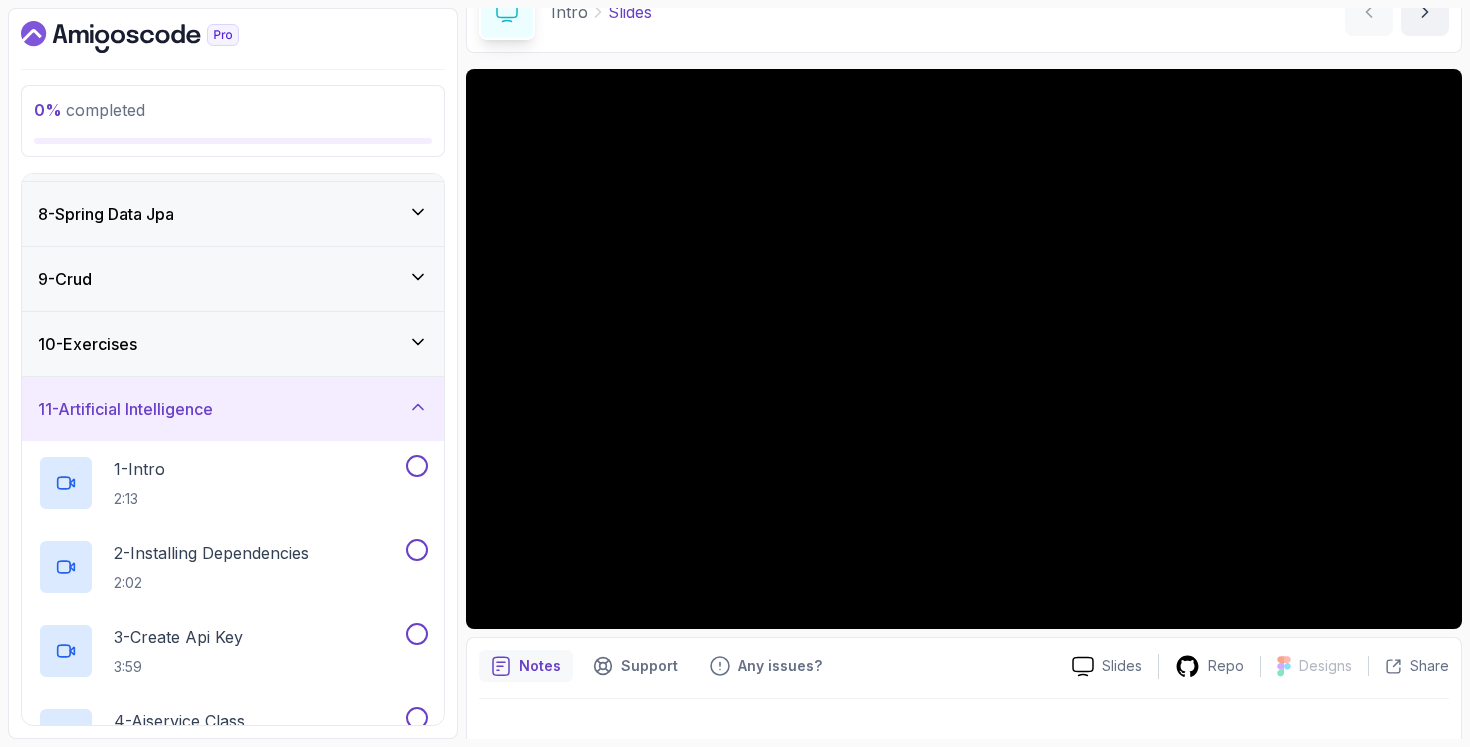 click on "10  -  Exercises" at bounding box center (233, 344) 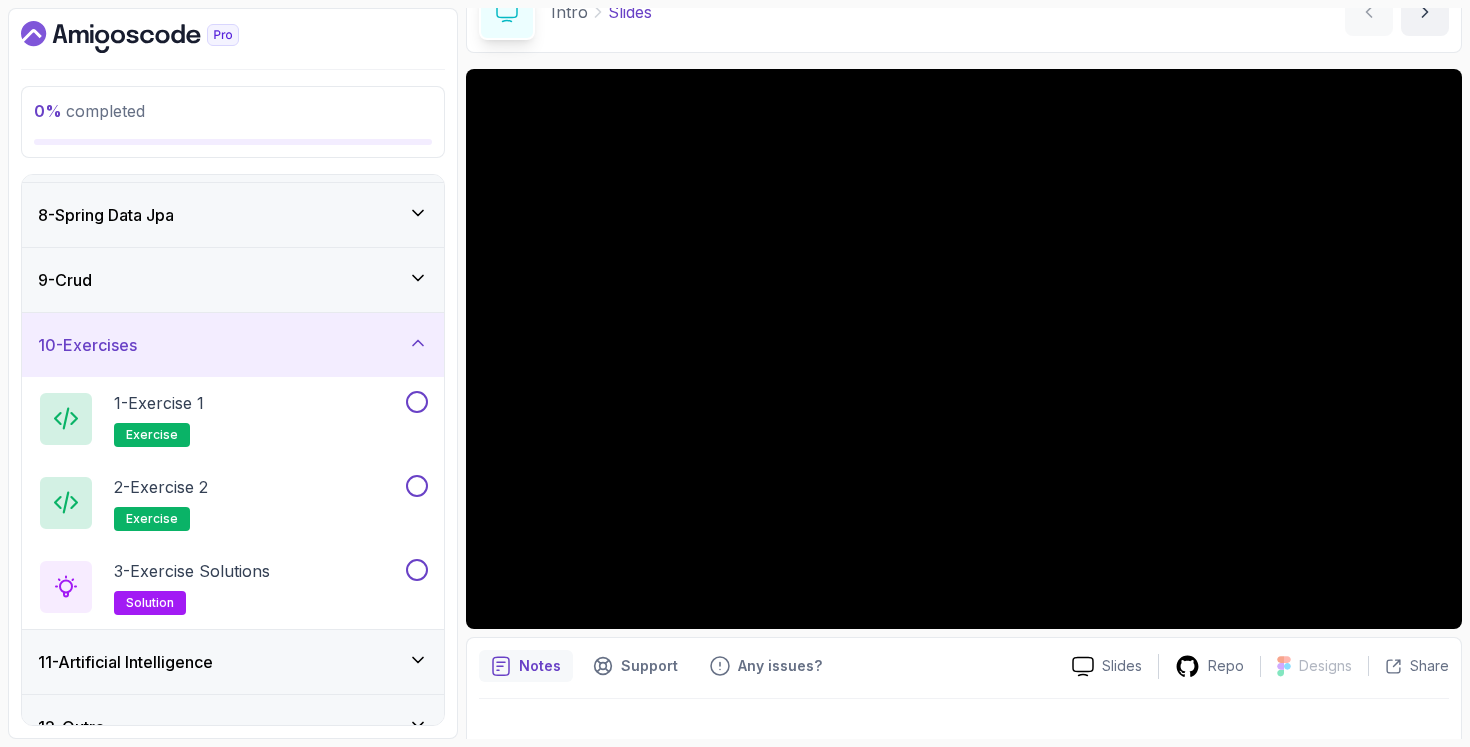 click on "10  -  Exercises" at bounding box center [233, 345] 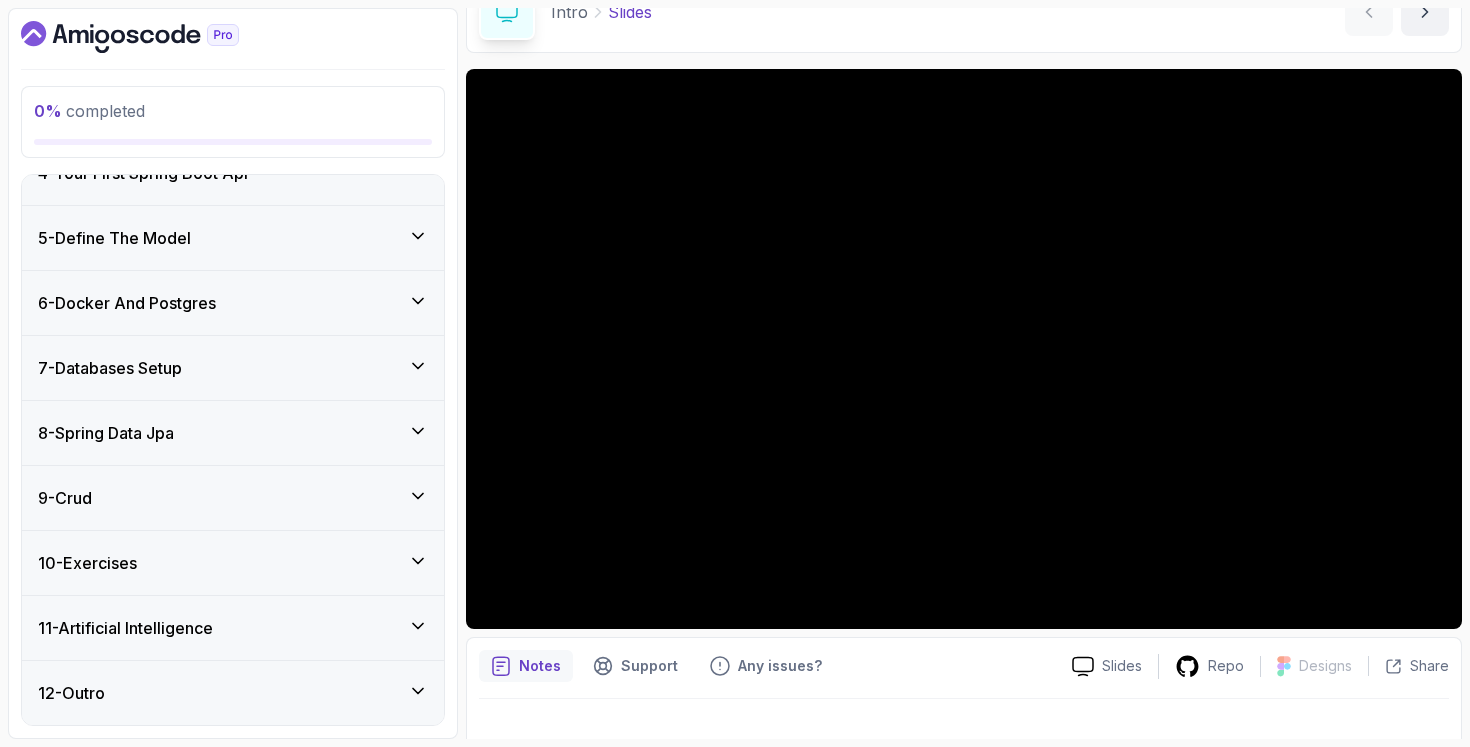 scroll, scrollTop: 228, scrollLeft: 0, axis: vertical 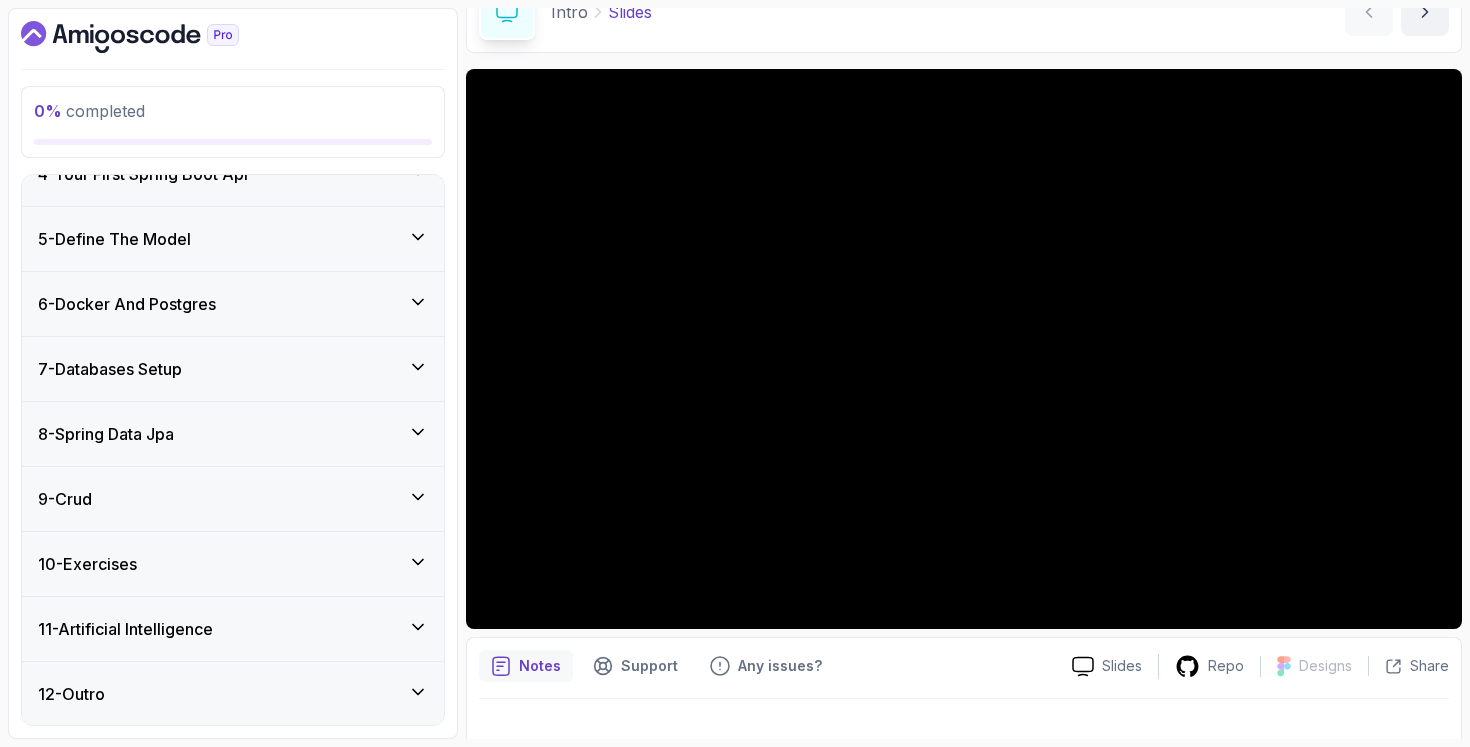 click on "12  -  Outro" at bounding box center [233, 694] 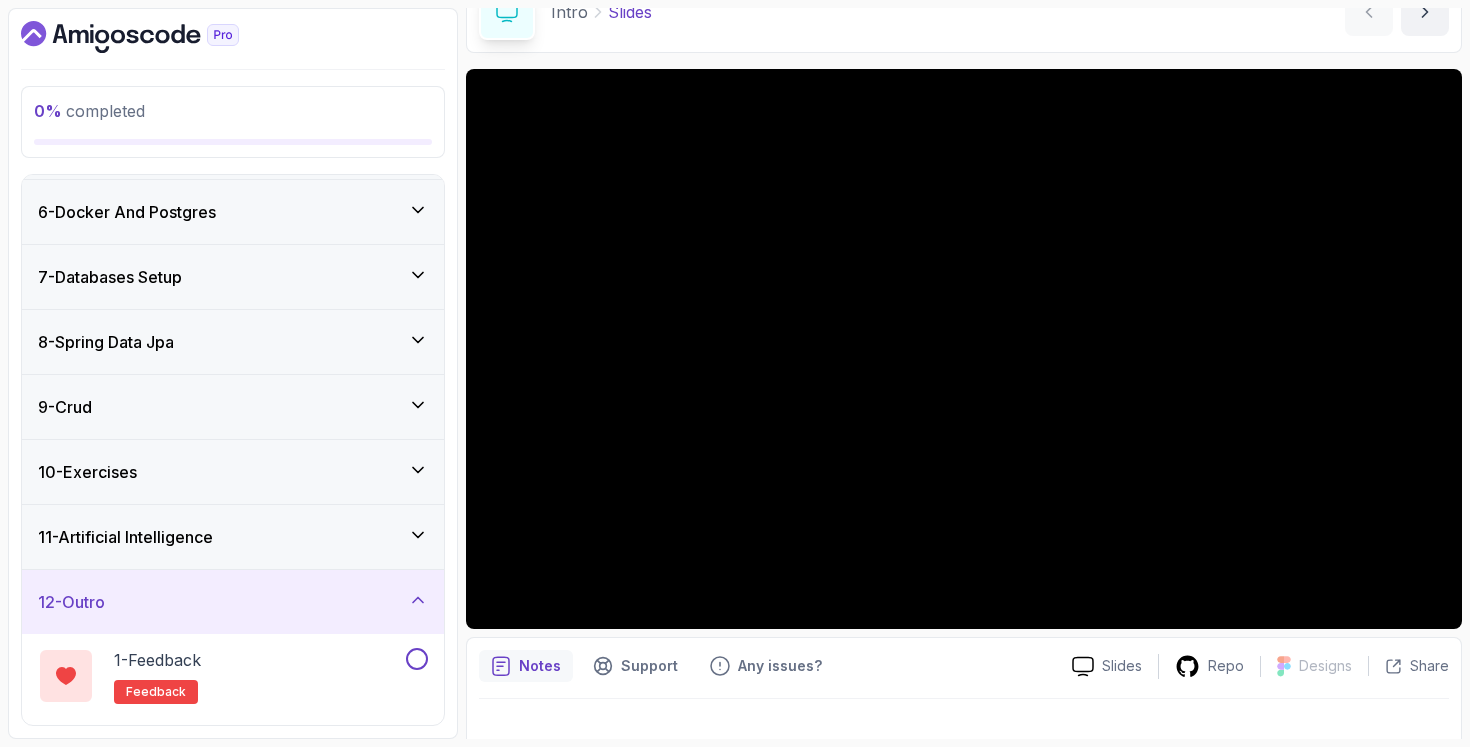 scroll, scrollTop: 396, scrollLeft: 0, axis: vertical 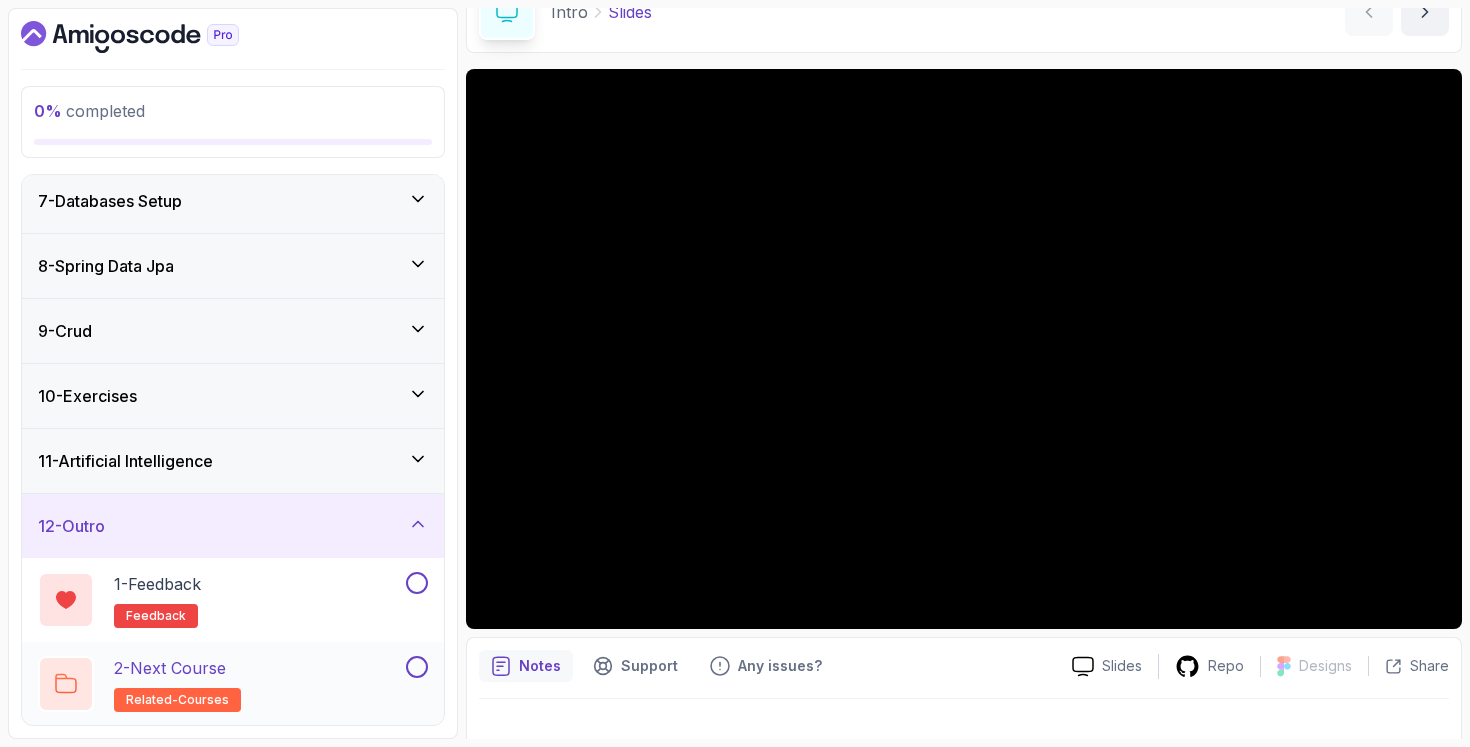 type 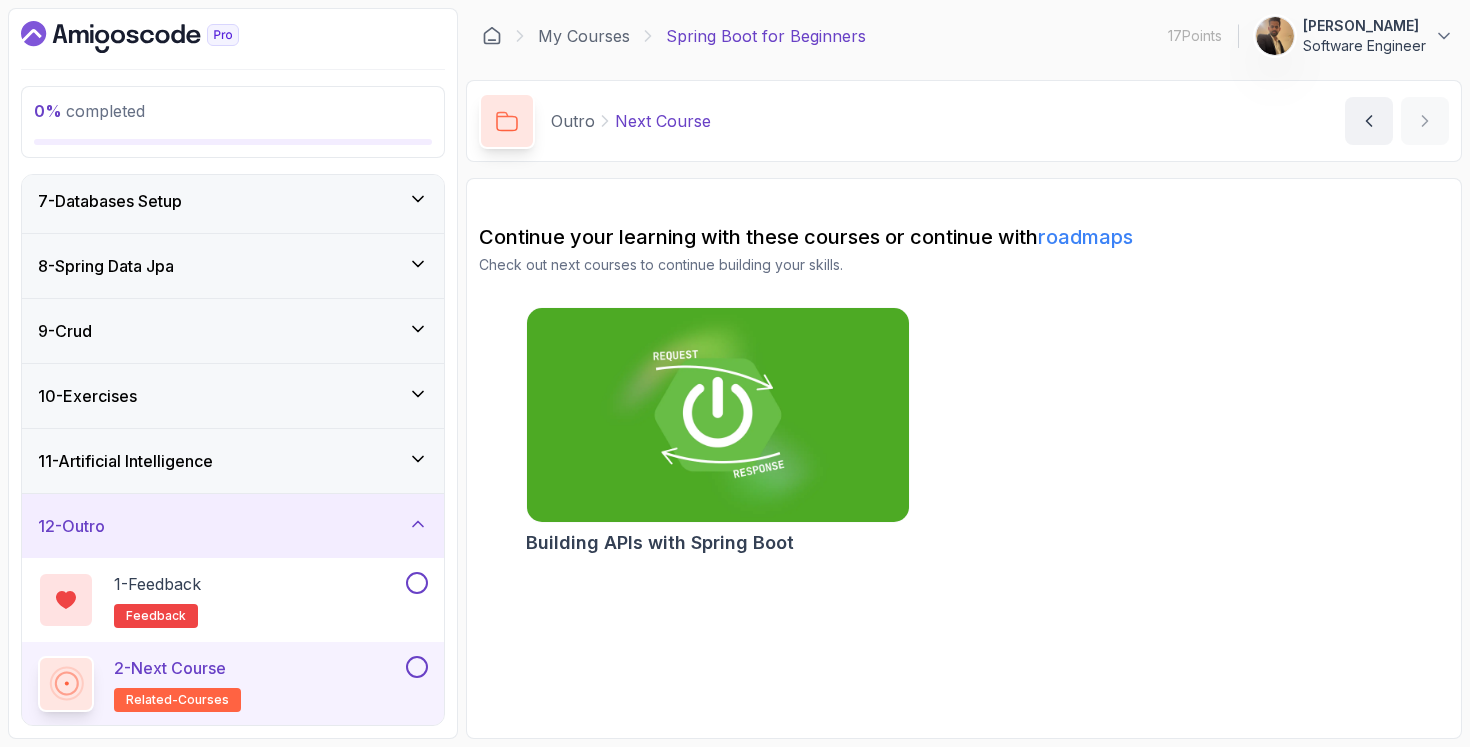 type 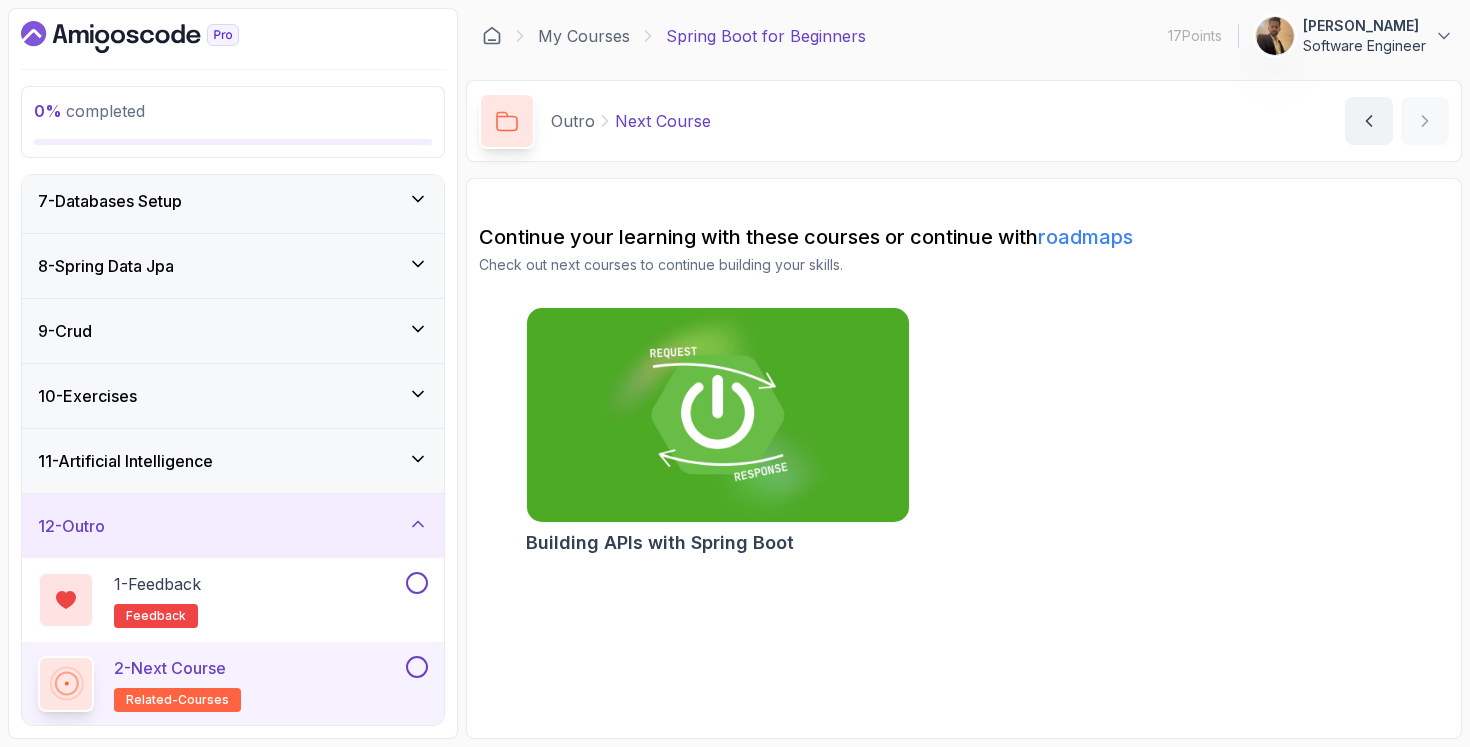 click at bounding box center [717, 415] 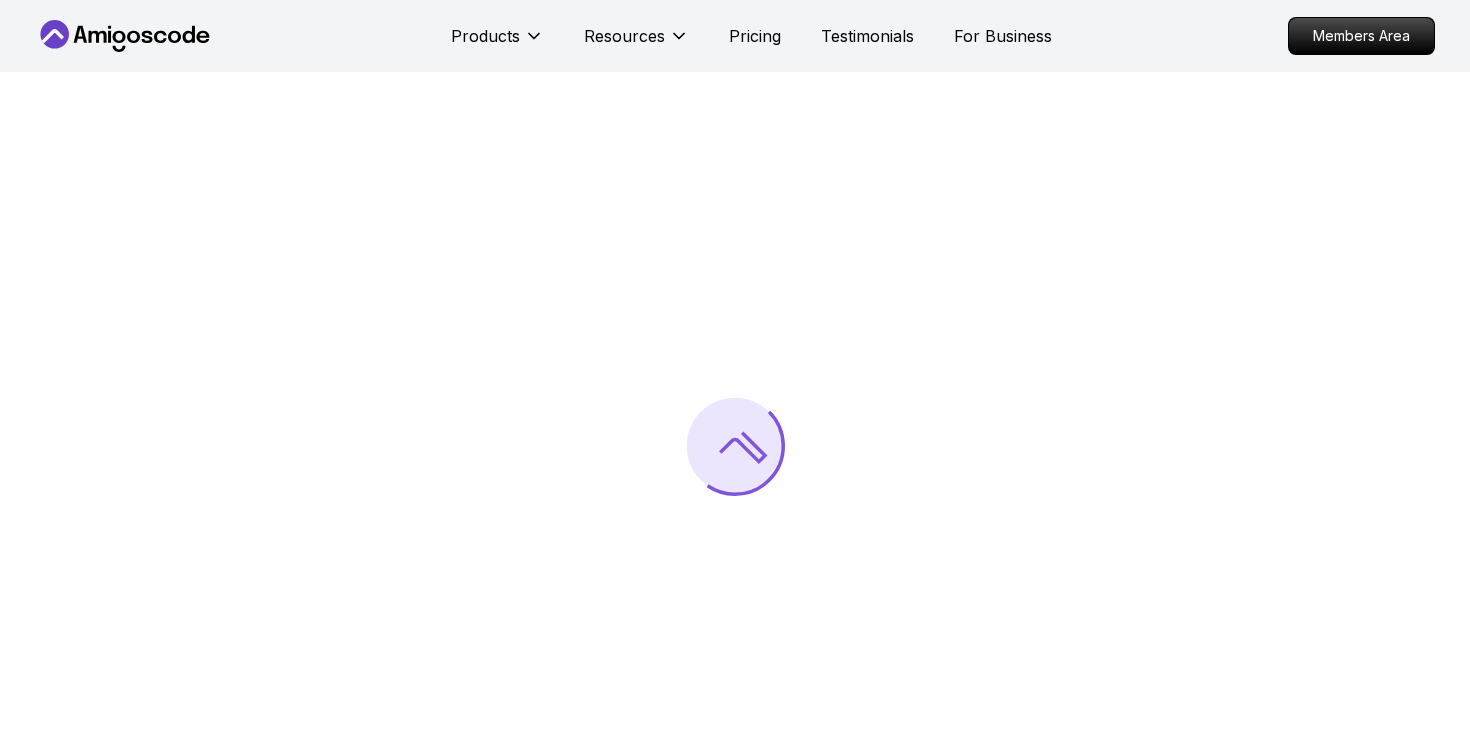 scroll, scrollTop: 0, scrollLeft: 0, axis: both 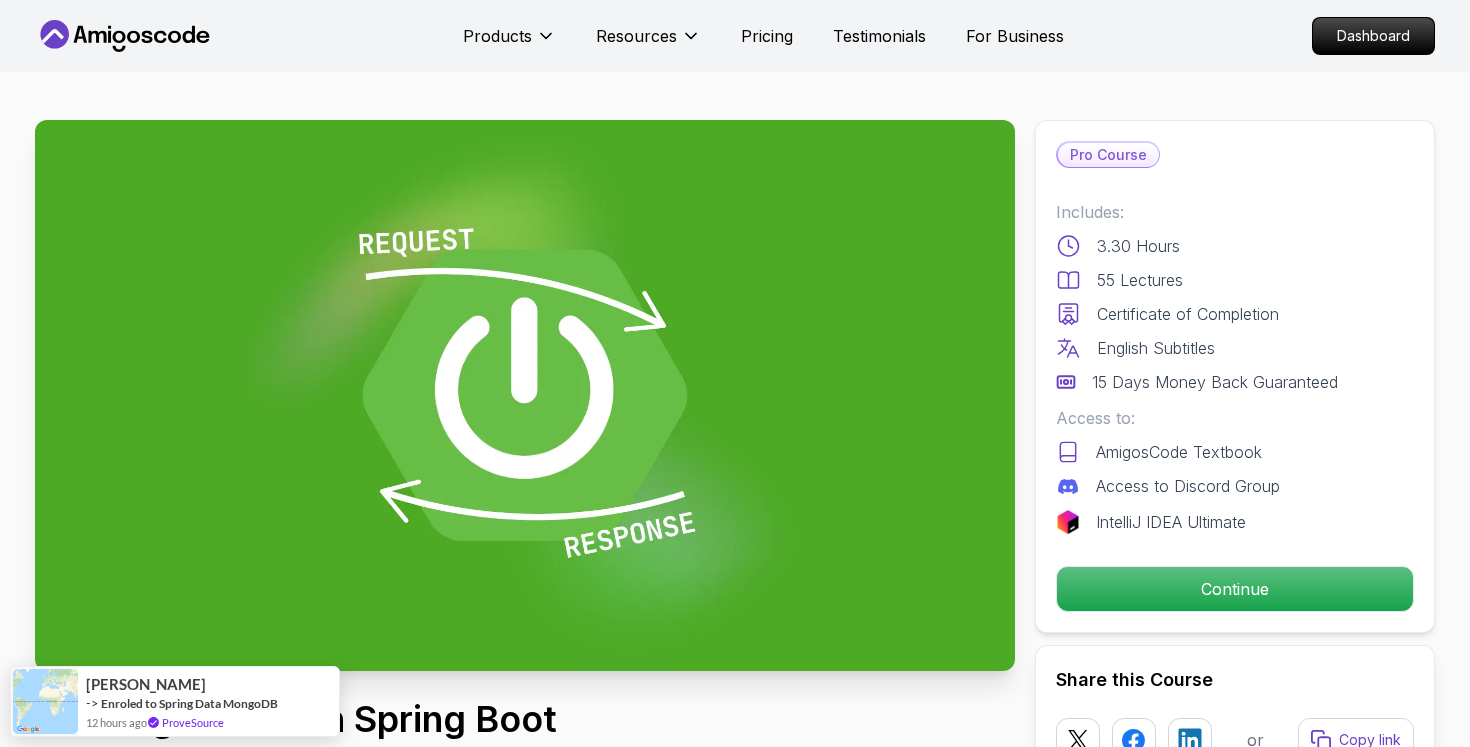 click at bounding box center (525, 395) 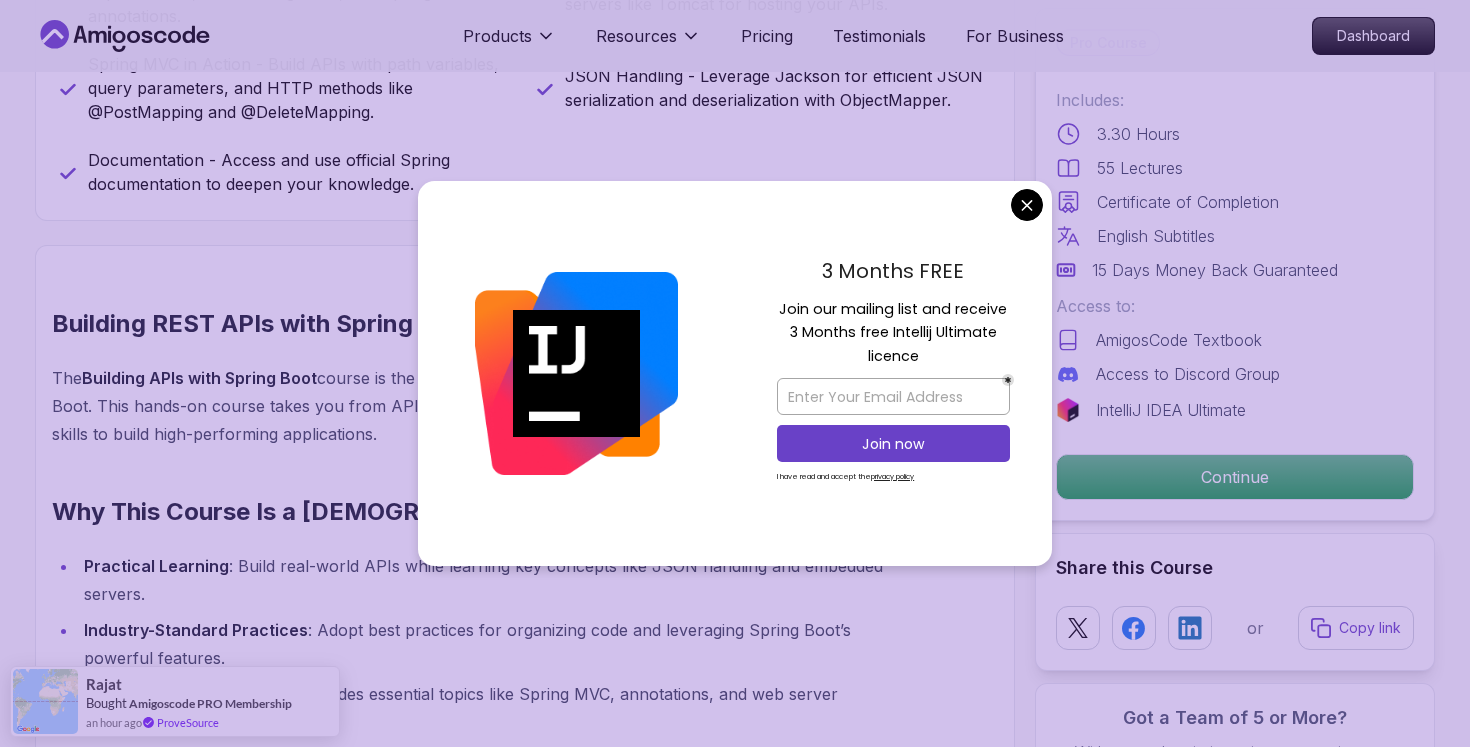 scroll, scrollTop: 1165, scrollLeft: 0, axis: vertical 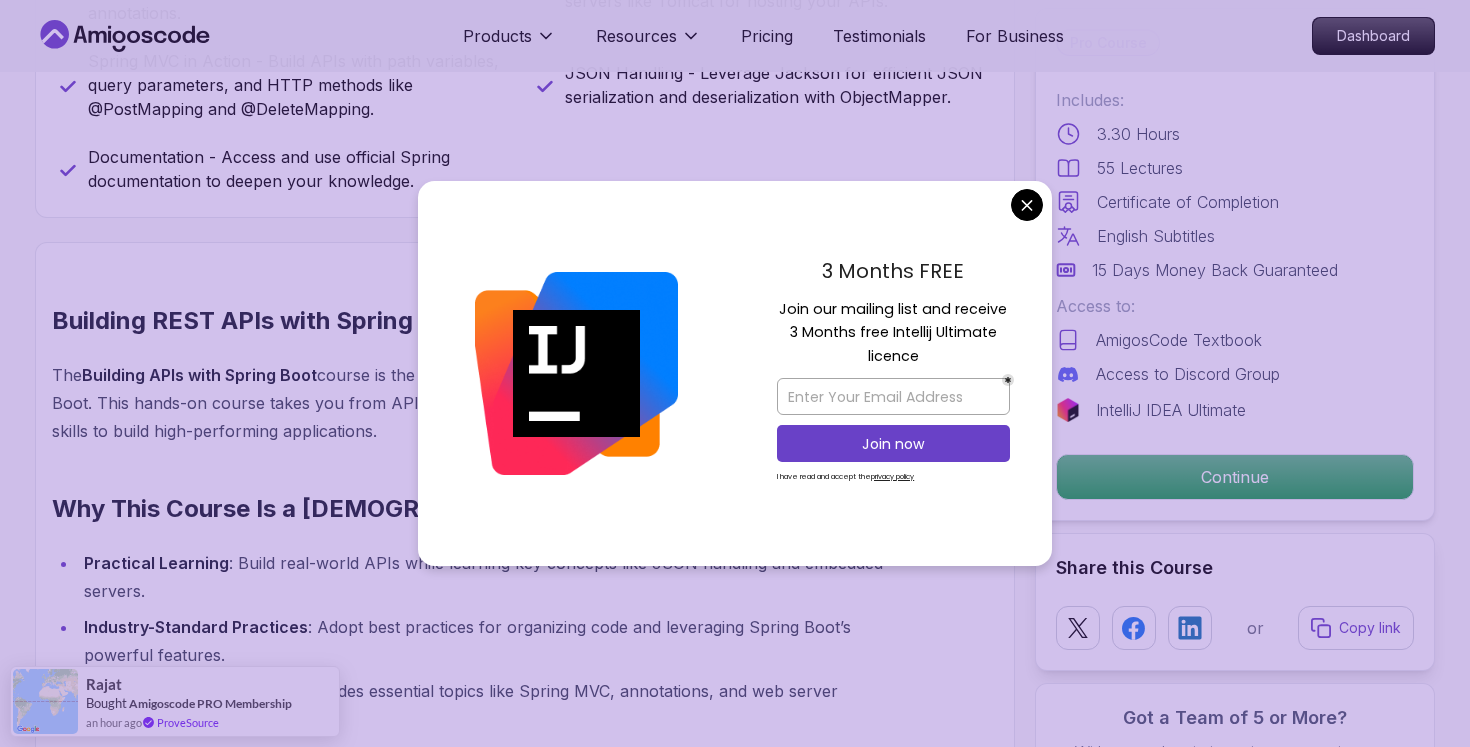 click on "Products Resources Pricing Testimonials For Business Dashboard Products Resources Pricing Testimonials For Business Dashboard Building APIs with Spring Boot Learn to build robust, scalable APIs with Spring Boot, mastering REST principles, JSON handling, and embedded server configuration. Mama Samba Braima Djalo  /   Instructor Pro Course Includes: 3.30 Hours 55 Lectures Certificate of Completion English Subtitles 15 Days Money Back Guaranteed Access to: AmigosCode Textbook Access to Discord Group IntelliJ IDEA Ultimate Continue Share this Course or Copy link Got a Team of 5 or More? With one subscription, give your entire team access to all courses and features. Check our Business Plan Mama Samba Braima Djalo  /   Instructor What you will learn java spring spring-boot spring-data-jpa spring-security docker postgres h2 API Fundamentals - Master the foundations of building APIs, including REST principles and Spring MVC. Embedded Web Servers - Configure and use embedded servers like Tomcat for hosting your APIs." at bounding box center [735, 2829] 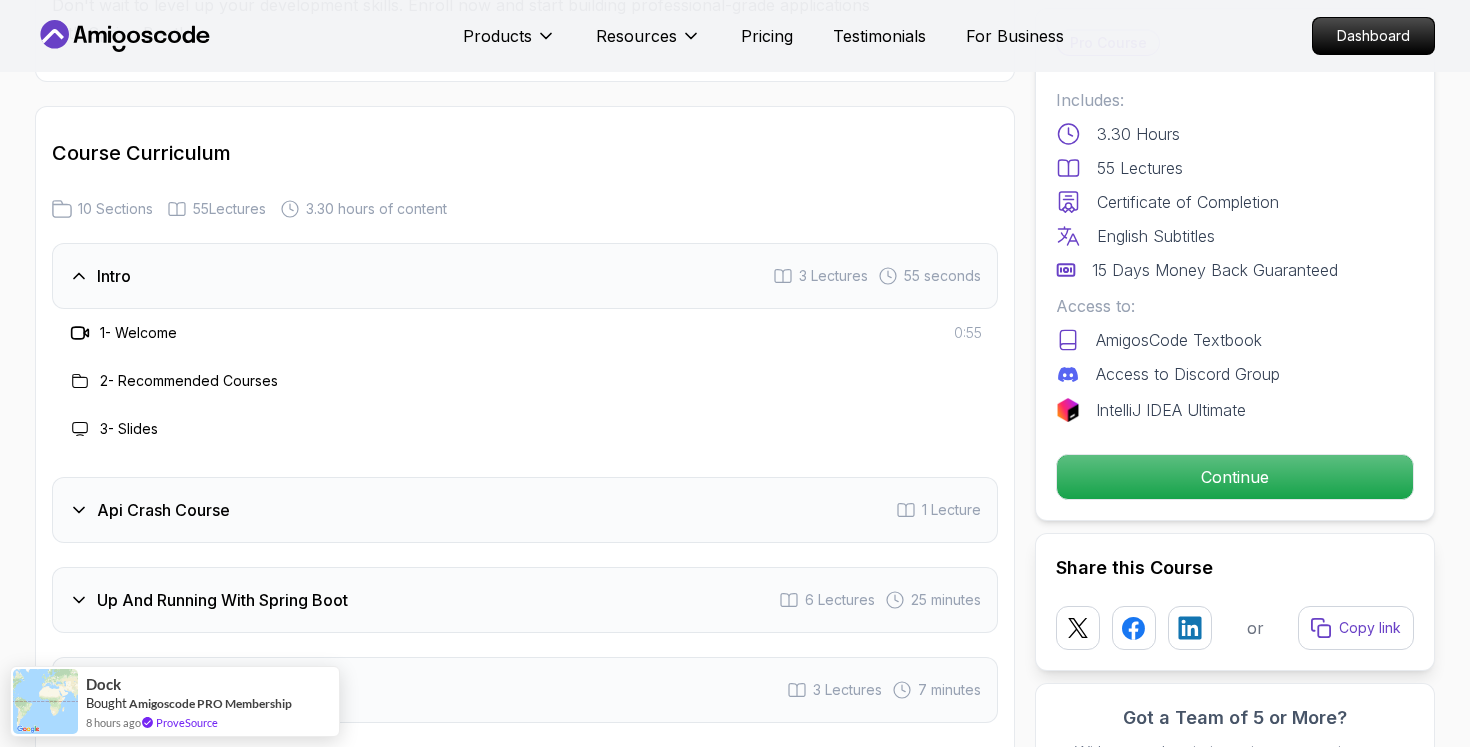 scroll, scrollTop: 3096, scrollLeft: 0, axis: vertical 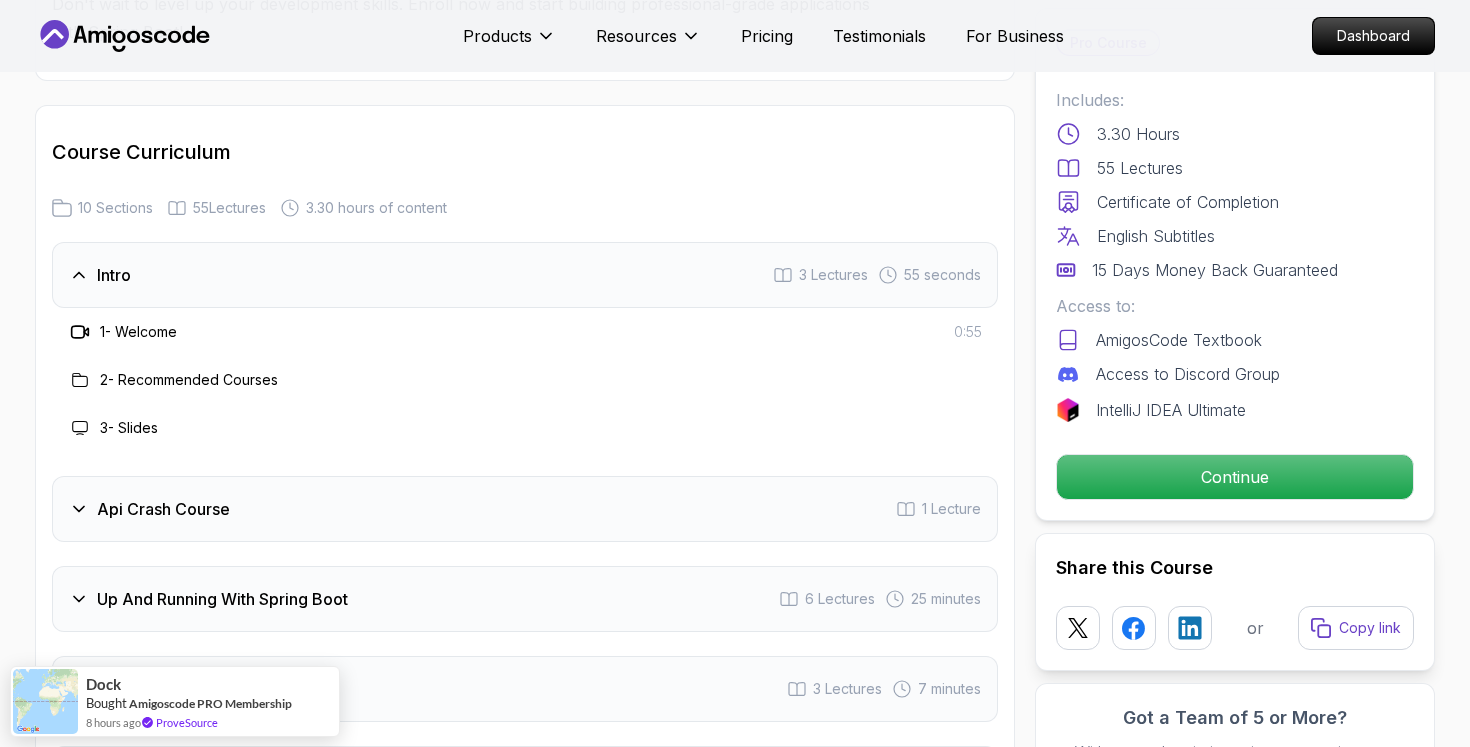 click on "2  -   Recommended Courses" at bounding box center (189, 380) 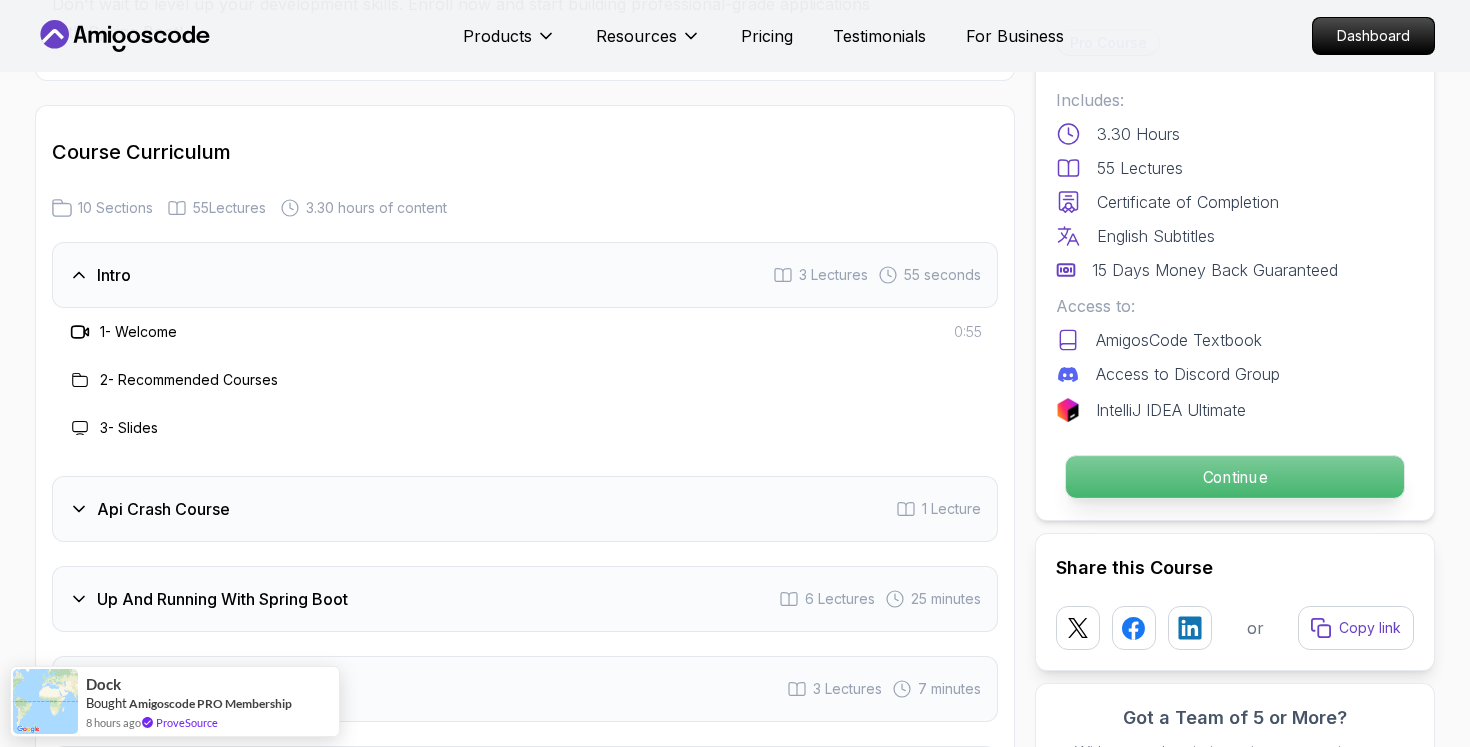 click on "Continue" at bounding box center (1235, 477) 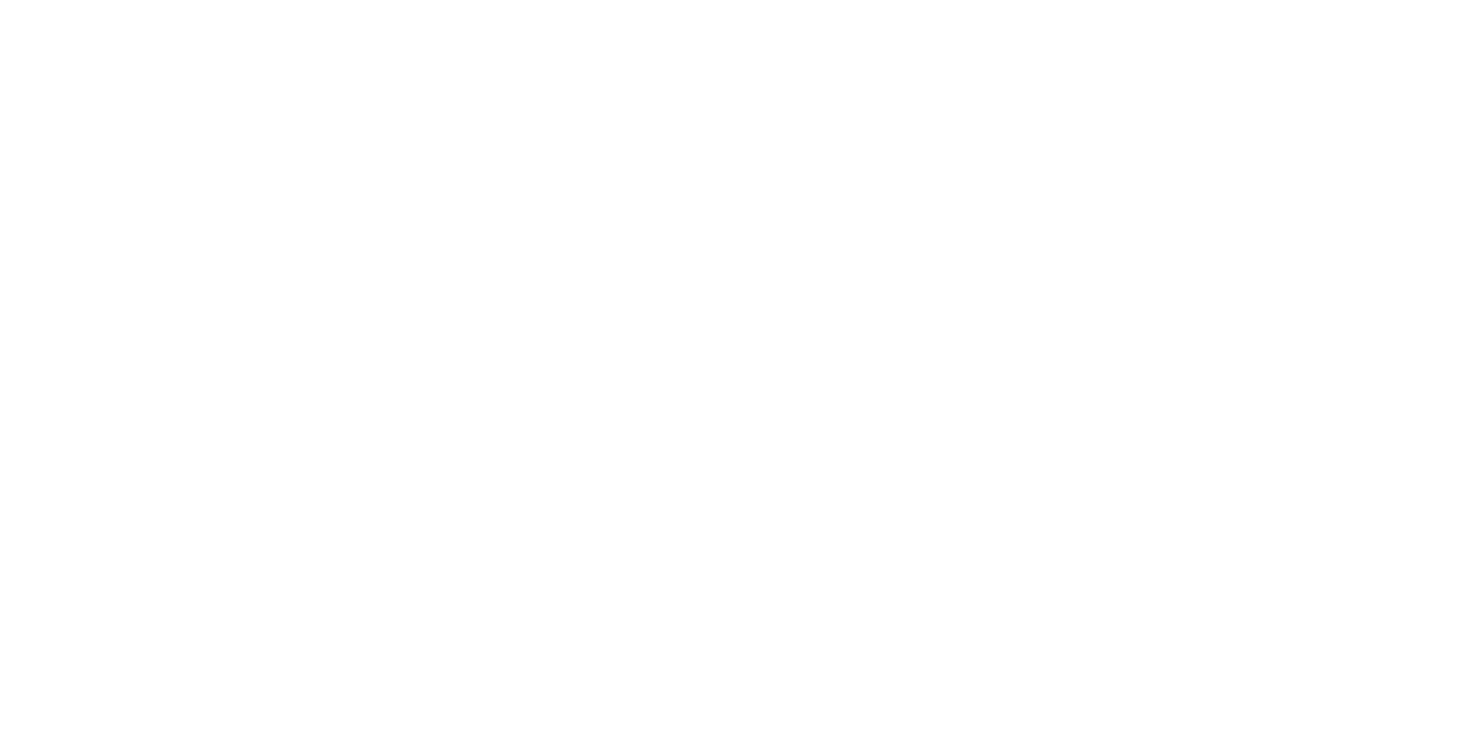 scroll, scrollTop: 0, scrollLeft: 0, axis: both 